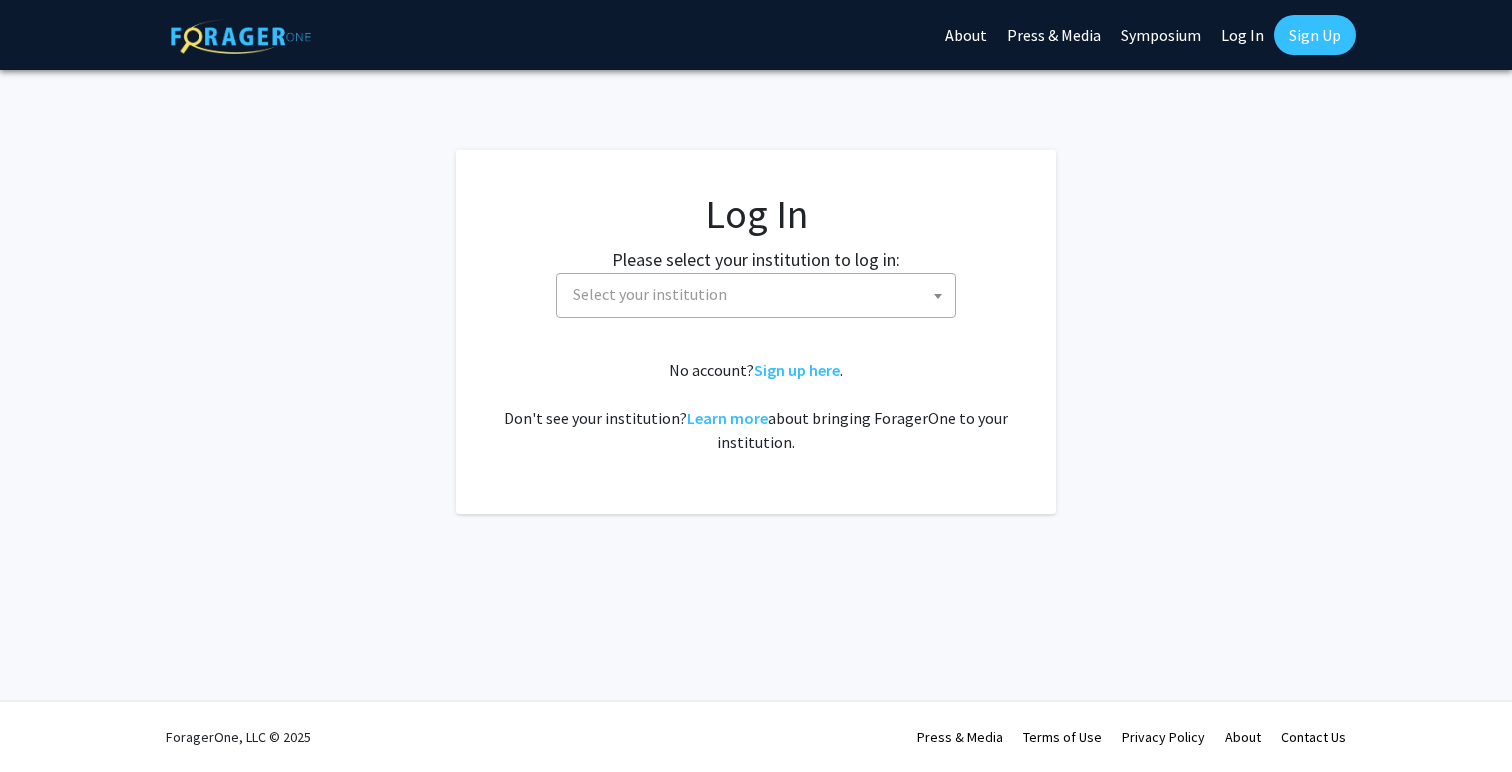 scroll, scrollTop: 0, scrollLeft: 0, axis: both 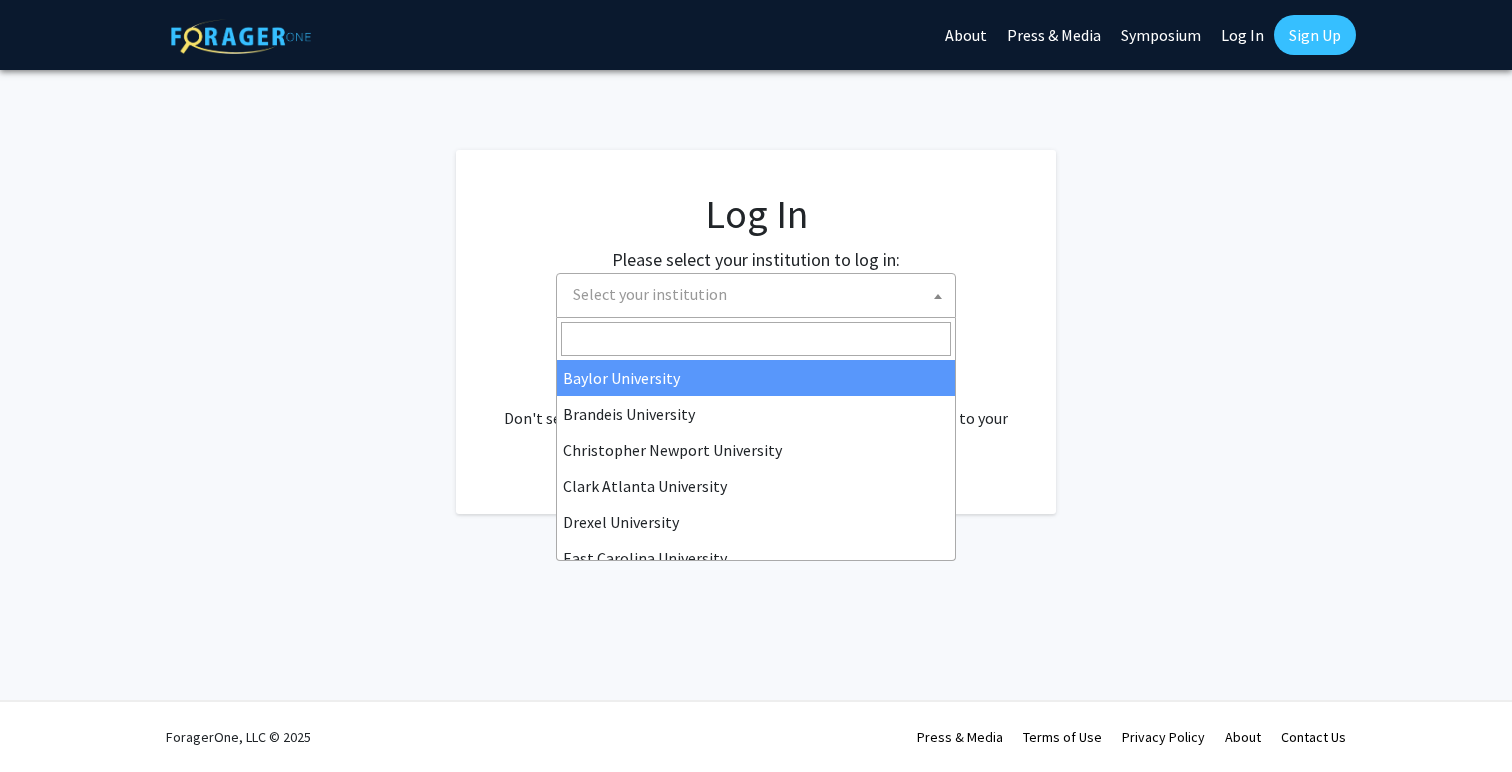 click on "Select your institution" at bounding box center [760, 294] 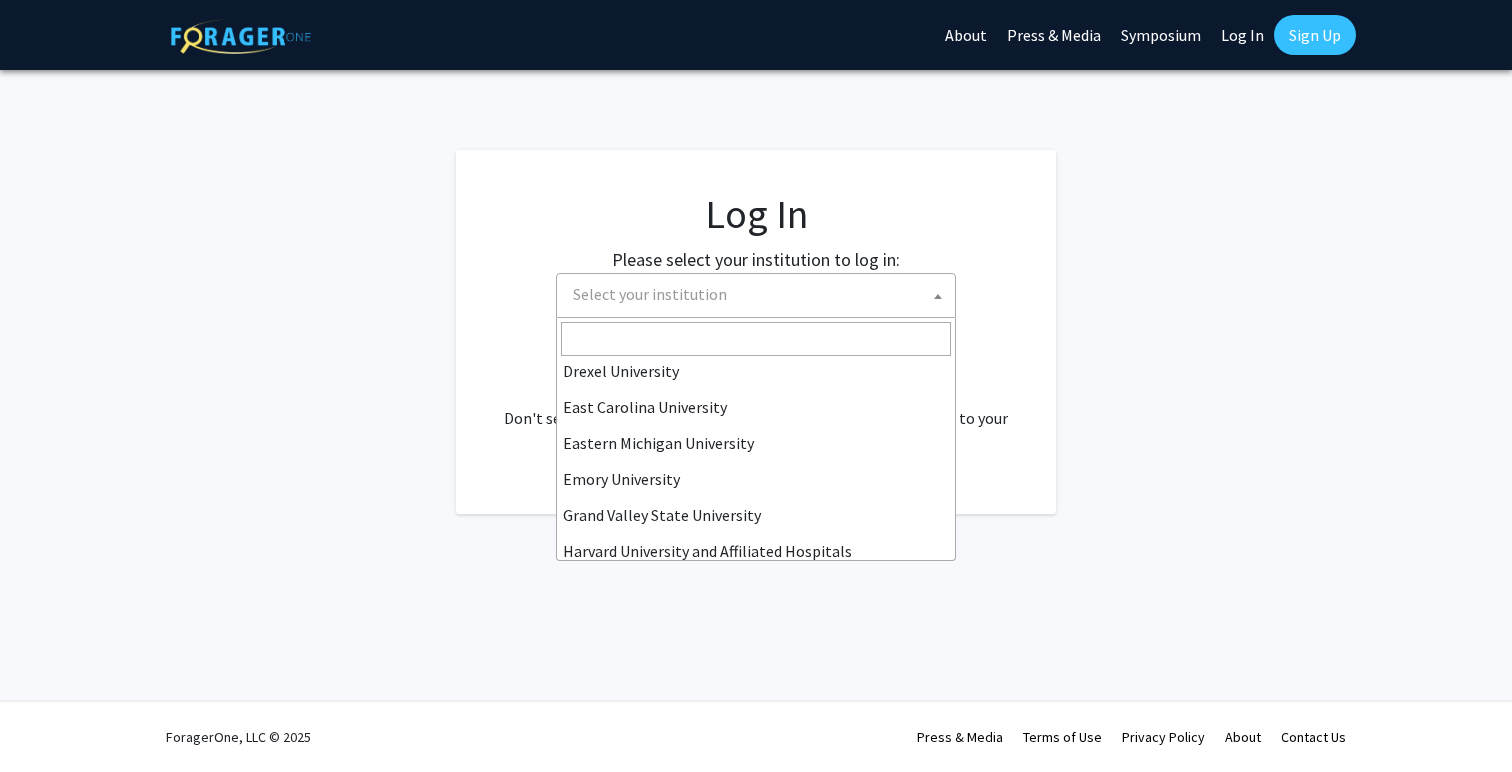 scroll, scrollTop: 120, scrollLeft: 0, axis: vertical 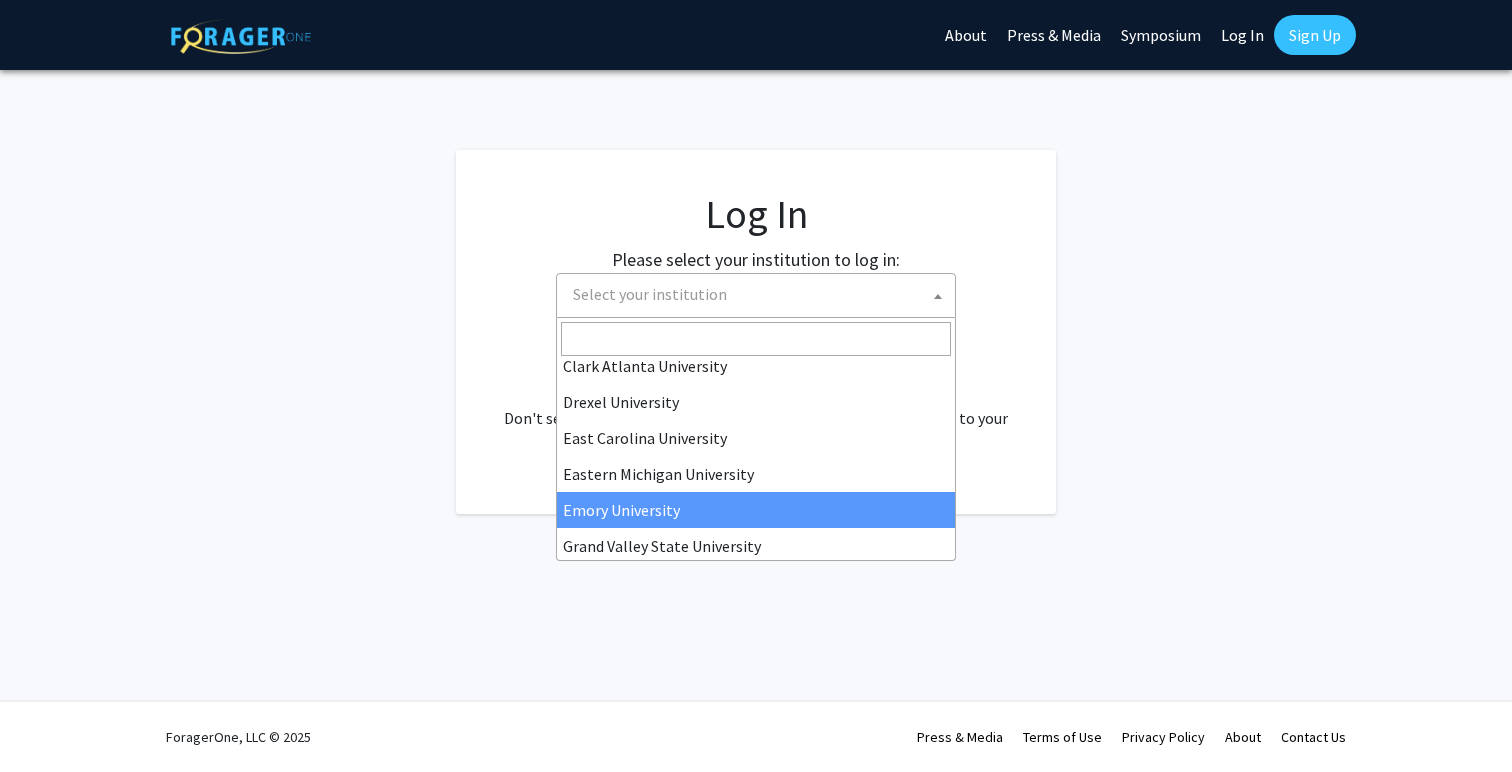 select on "12" 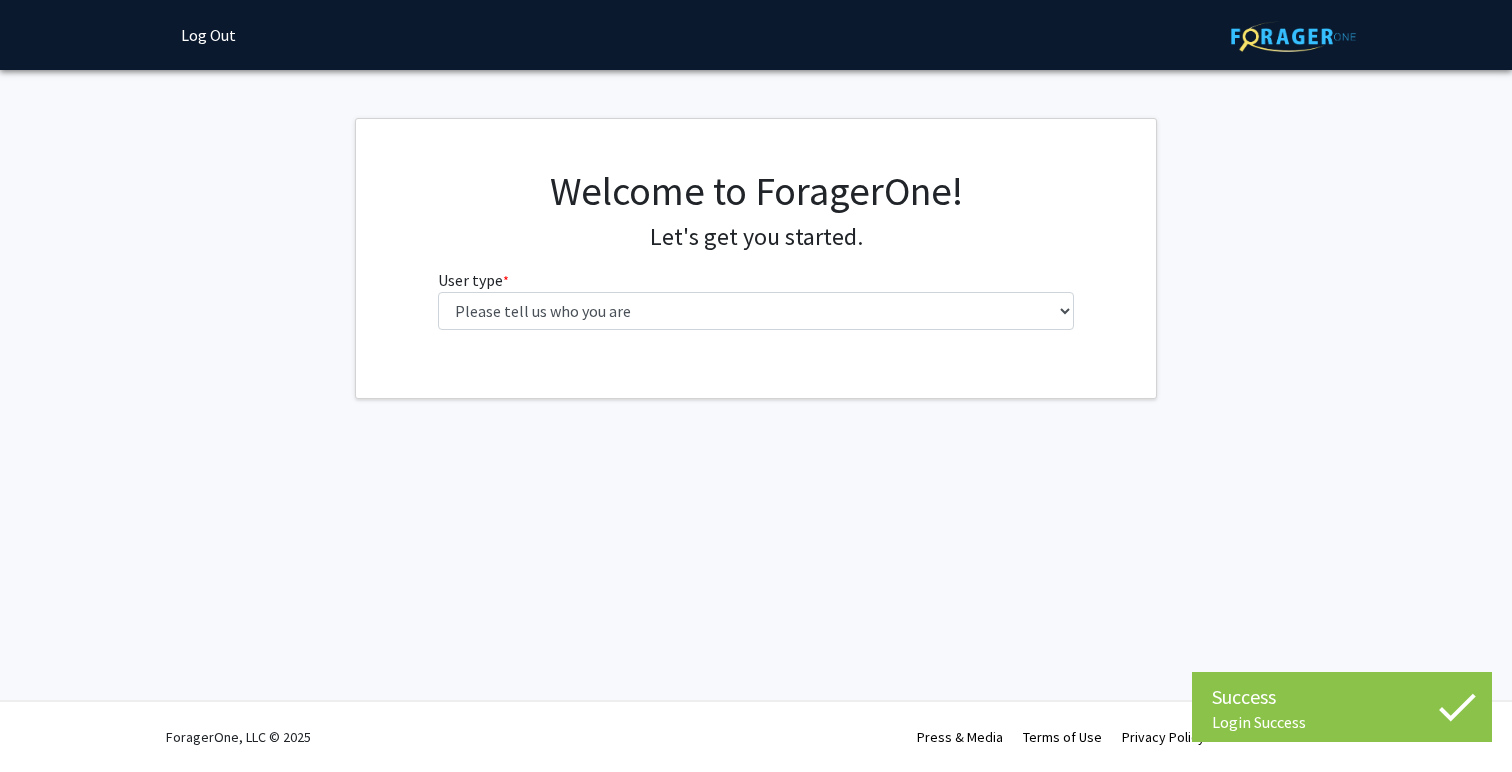 scroll, scrollTop: 0, scrollLeft: 0, axis: both 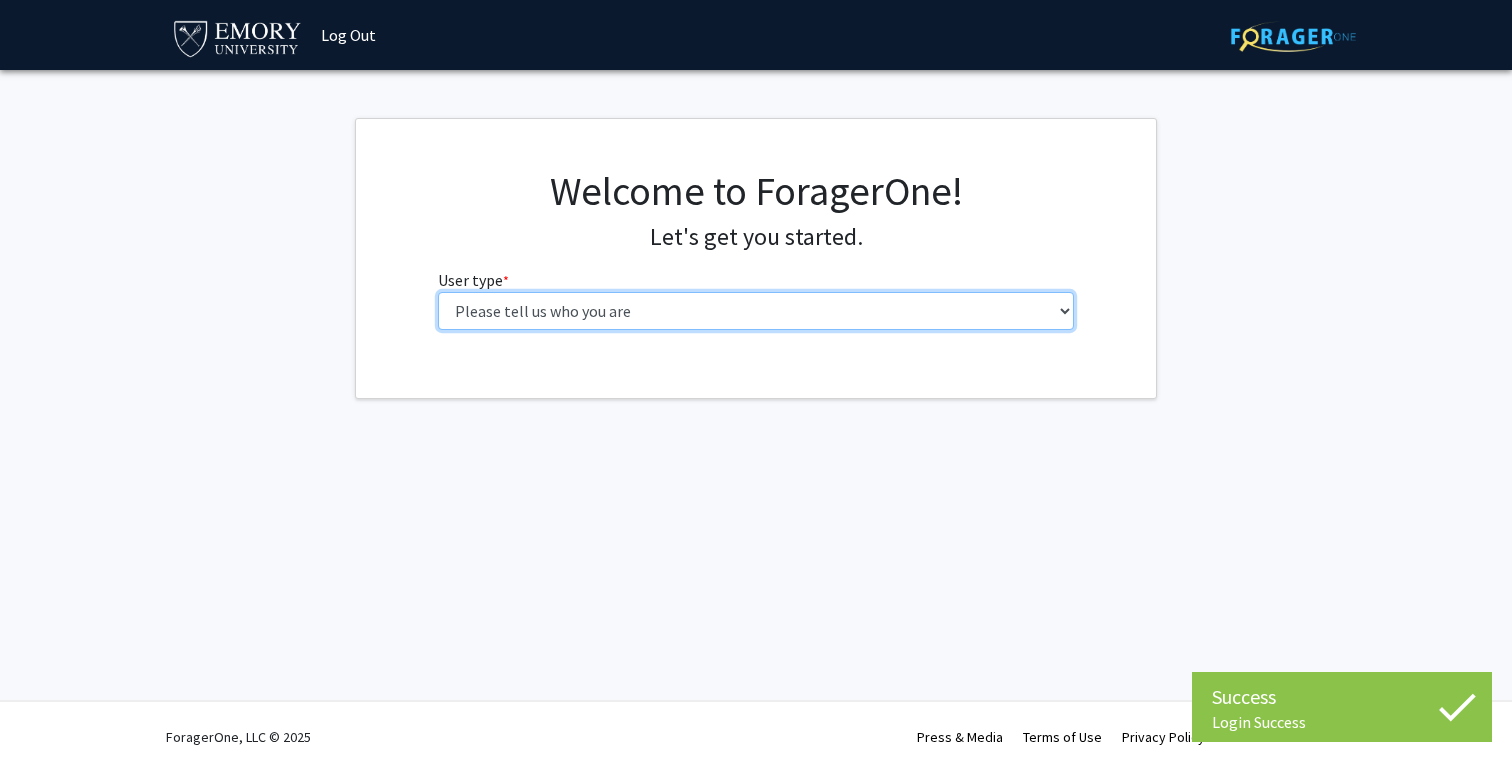 click on "Please tell us who you are  Undergraduate Student   Master's Student   Doctoral Candidate (PhD, MD, DMD, PharmD, etc.)   Postdoctoral Researcher / Research Staff / Medical Resident / Medical Fellow   Faculty   Administrative Staff" at bounding box center [756, 311] 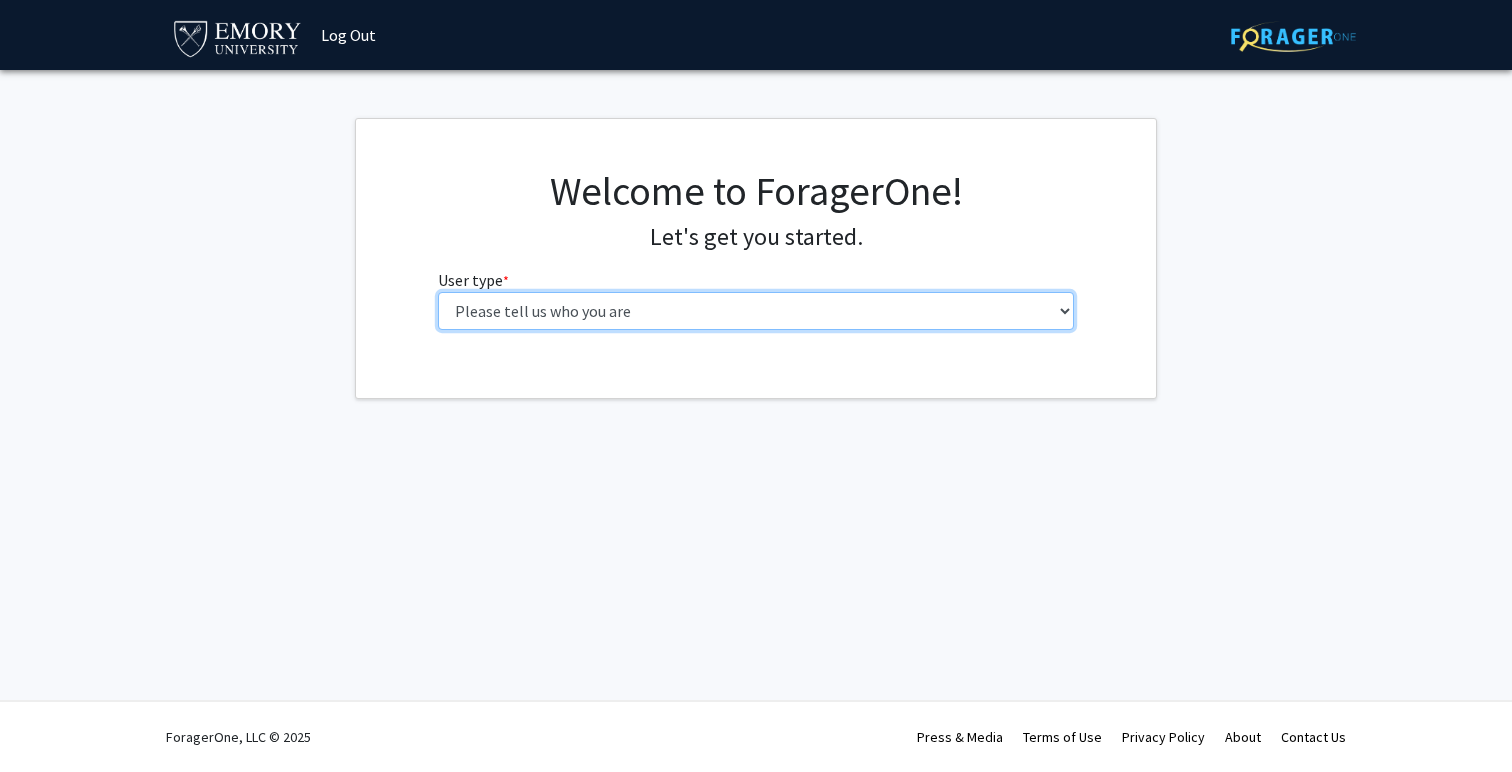 select on "1: undergrad" 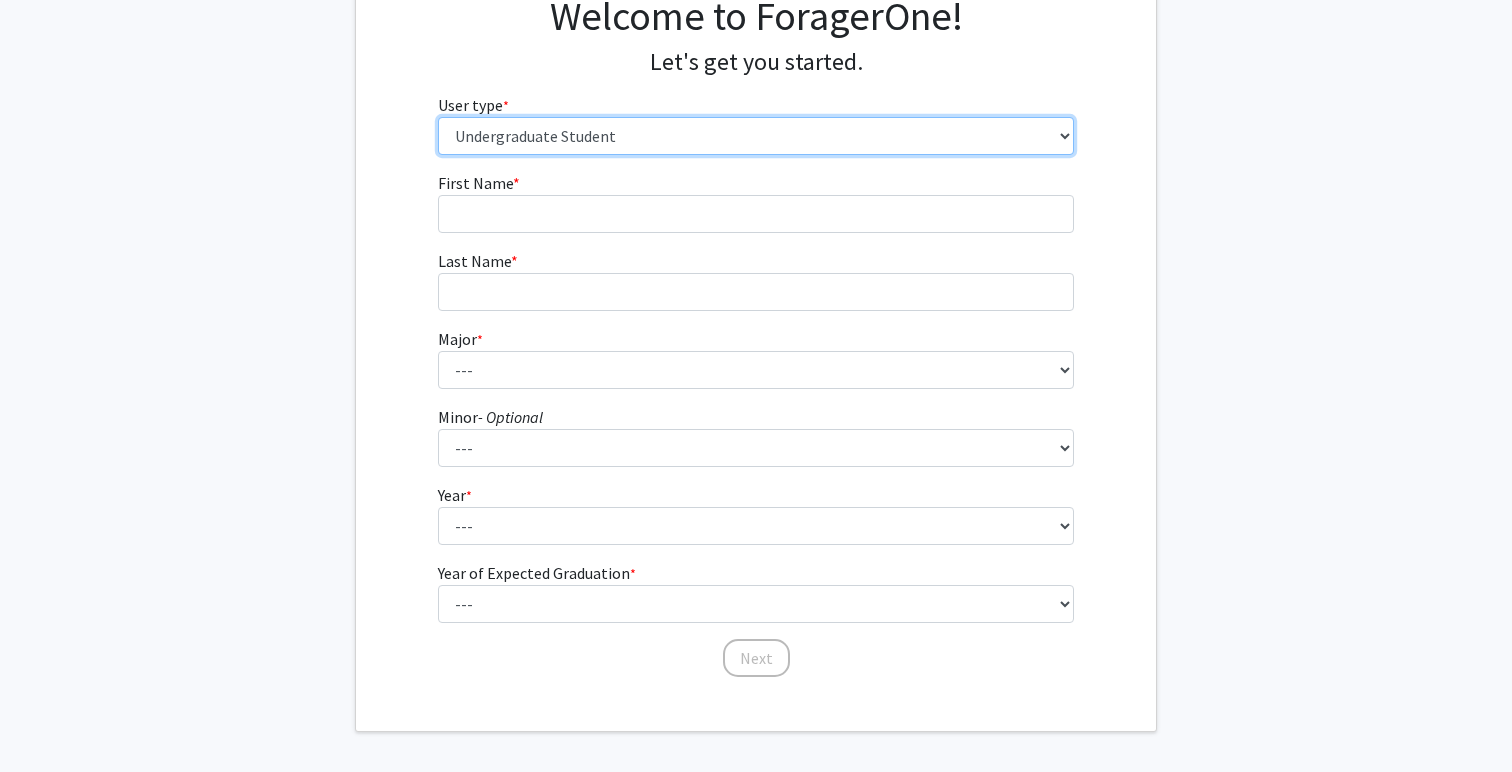 scroll, scrollTop: 251, scrollLeft: 0, axis: vertical 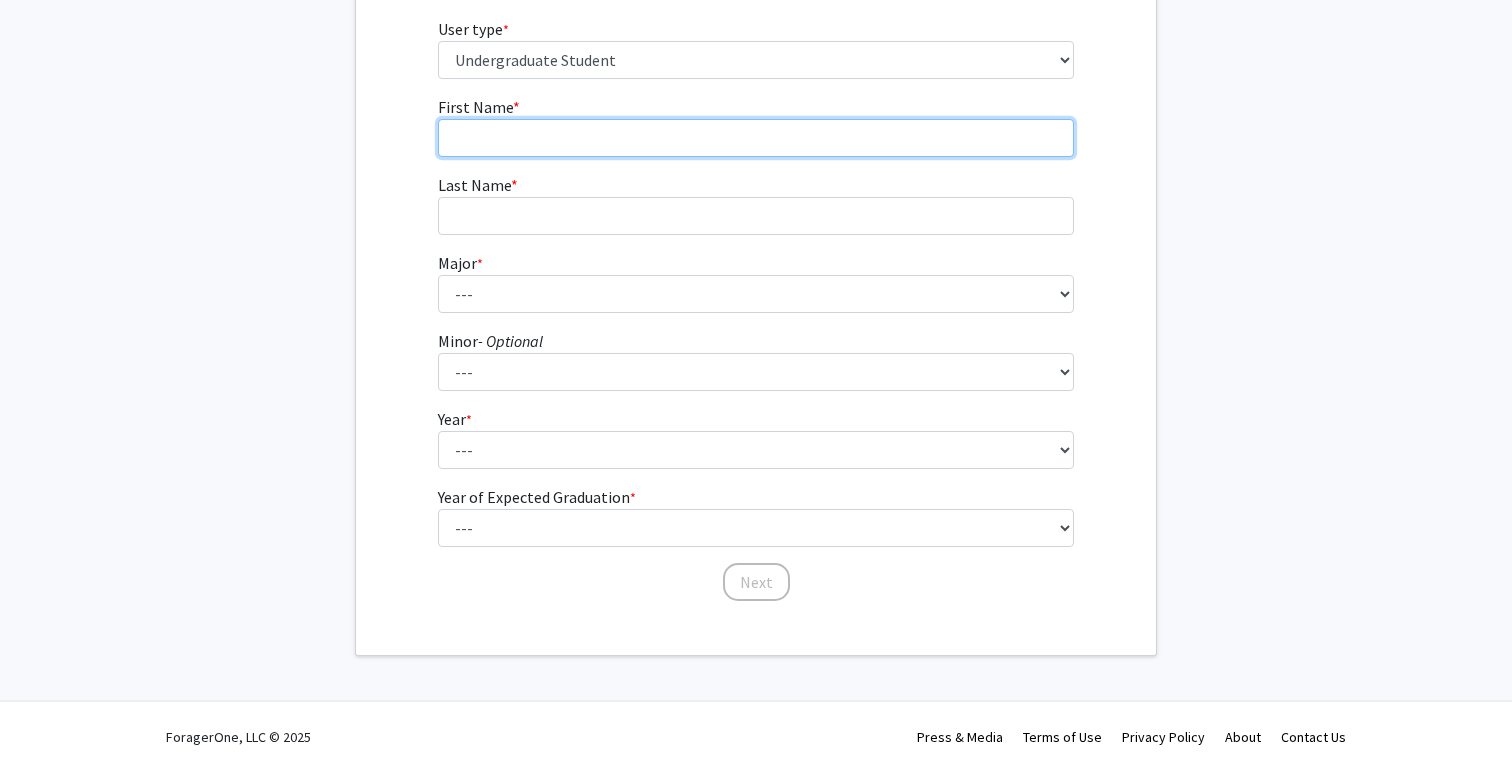 click on "First Name * required" at bounding box center [756, 138] 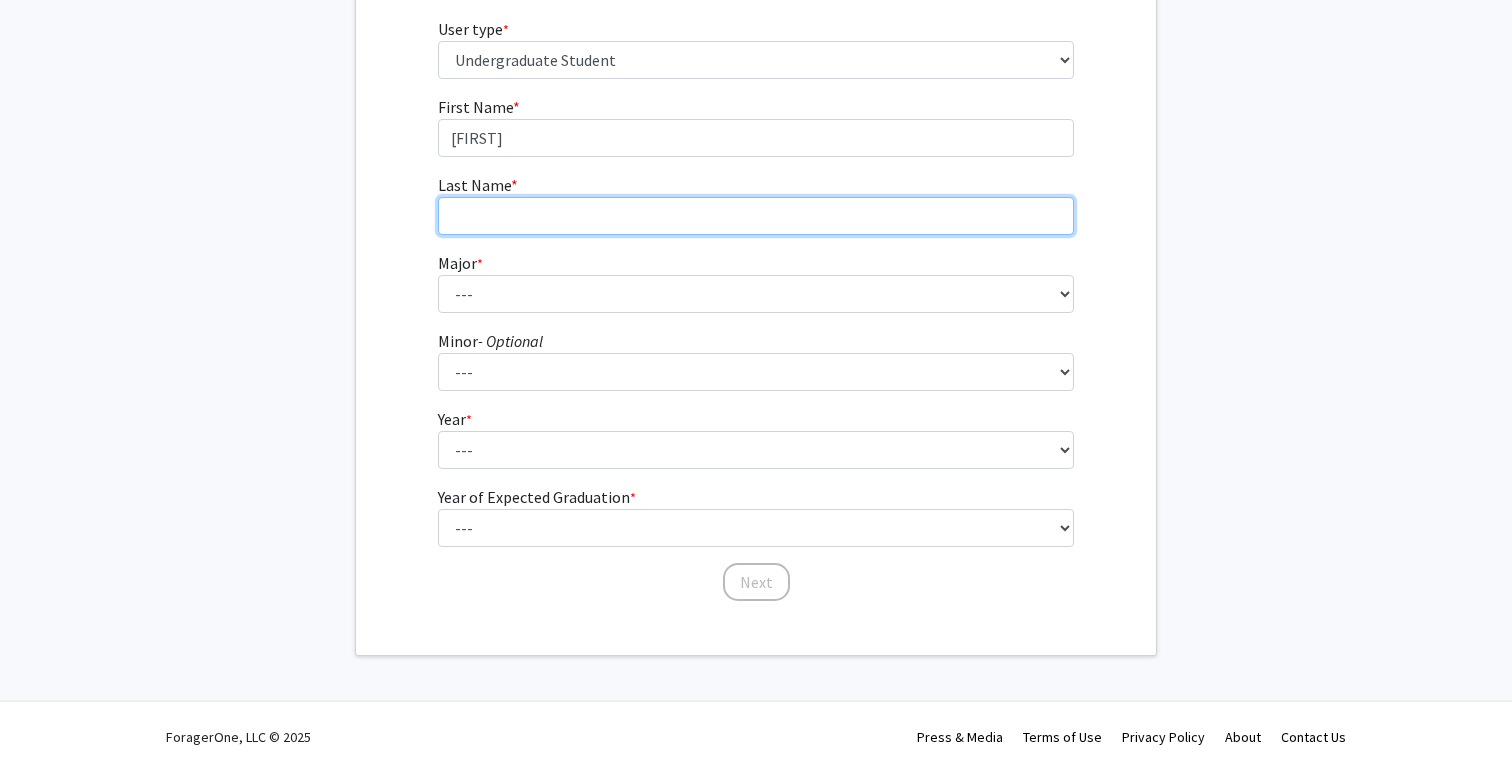type on "[LAST]" 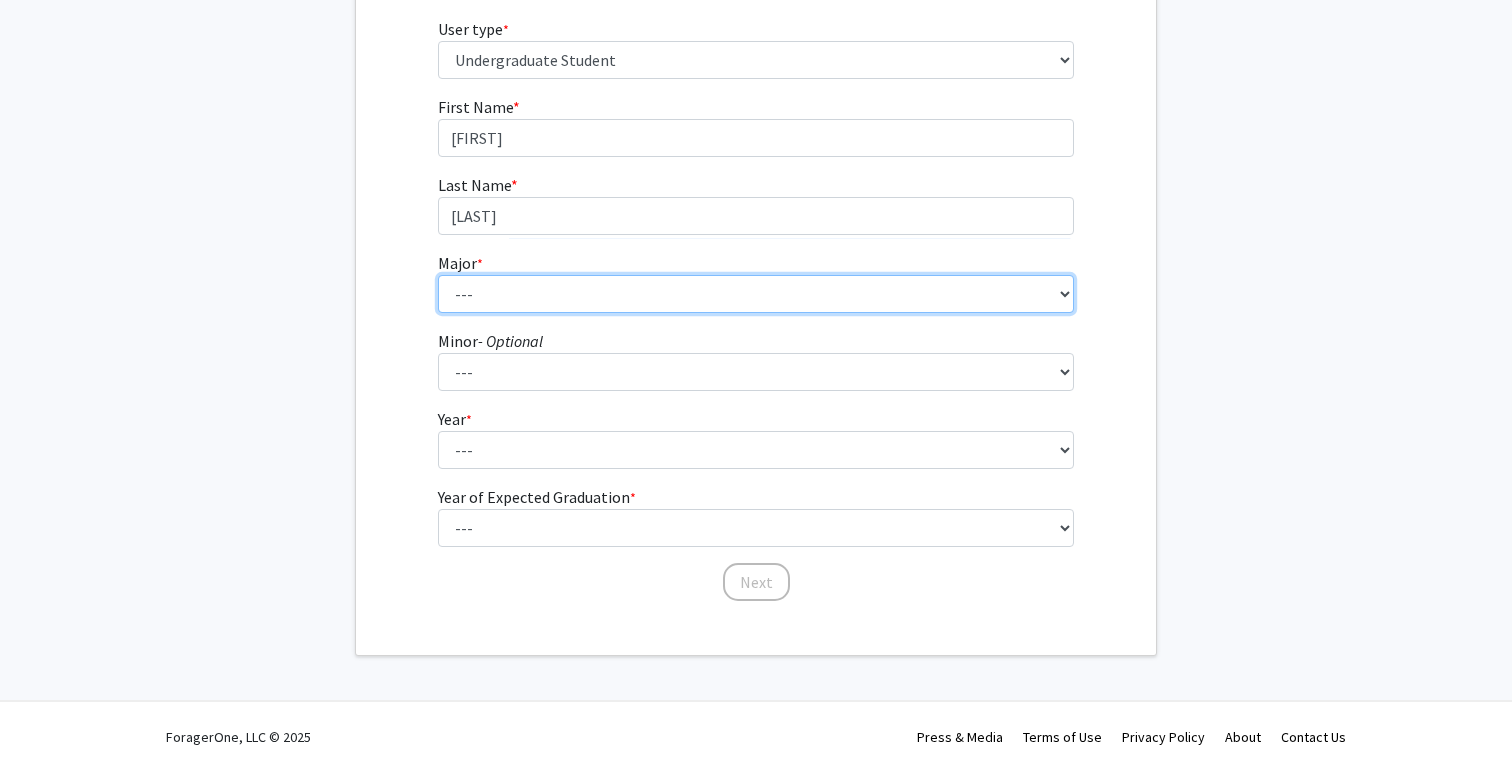 click on "---  Accounting   African American Studies   African Studies   American Studies   Analytic Consulting   Ancient Mediterranean Studies   Anthropology   Applied Mathematics   Arabic   Art History   Arts Management   Biology   Biophysics   Business Administration   Business and Society   Chemistry   Chinese Studies   Classical Civilization   Classics   Comparative Literature   Computer Science   Dance and Movement Studies   East Asian Studies   Economics   Engineering   Engineering Sciences   English   English and Creative Writing   Entrepreneurship   Environment and Sustainability Management   Environmental Sciences   Film and Media   Film and Media Management   Finance   French   German Studies   Greek   Health Innovation   History   Human Health   Information Systems and Operations Management   Integrated Visual Arts   Interdisciplinary Studies in Society and Culture   International Business   International Studies   Italian Studies   Japanese   Jewish Studies   Latin   Latin American and Caribbean Studies" at bounding box center [756, 294] 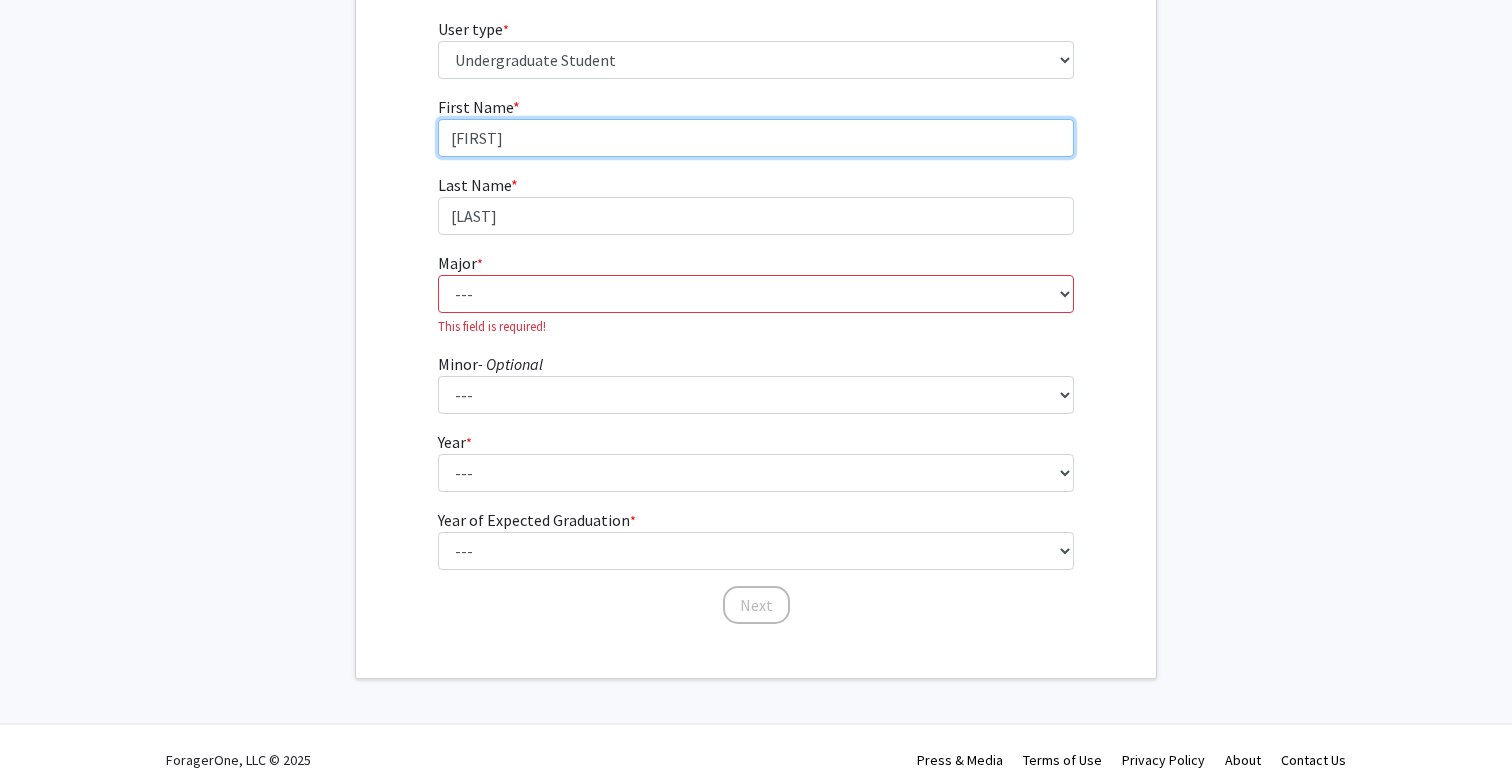 drag, startPoint x: 497, startPoint y: 134, endPoint x: 240, endPoint y: 95, distance: 259.9423 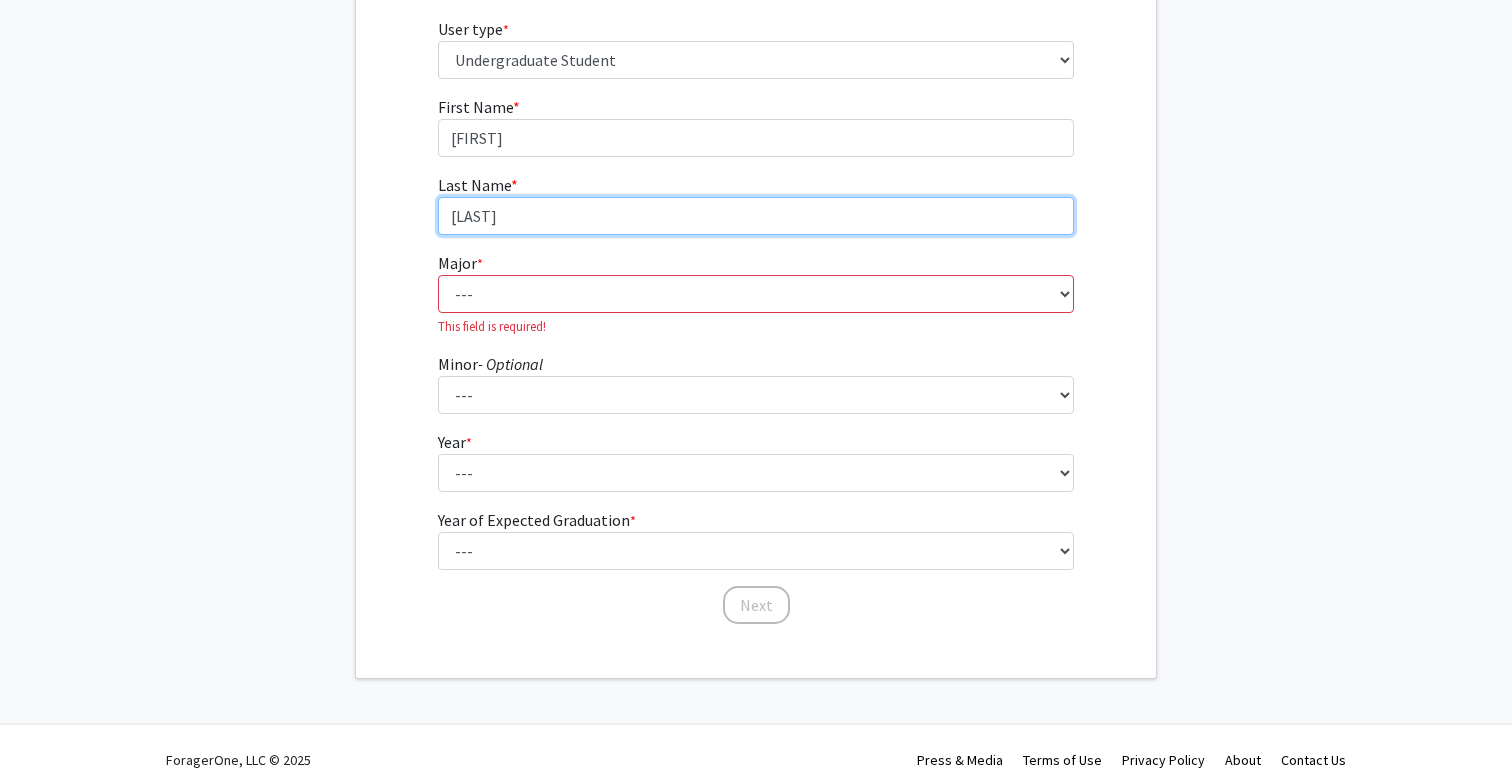 drag, startPoint x: 497, startPoint y: 216, endPoint x: 420, endPoint y: 213, distance: 77.05842 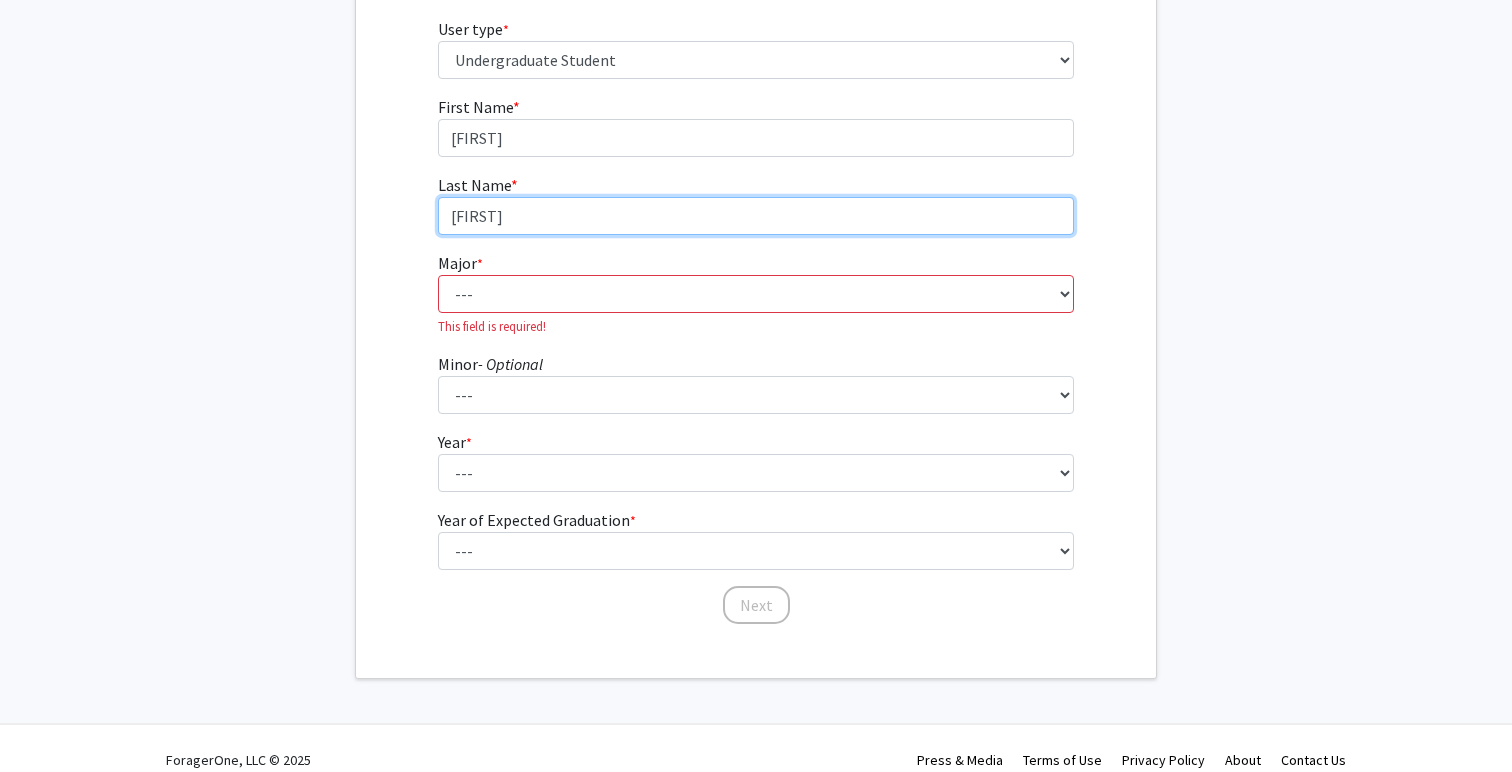 type on "[FIRST]" 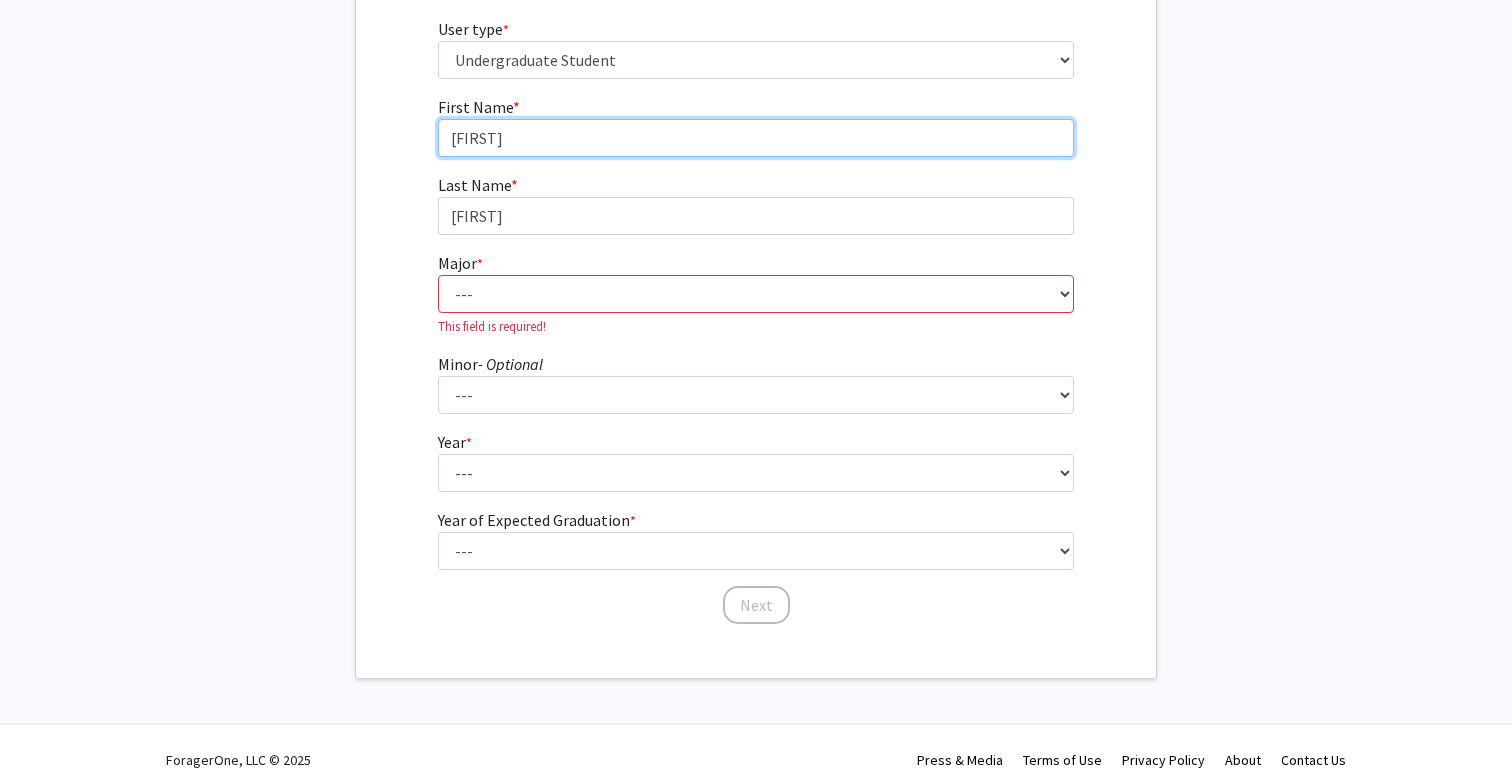 drag, startPoint x: 529, startPoint y: 138, endPoint x: 294, endPoint y: 106, distance: 237.16872 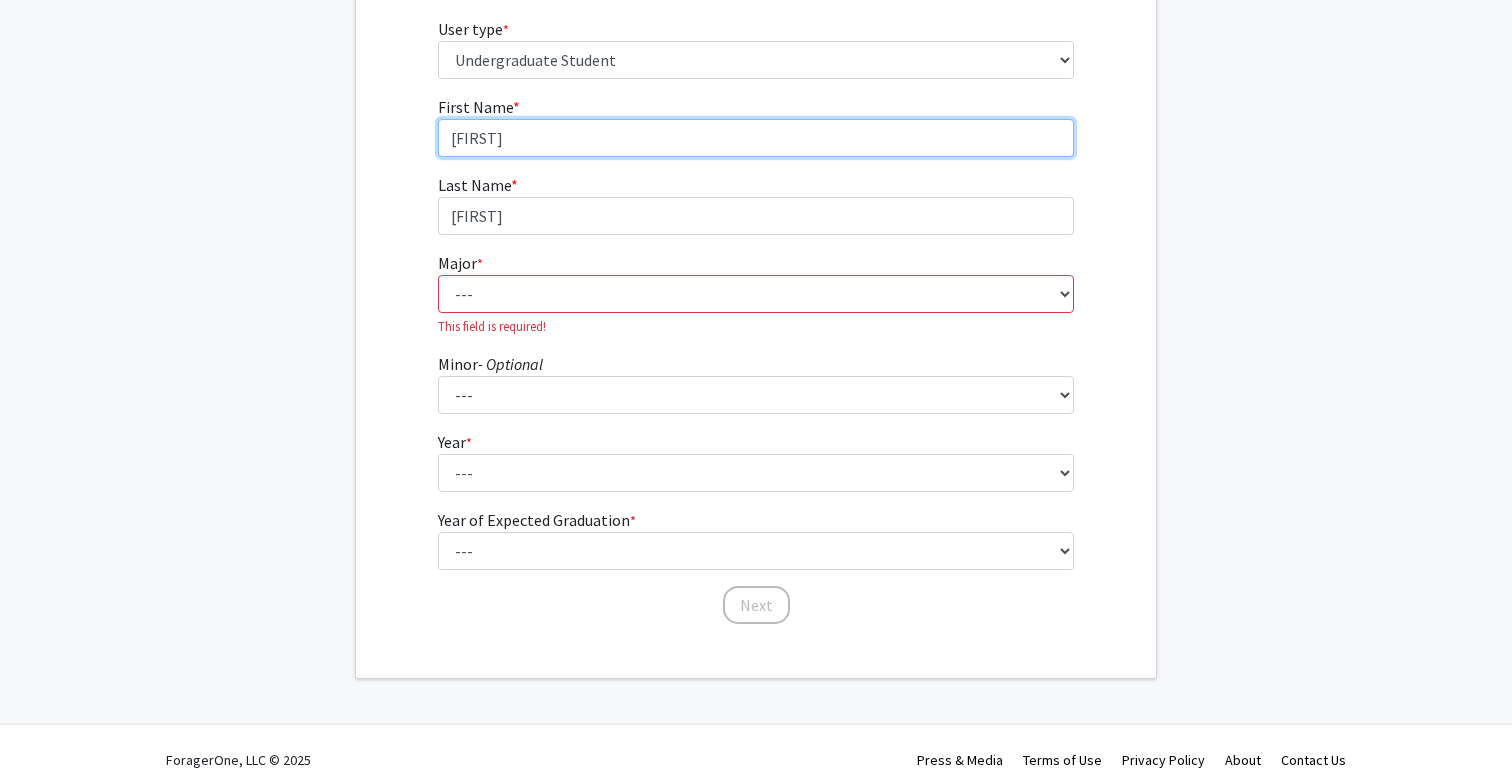 type on "[FIRST]" 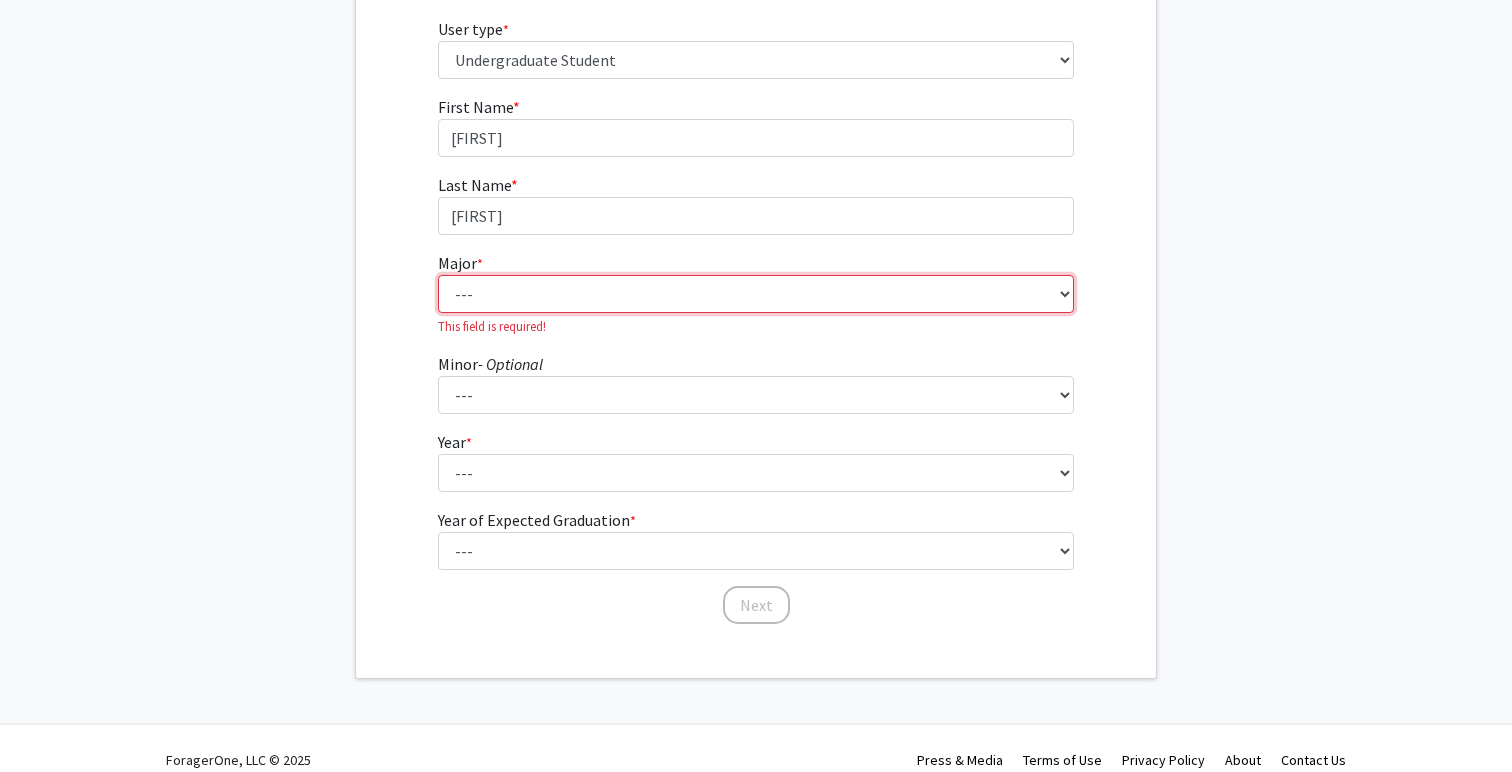 click on "---  Accounting   African American Studies   African Studies   American Studies   Analytic Consulting   Ancient Mediterranean Studies   Anthropology   Applied Mathematics   Arabic   Art History   Arts Management   Biology   Biophysics   Business Administration   Business and Society   Chemistry   Chinese Studies   Classical Civilization   Classics   Comparative Literature   Computer Science   Dance and Movement Studies   East Asian Studies   Economics   Engineering   Engineering Sciences   English   English and Creative Writing   Entrepreneurship   Environment and Sustainability Management   Environmental Sciences   Film and Media   Film and Media Management   Finance   French   German Studies   Greek   Health Innovation   History   Human Health   Information Systems and Operations Management   Integrated Visual Arts   Interdisciplinary Studies in Society and Culture   International Business   International Studies   Italian Studies   Japanese   Jewish Studies   Latin   Latin American and Caribbean Studies" at bounding box center [756, 294] 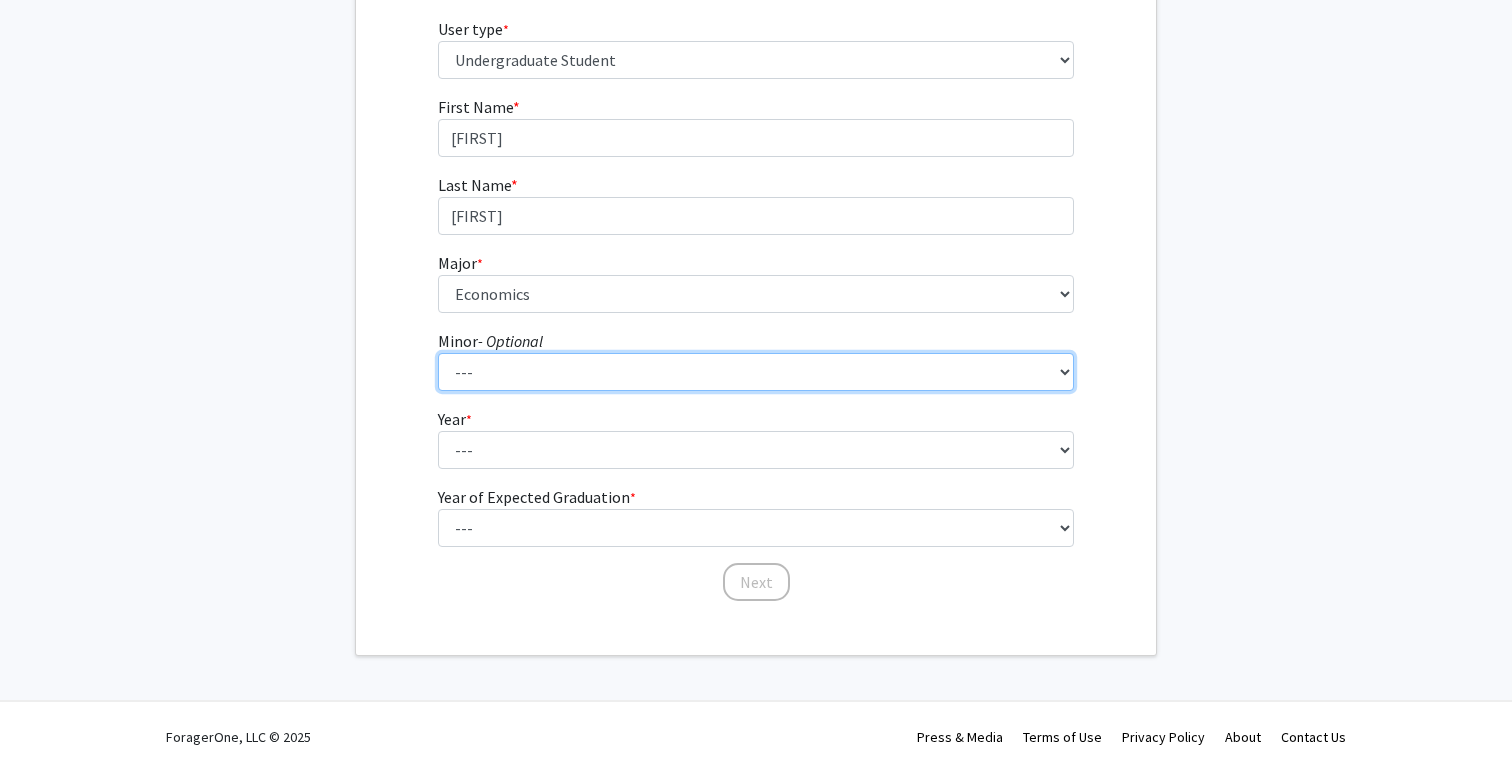 click on "---  African American Studies   African Studies   American Studies   Ancient Mediterranean Studies   Anthropology   Applied Mathematics   Arabic   Architectural Studies   Art History   Astronomy   Catholic Studies   Chinese   Classical Civilization   Community Building and Social Change   Comparative Literature   Computer Informatics   Computer Science   Dance and Movement Studies   Economics   English   Environmental Sciences   Ethics   Film and Media   French   German Studies   Global Development Studies   Global Health, Culture and Society   Greek   Hebrew   Hindi   History   Italian Studies   Japanese   Jewish Studies   Korean   Latin   Latin American and Caribbean Studies   Linguistics   Lusophone Studies   Mathematics   Mediterranean Archaeology   Music   Neuroethics   Nutrition Science   Persian Language and Literature   Philosophy   Physics   Political Science   Predictive Health   Religion   Rhetoric, Writing, Information Design   Russian and East European Studies   Science, Culture, and Society" at bounding box center [756, 372] 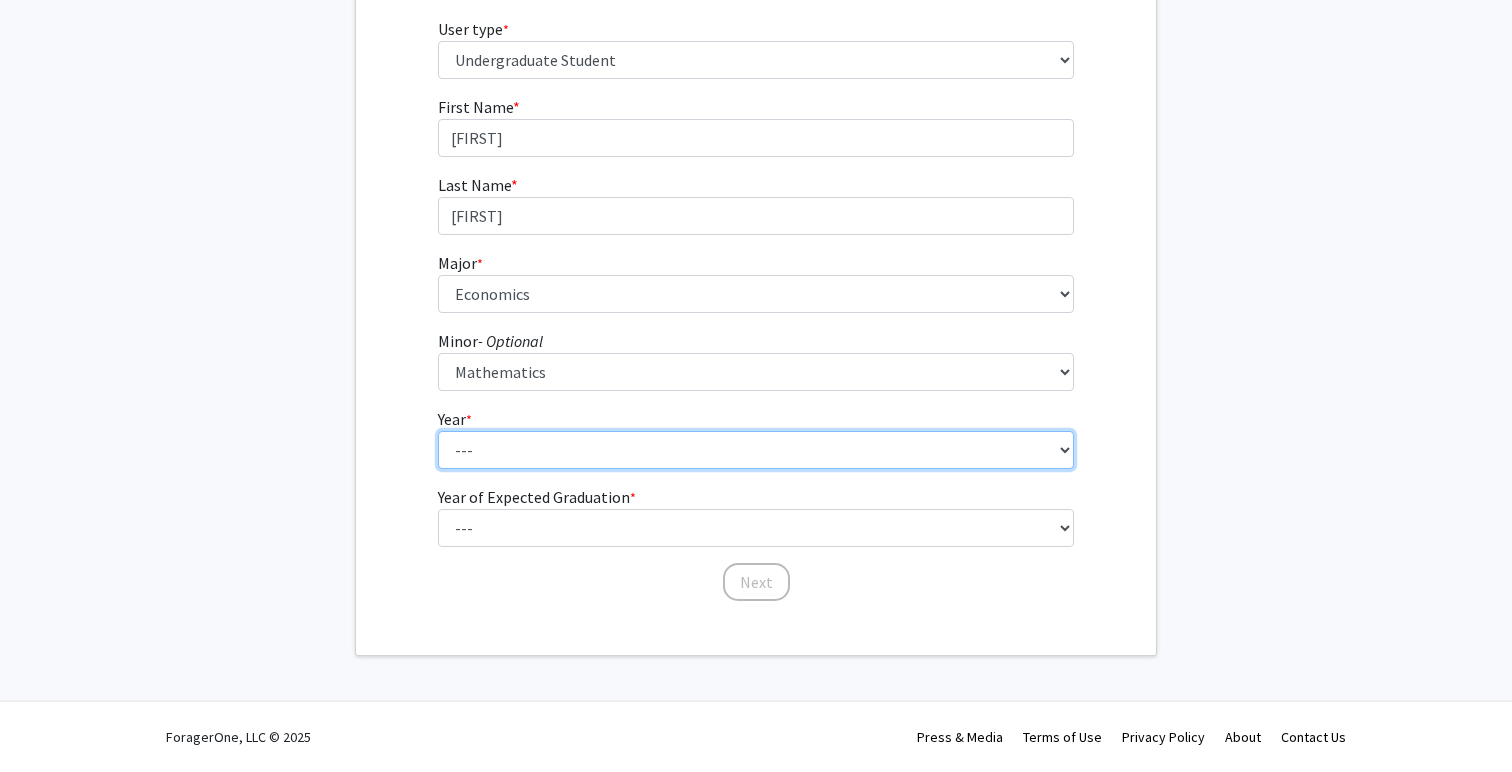 click on "---  First-year   Sophomore   Junior   Senior   Postbaccalaureate Certificate" at bounding box center [756, 450] 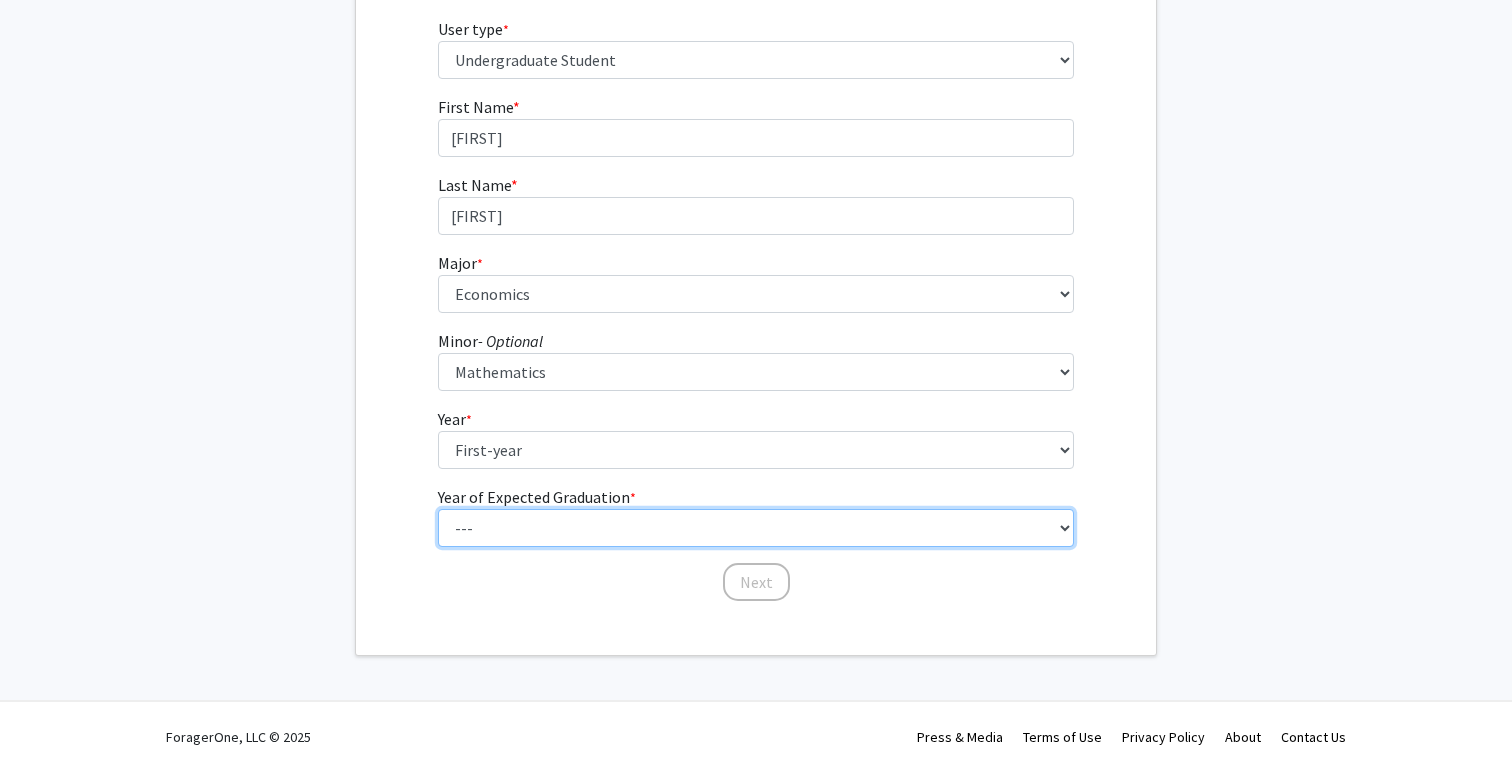 click on "---  2025   2026   2027   2028   2029   2030   2031   2032   2033   2034" at bounding box center [756, 528] 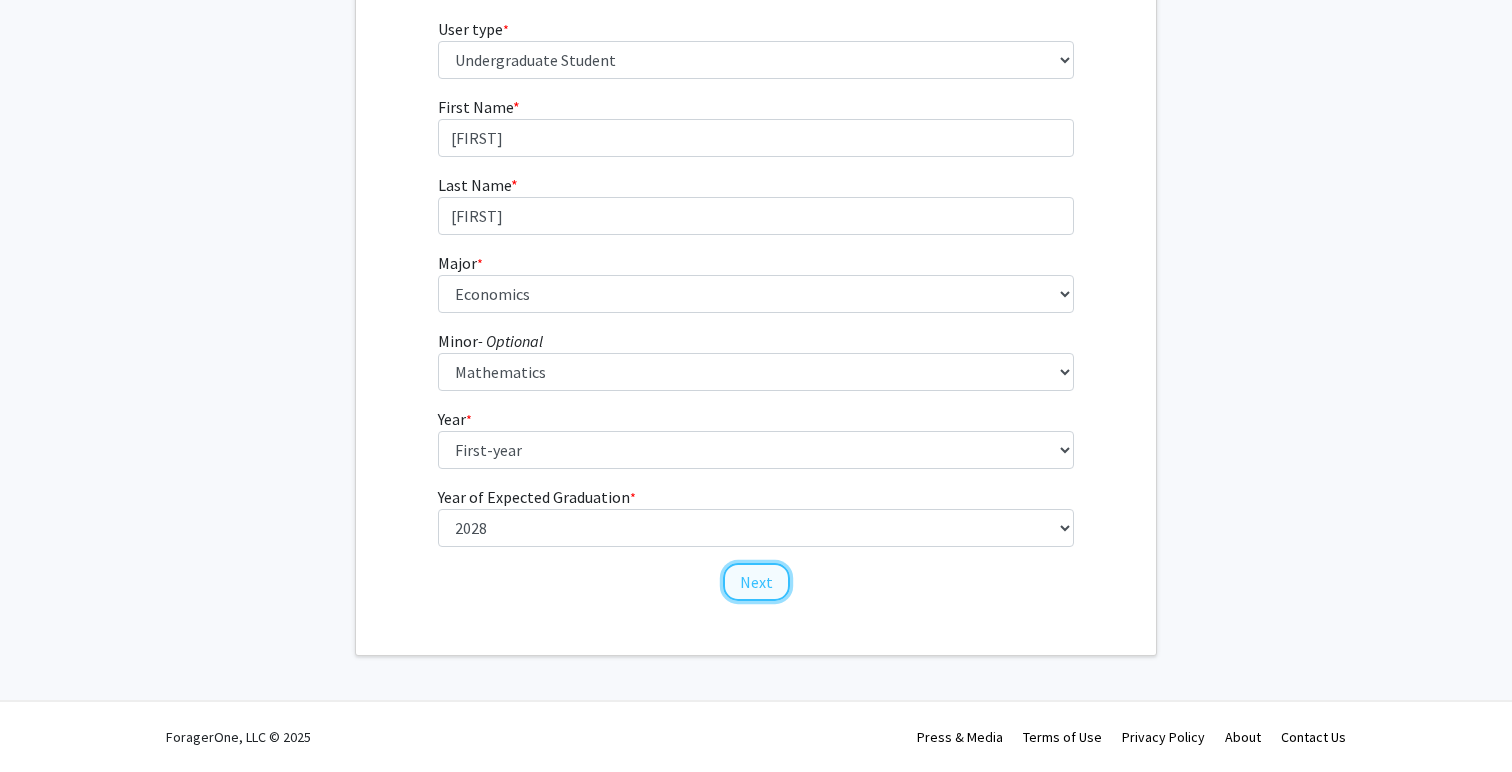 click on "Next" 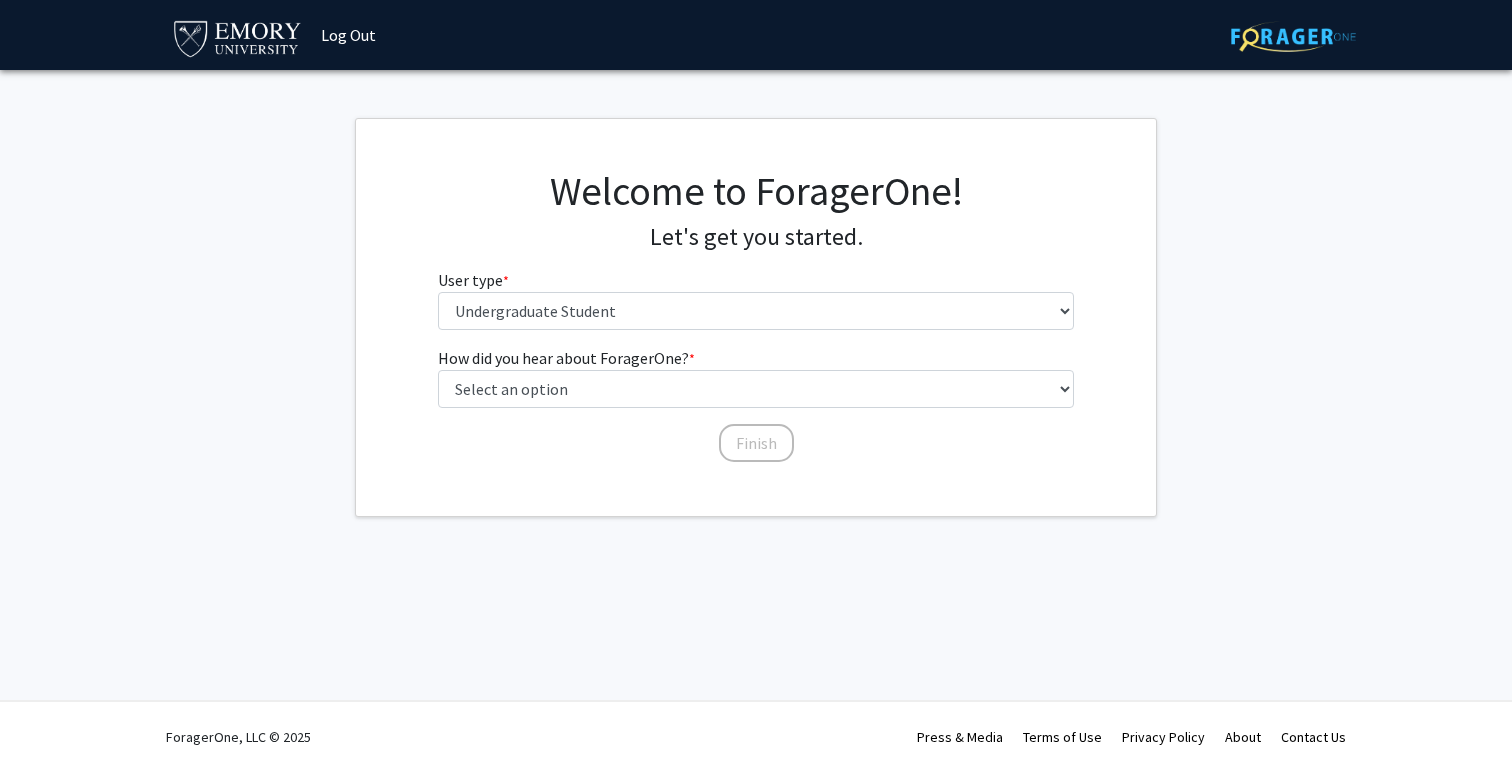 scroll, scrollTop: 0, scrollLeft: 0, axis: both 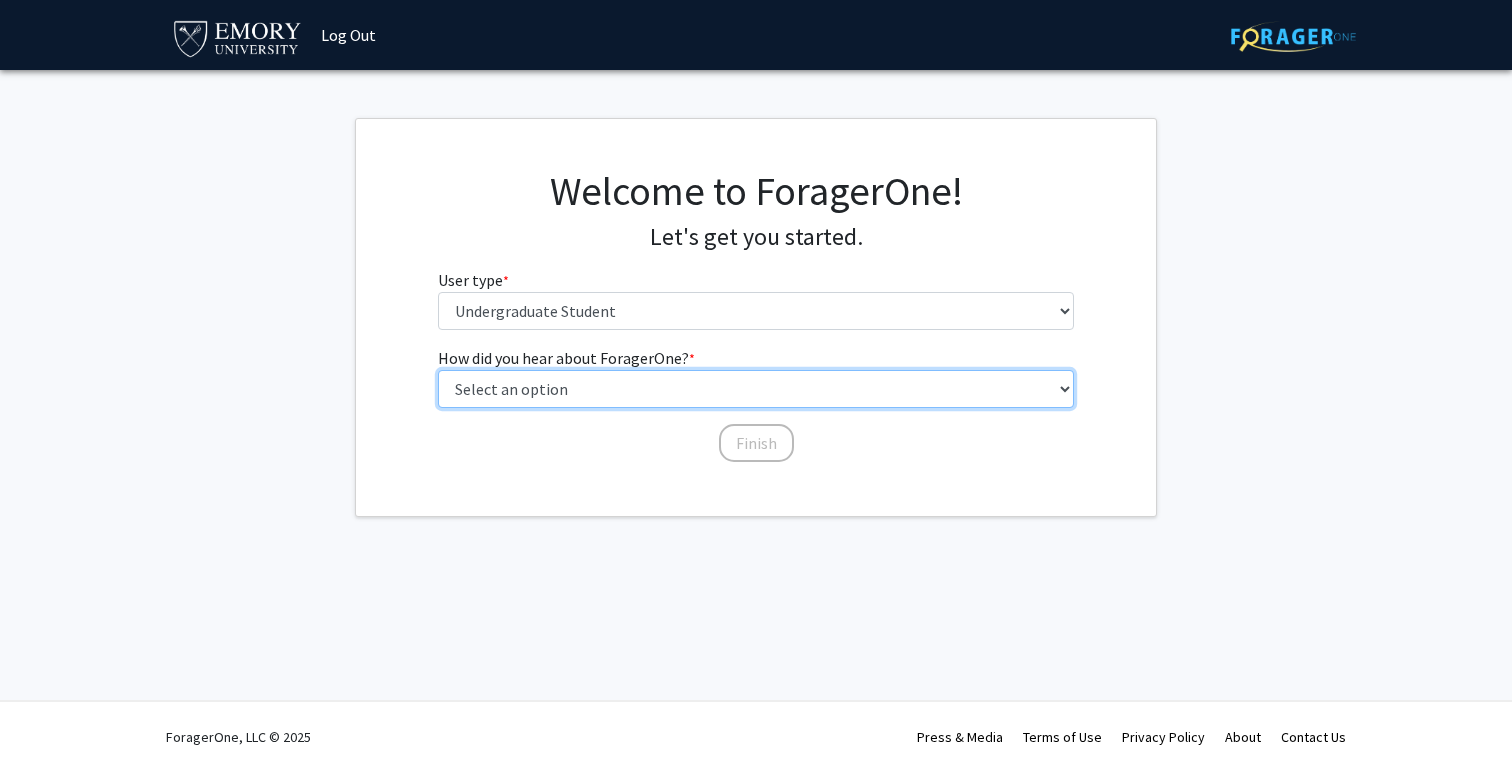 click on "Select an option  Peer/student recommendation   Faculty/staff recommendation   University website   University email or newsletter   Other" at bounding box center [756, 389] 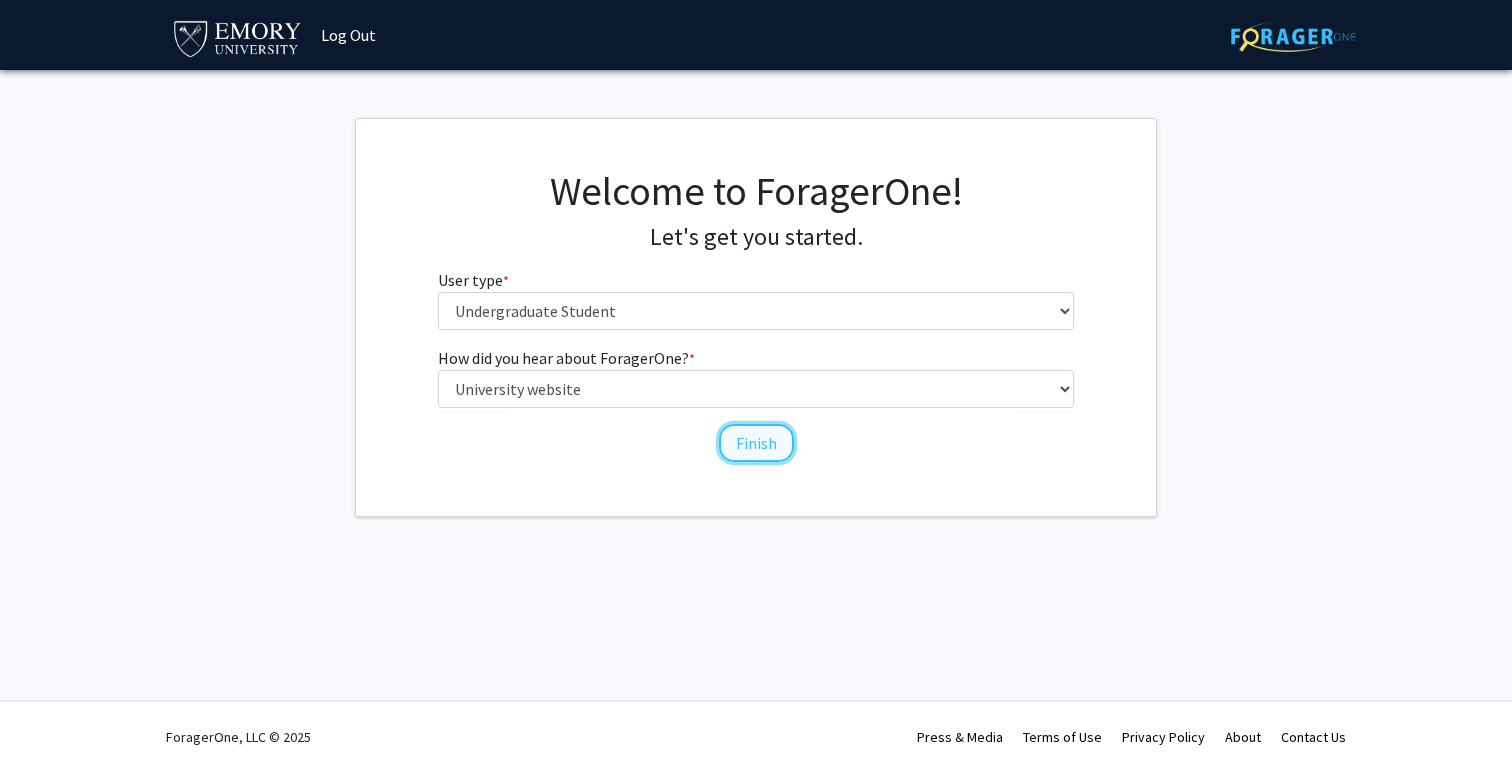 click on "Finish" 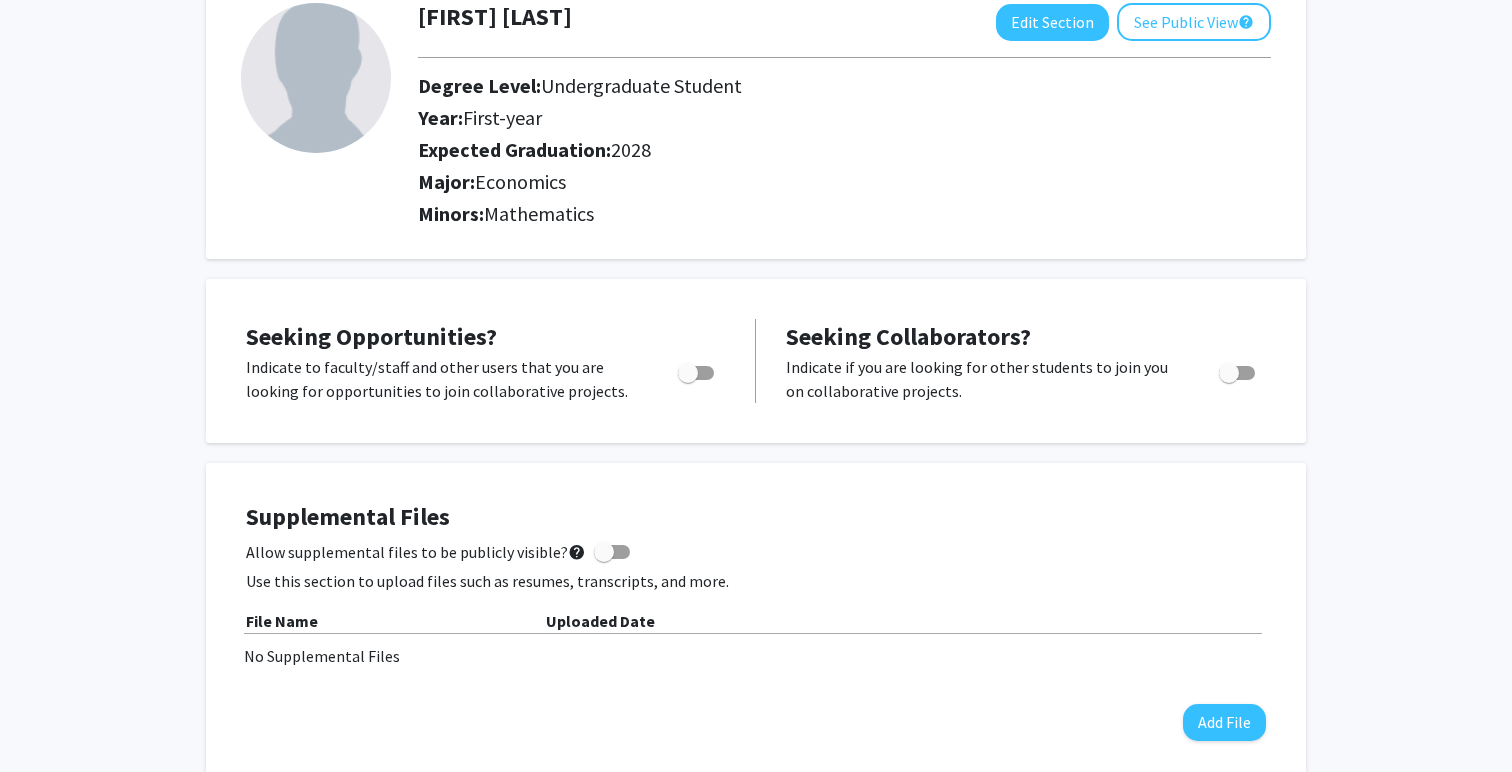 scroll, scrollTop: 0, scrollLeft: 0, axis: both 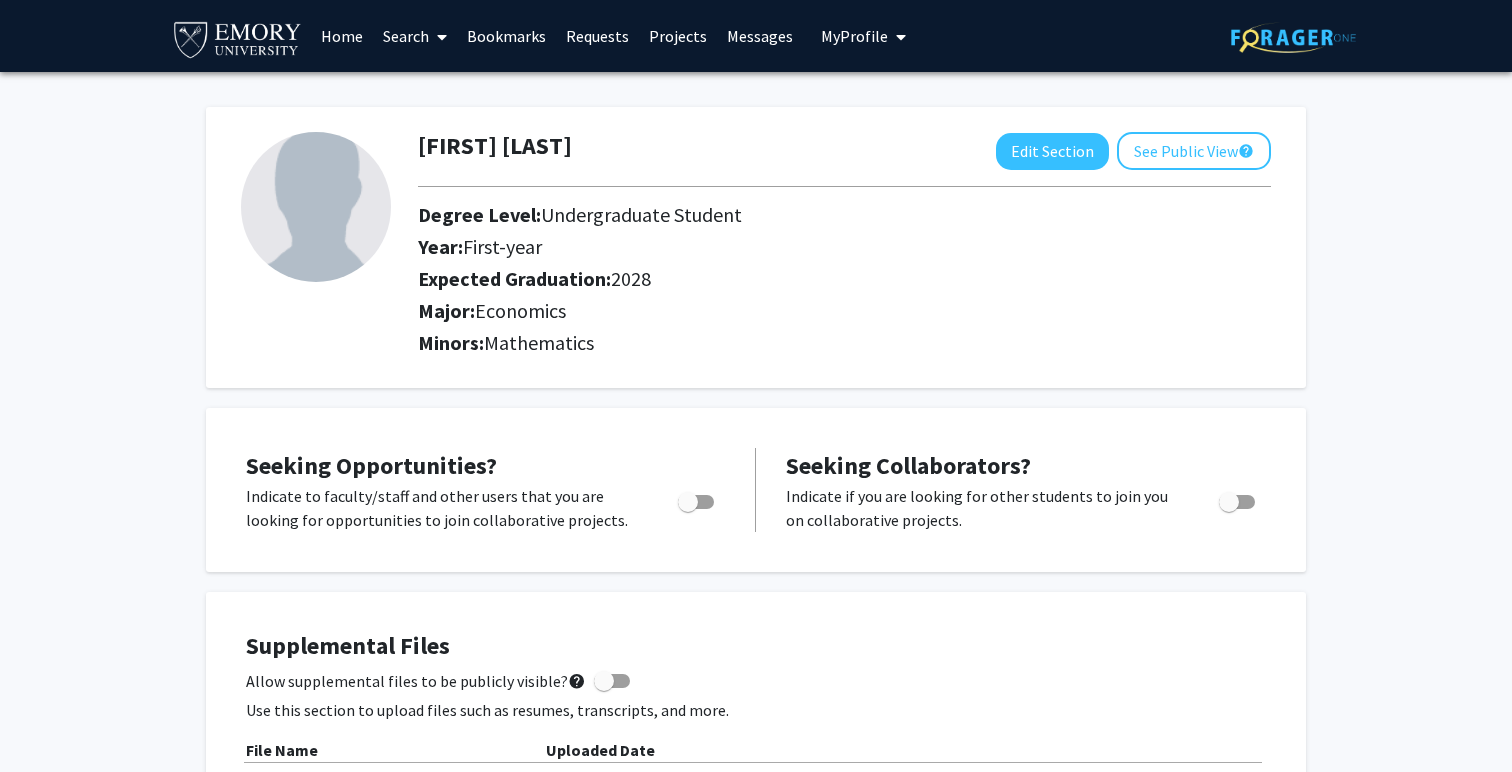 click on "Projects" at bounding box center [678, 36] 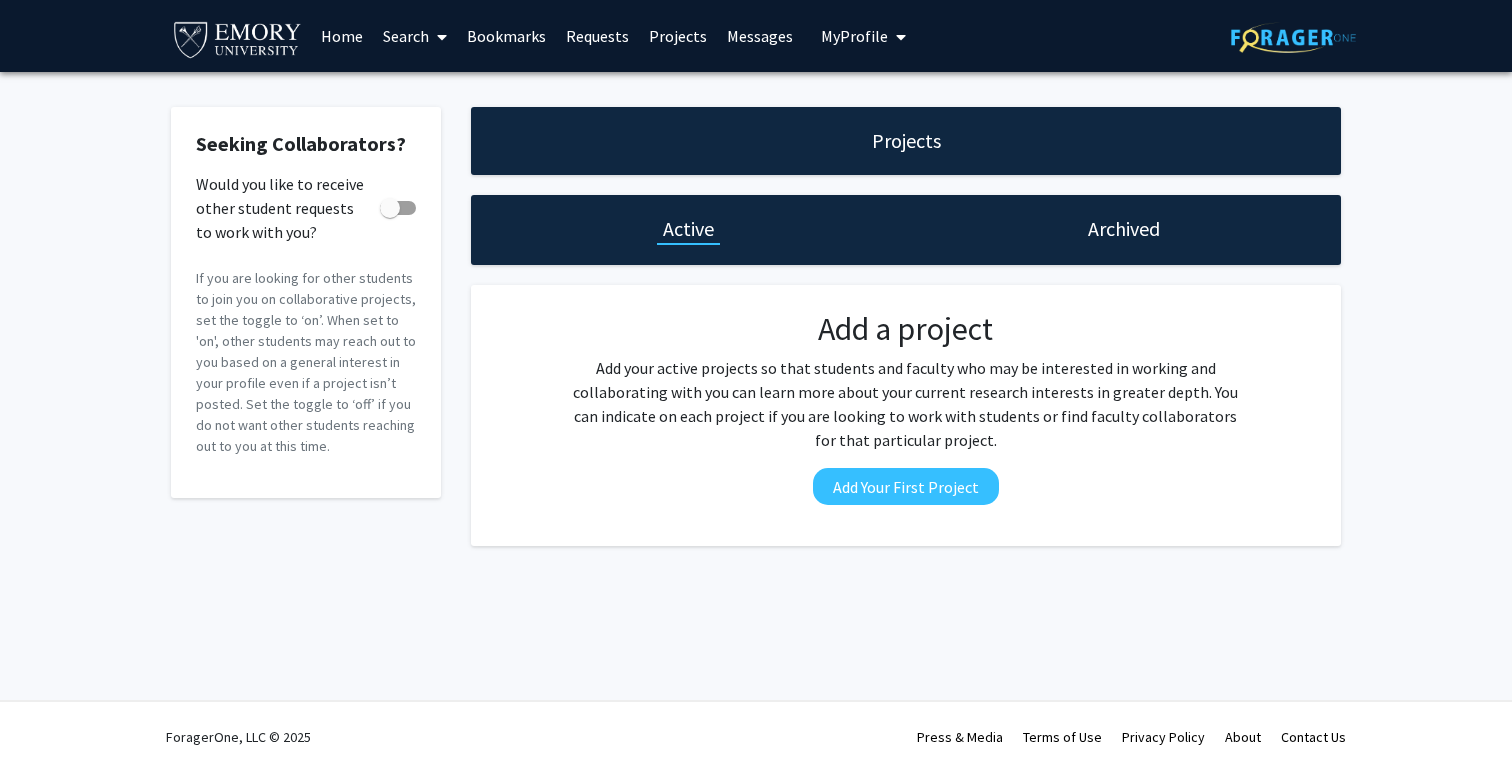 click on "Search" at bounding box center [415, 36] 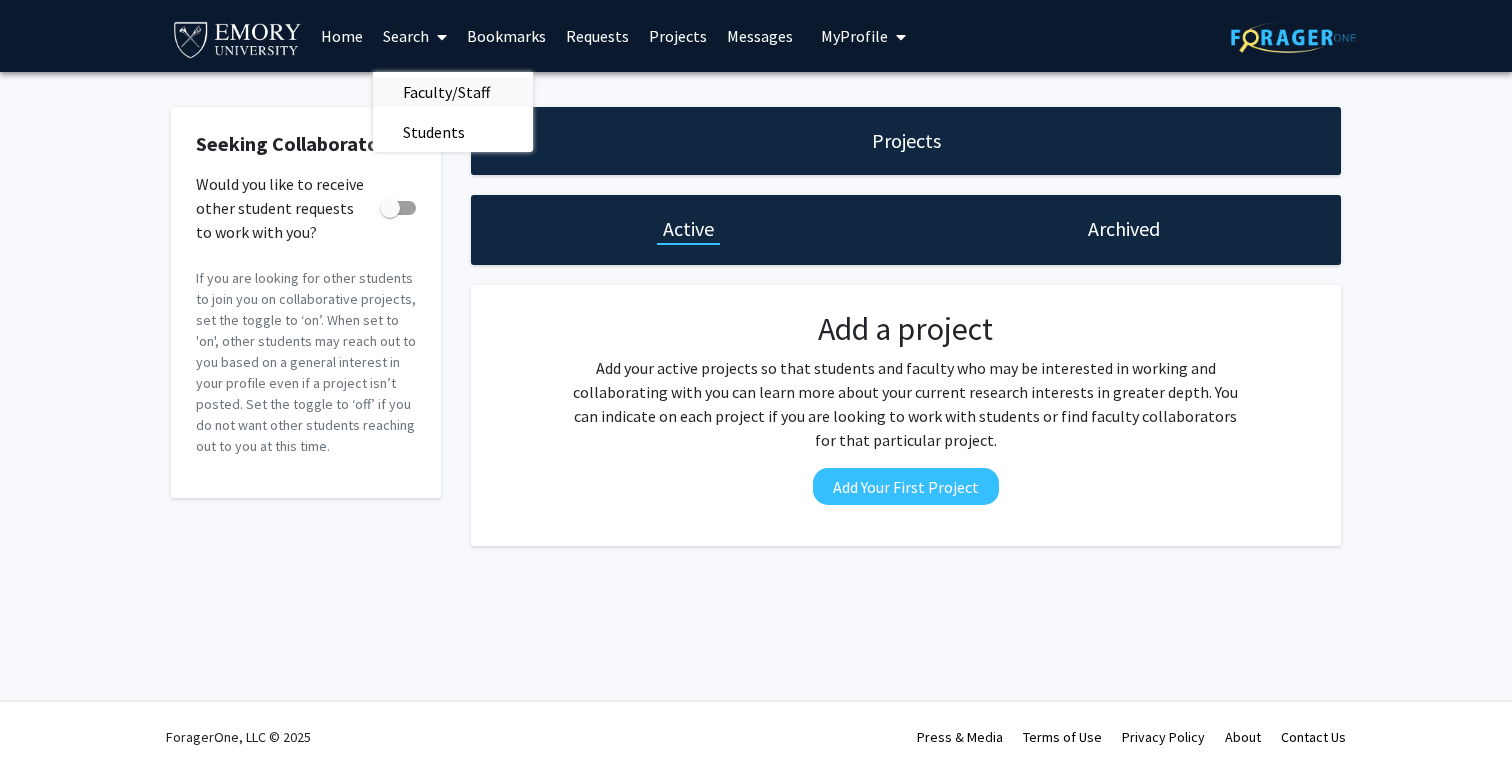 click on "Faculty/Staff" at bounding box center [446, 92] 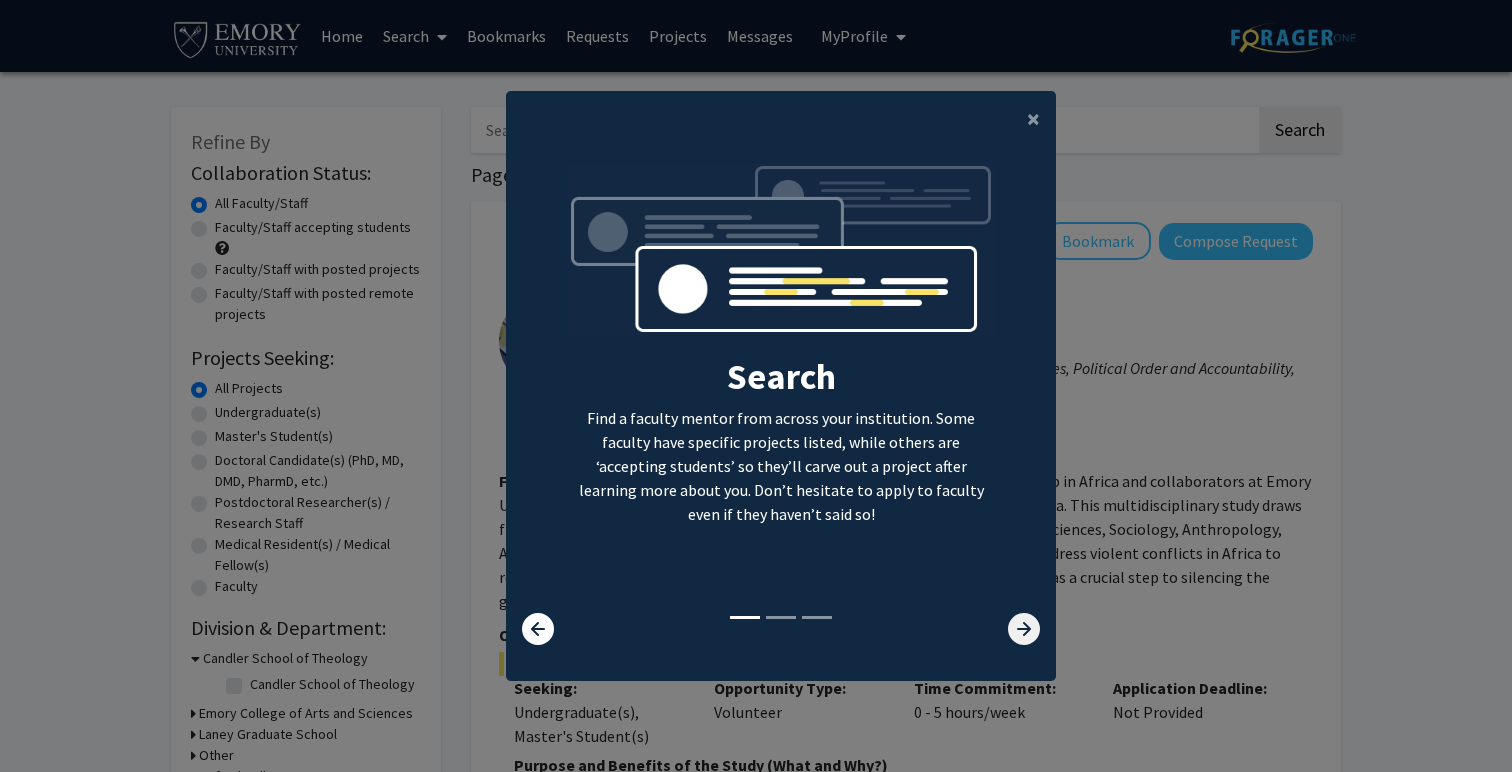 click 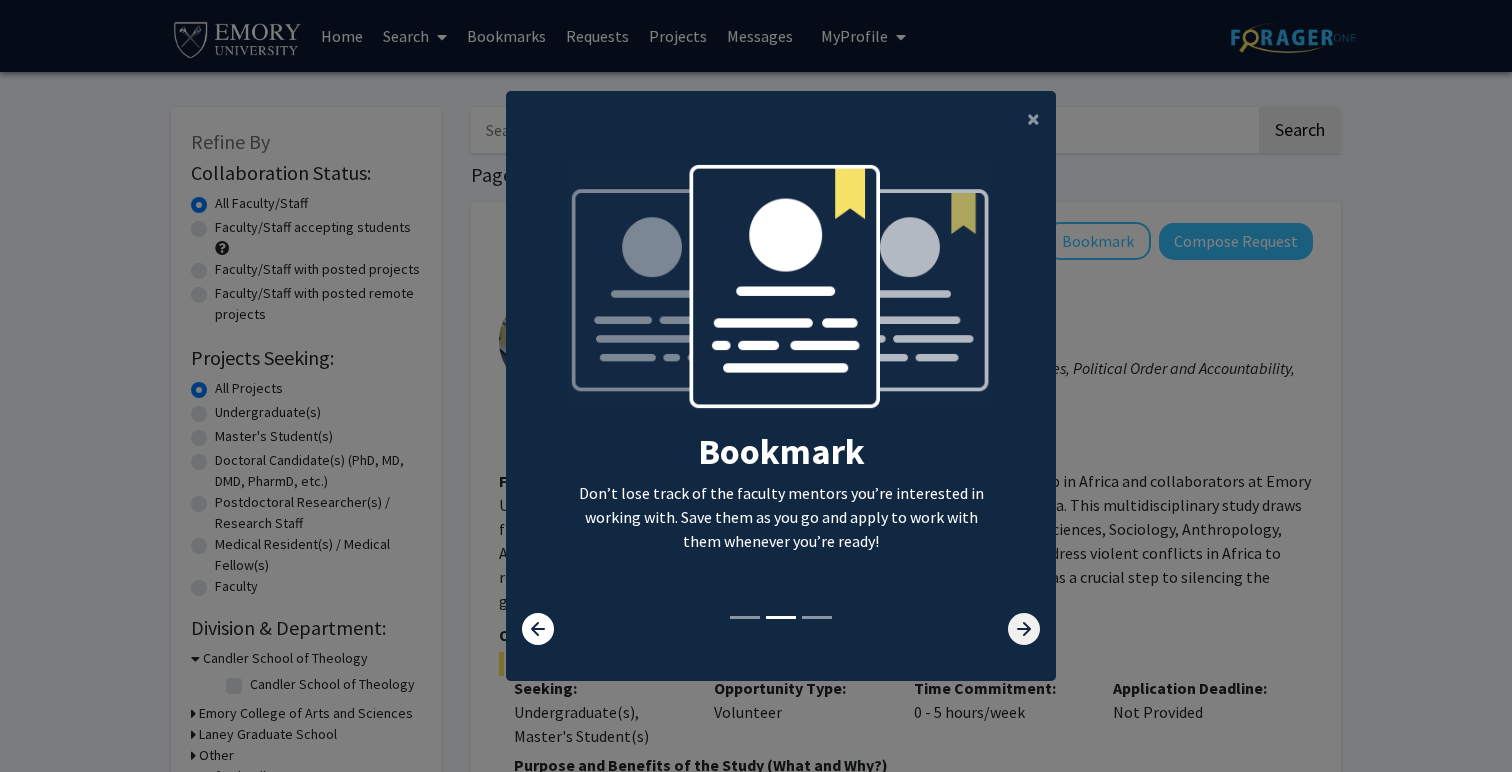click 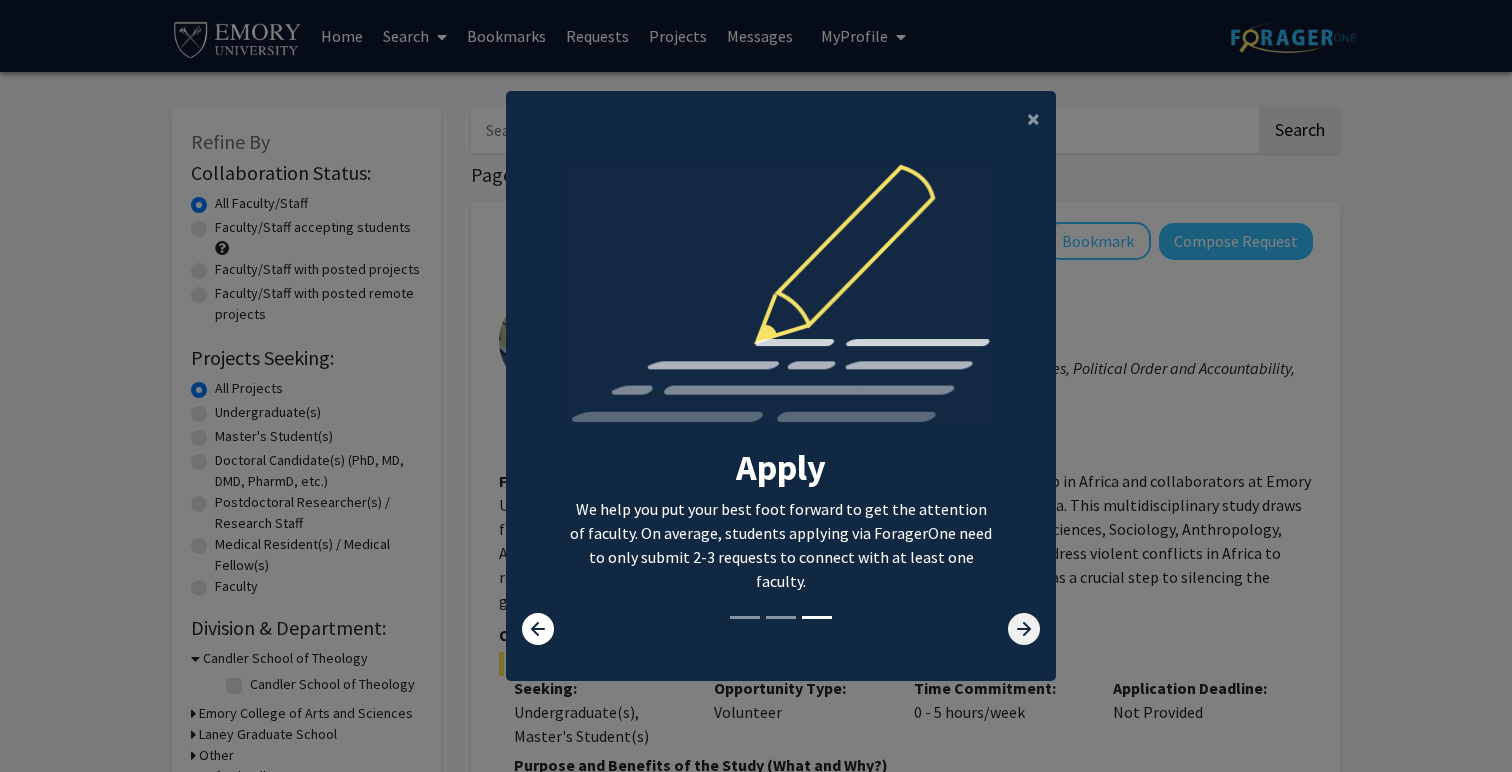 click 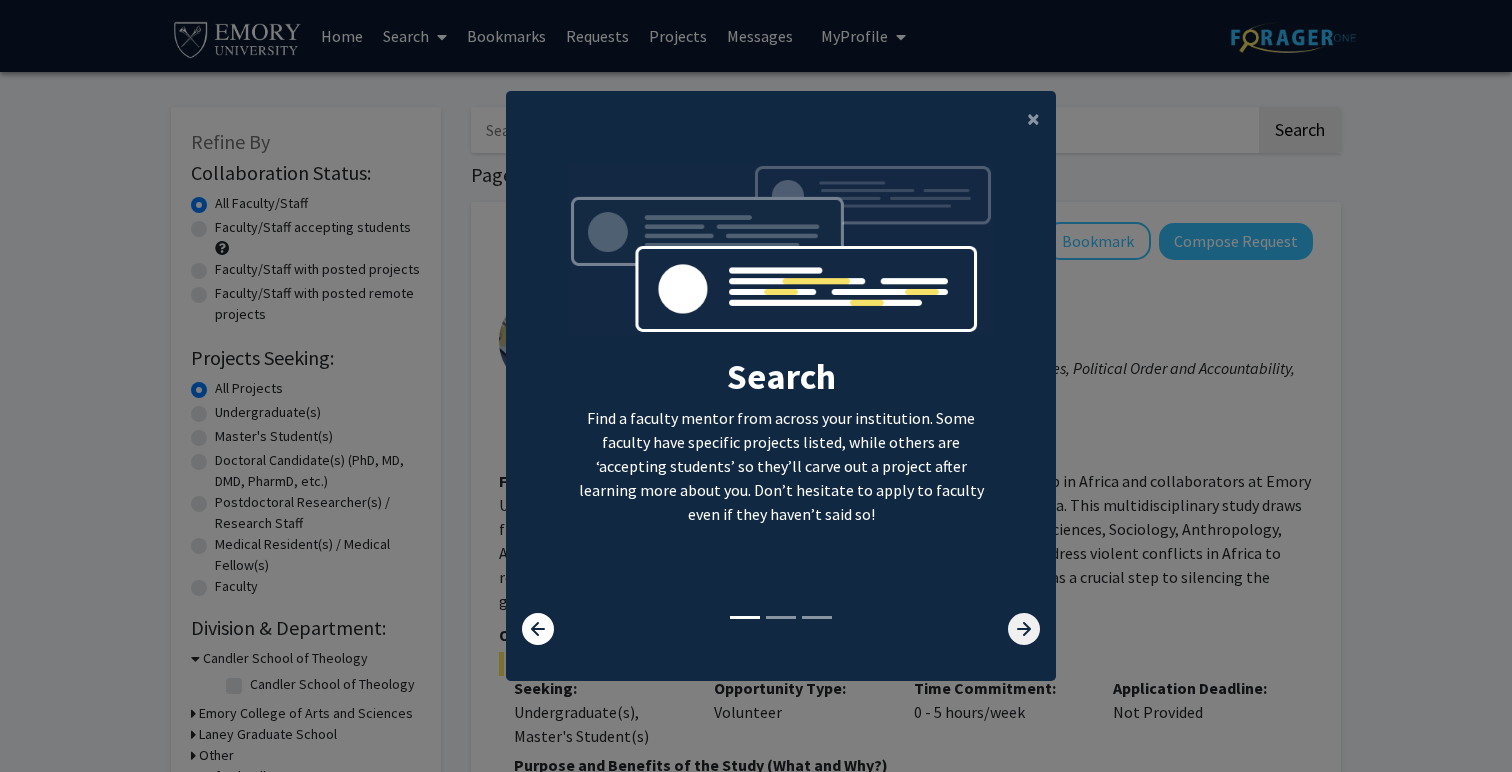click 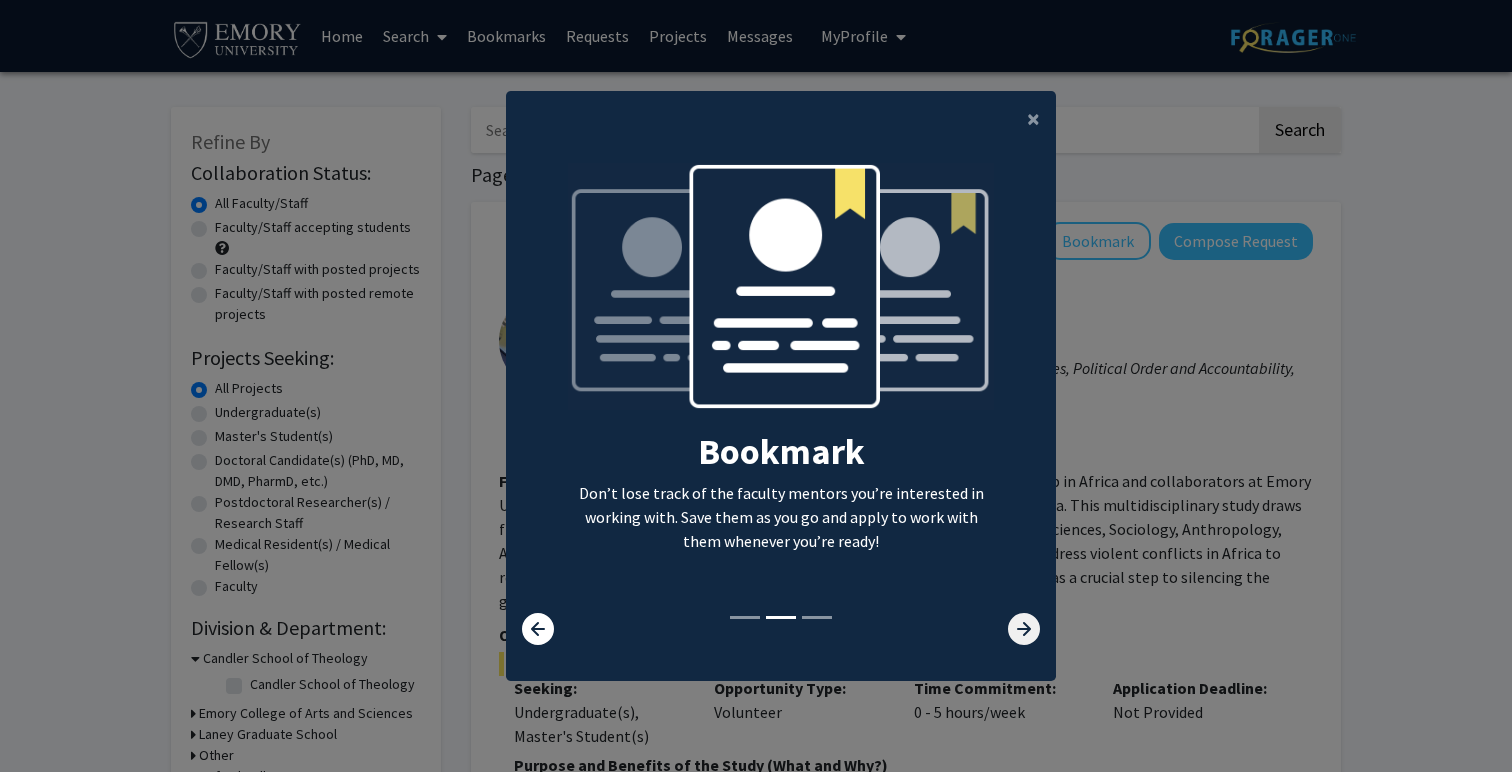 click 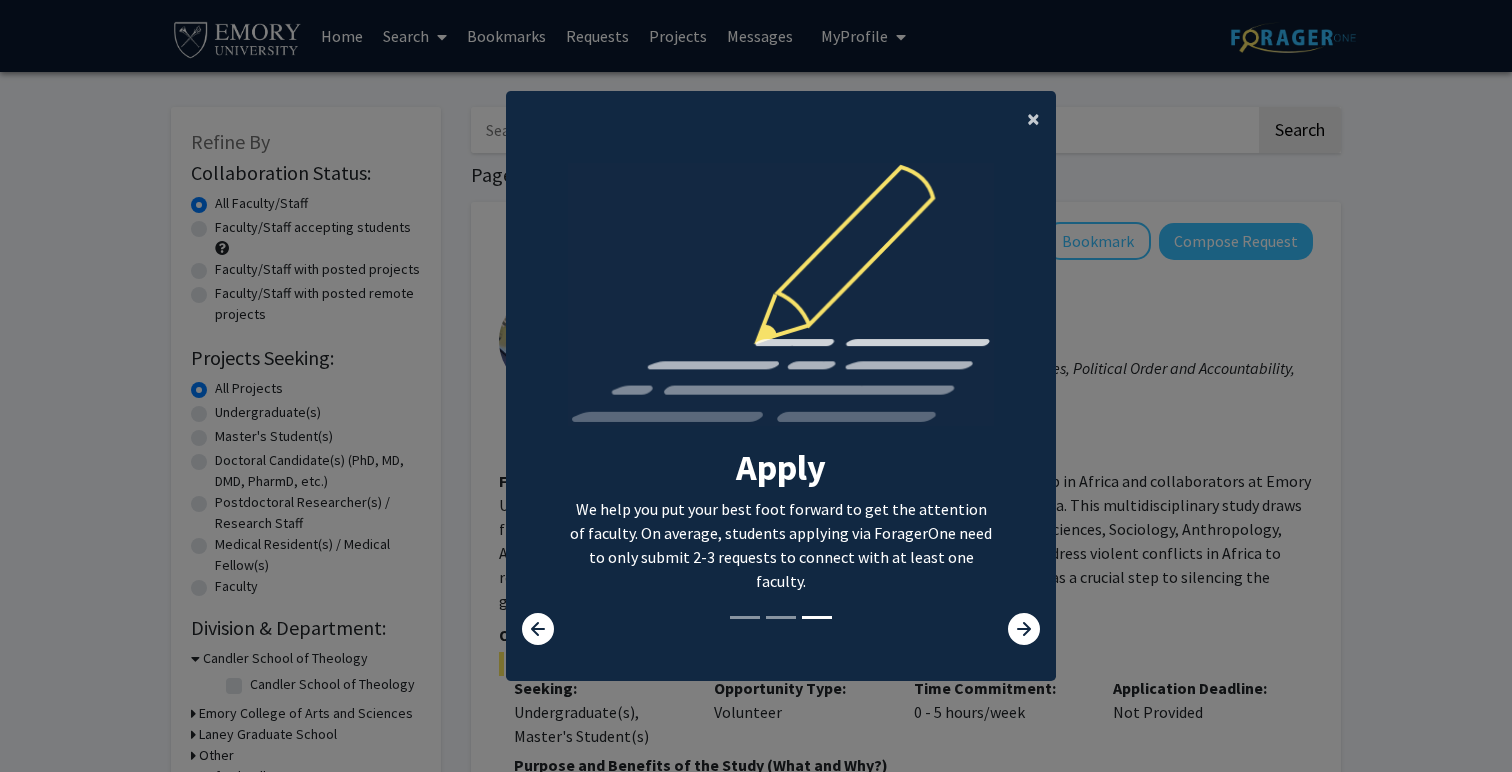 click on "×" 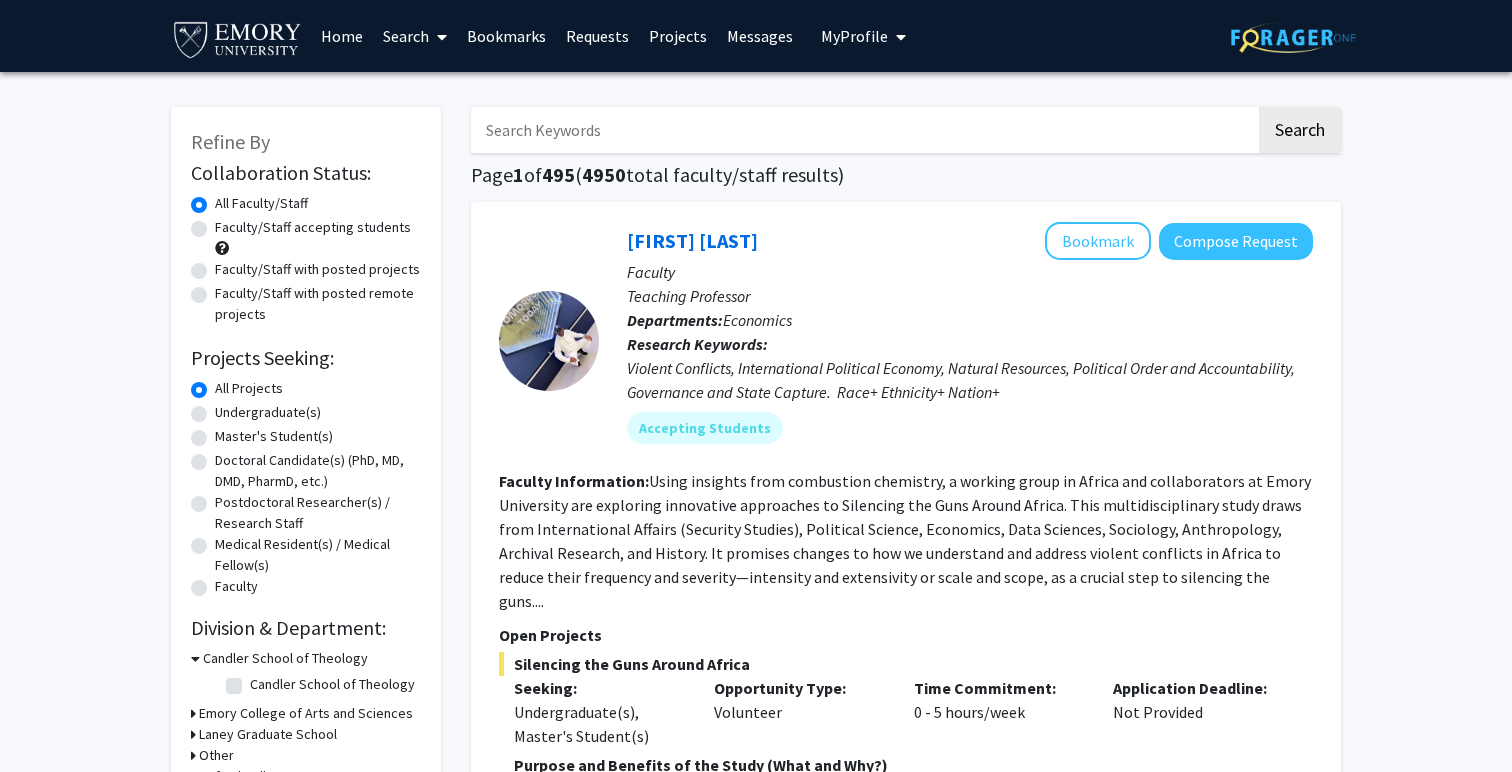 click on "Faculty/Staff accepting students" 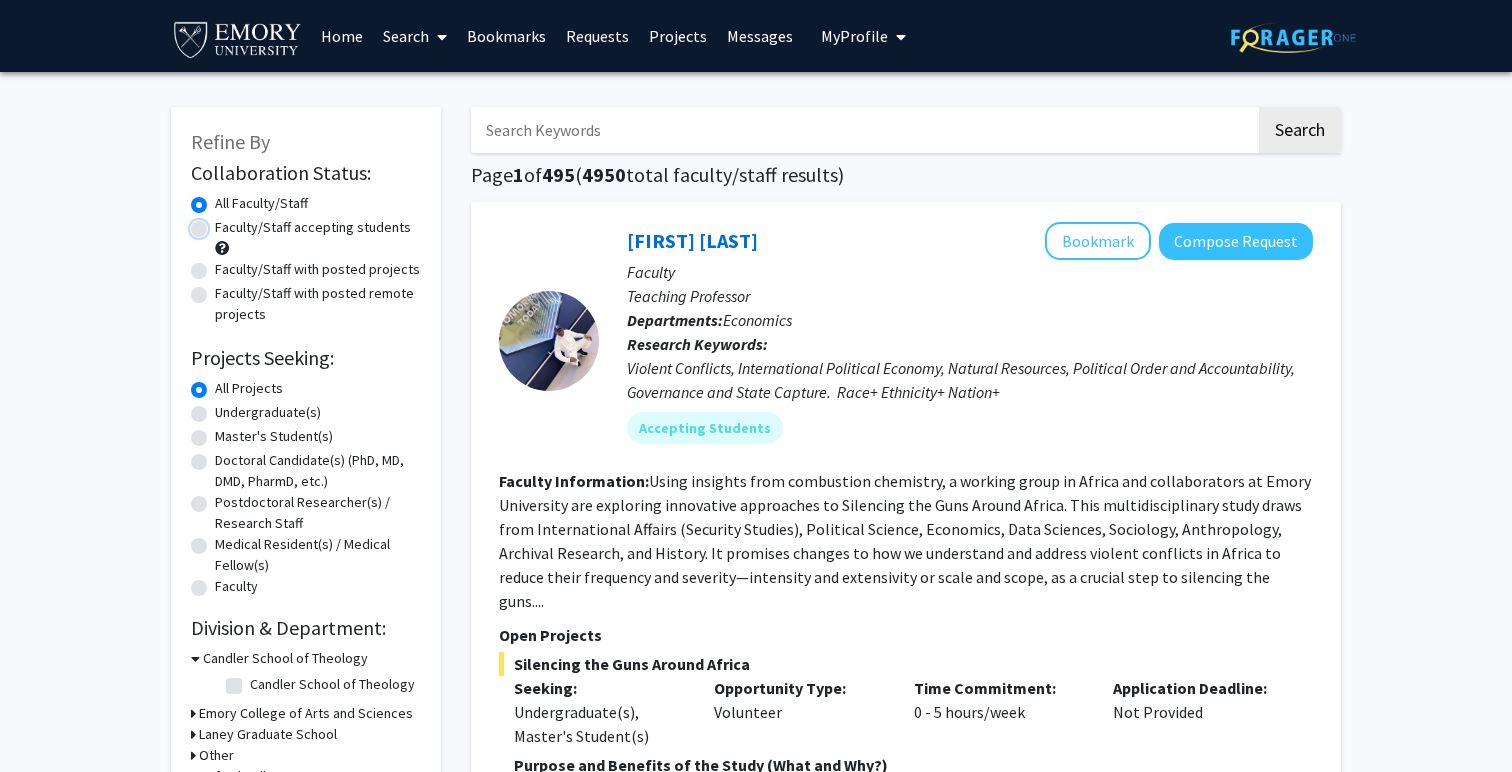 click on "Faculty/Staff accepting students" at bounding box center [221, 223] 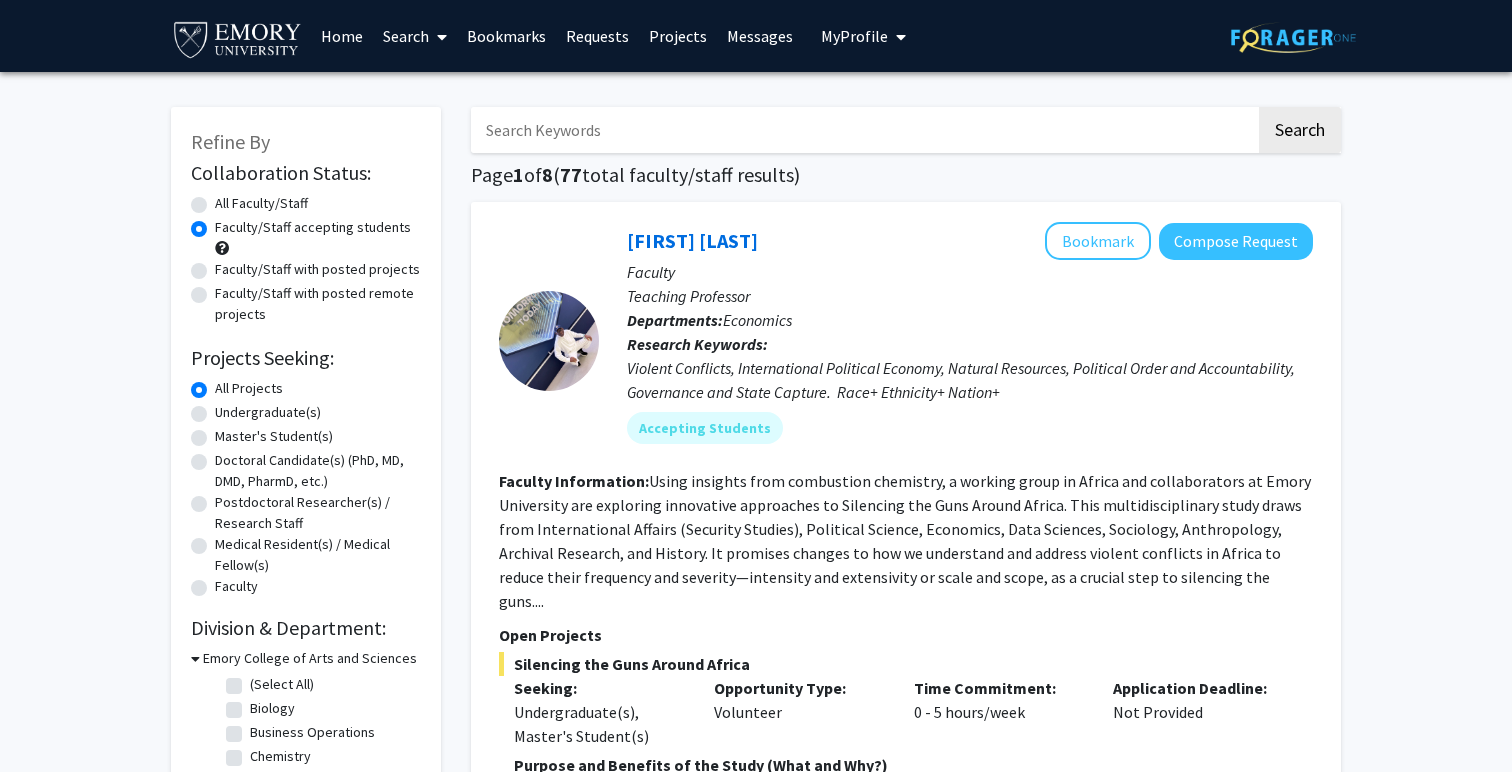click on "All Faculty/Staff" 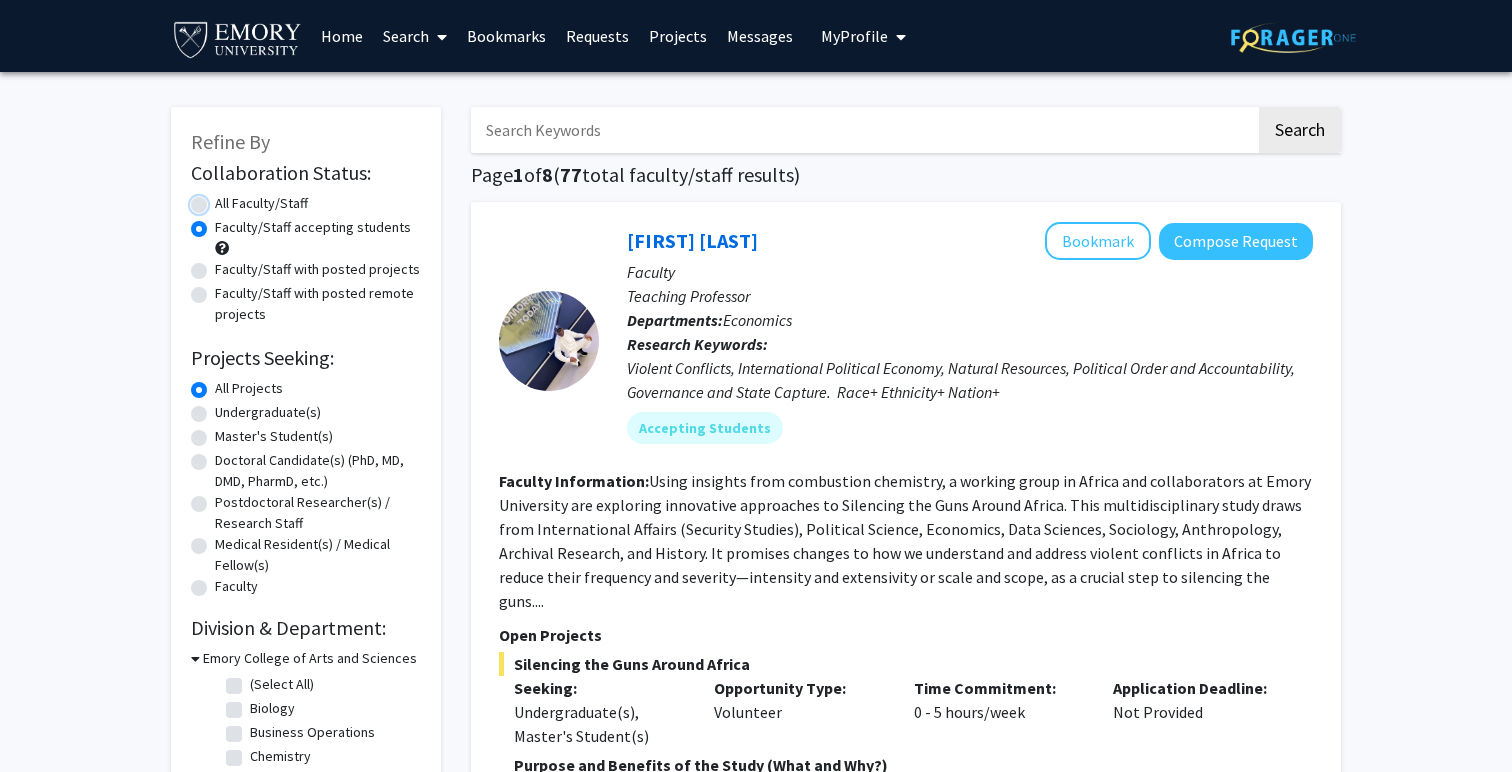 click on "All Faculty/Staff" at bounding box center (221, 199) 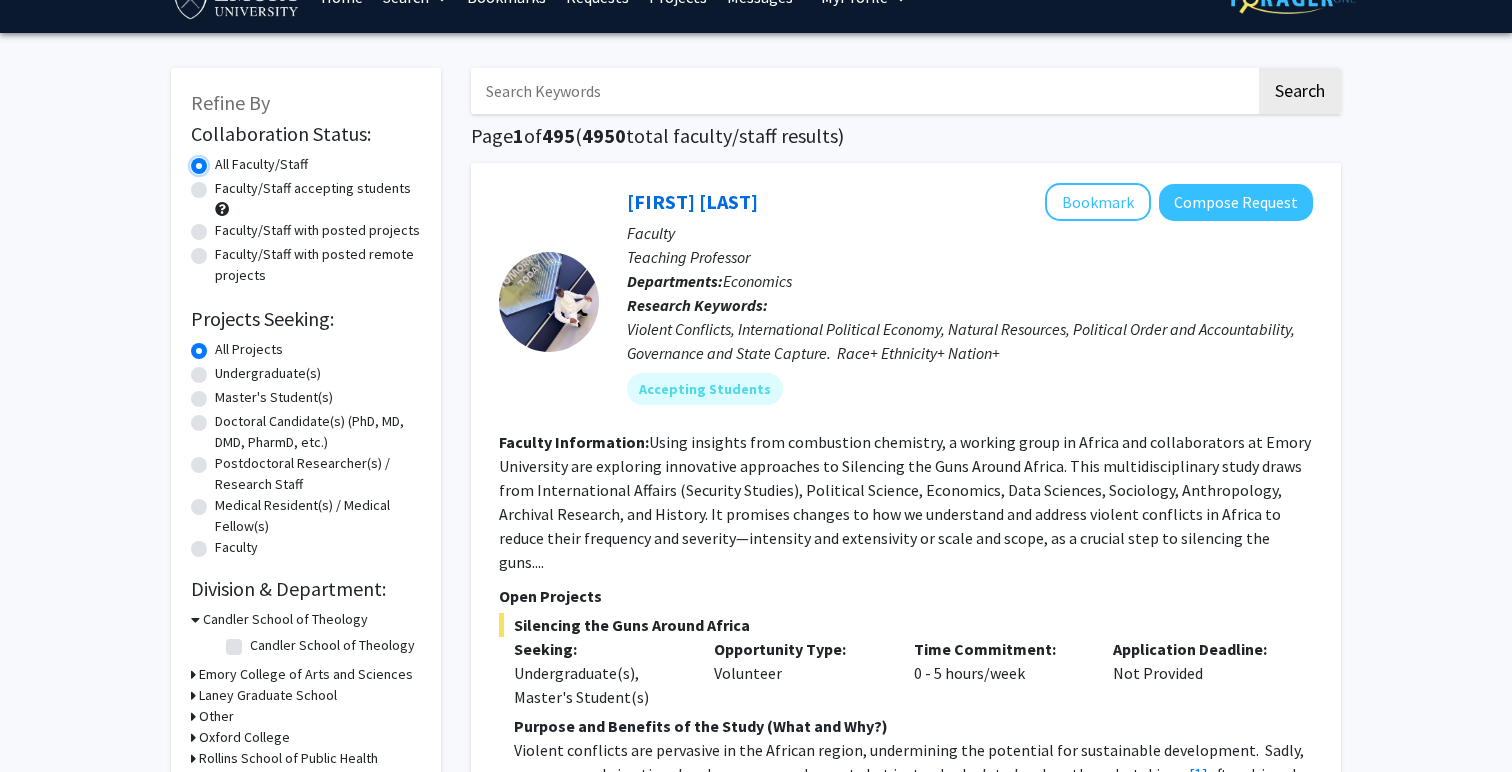 scroll, scrollTop: 43, scrollLeft: 0, axis: vertical 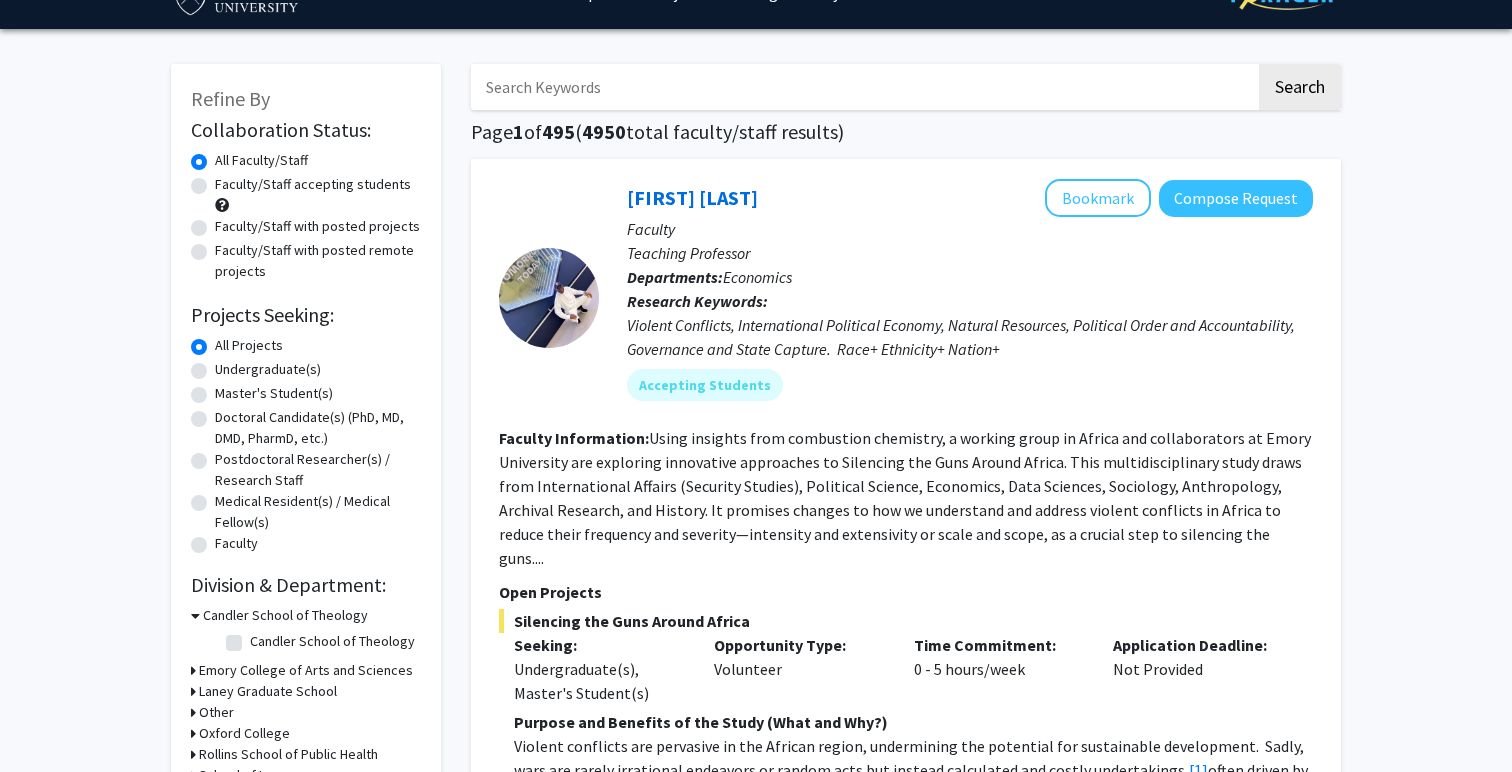 click on "Undergraduate(s)" 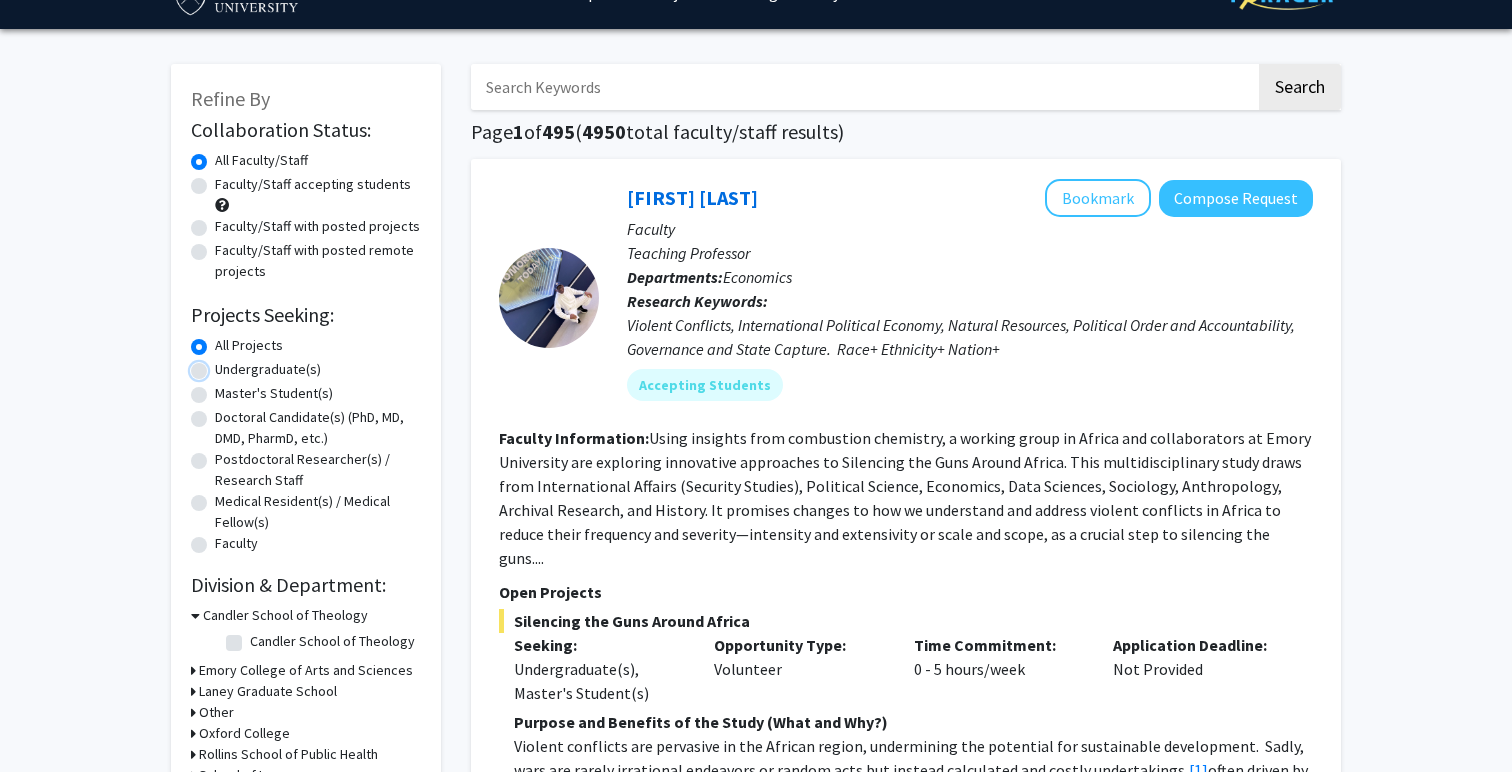 click on "Undergraduate(s)" at bounding box center (221, 365) 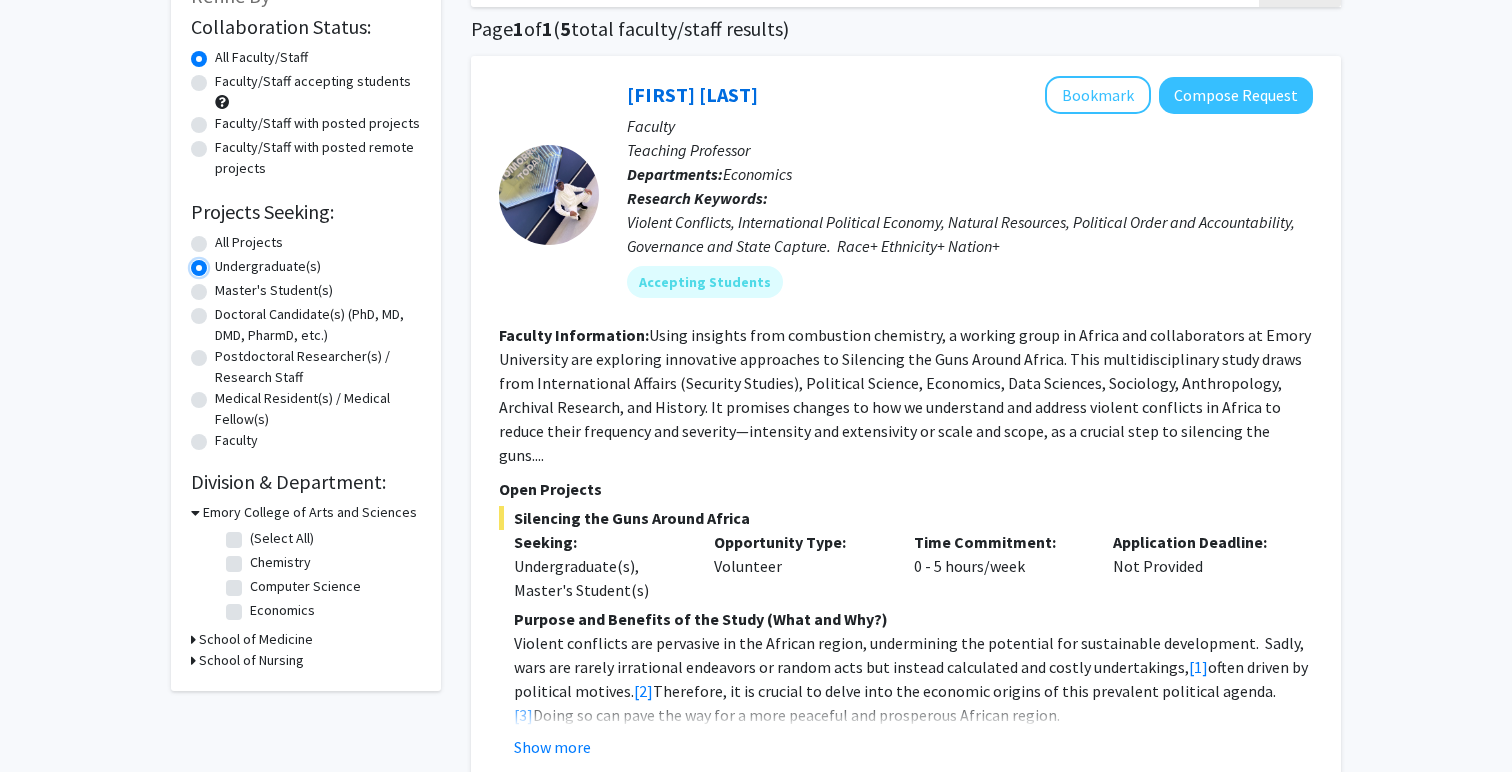 scroll, scrollTop: 155, scrollLeft: 0, axis: vertical 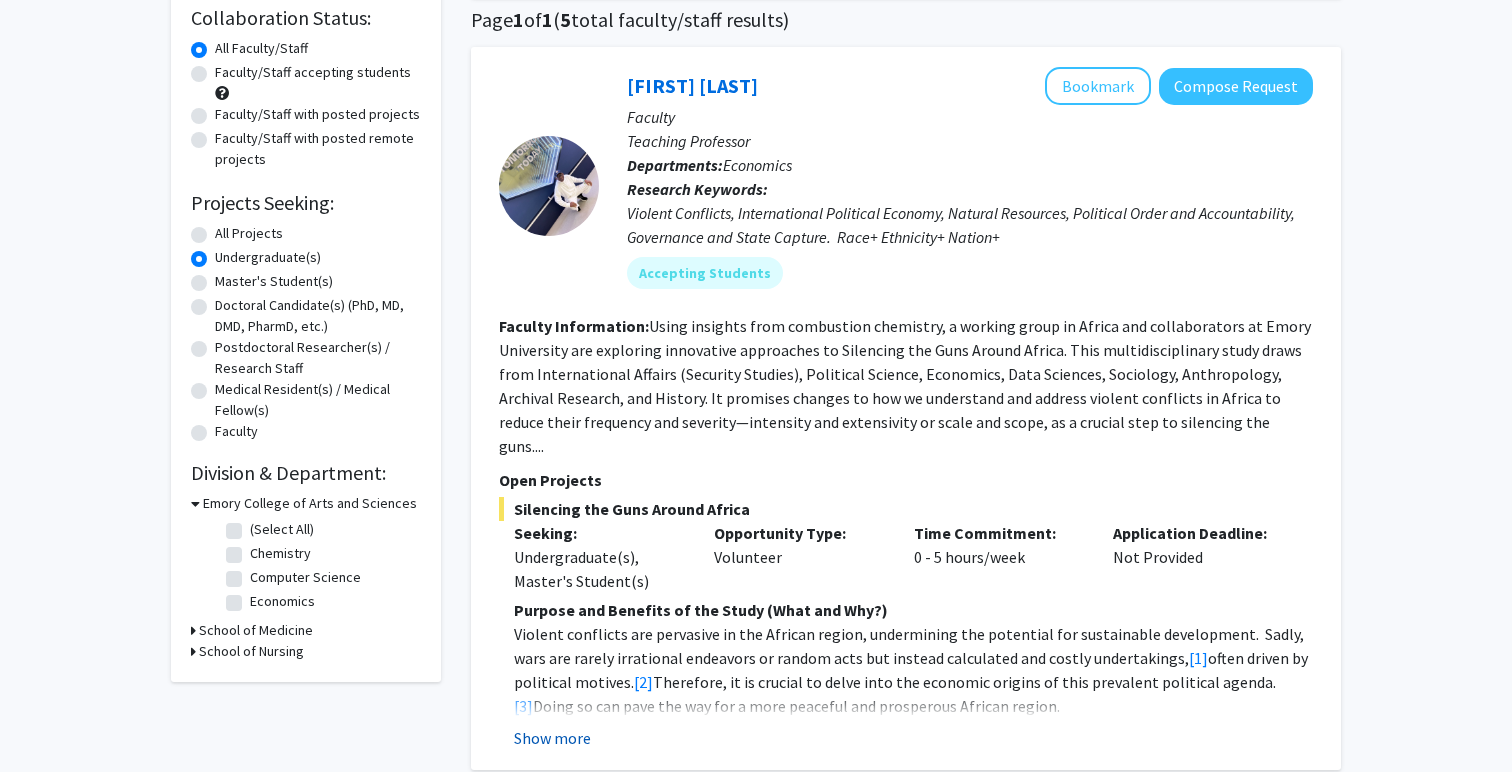 click on "Show more" 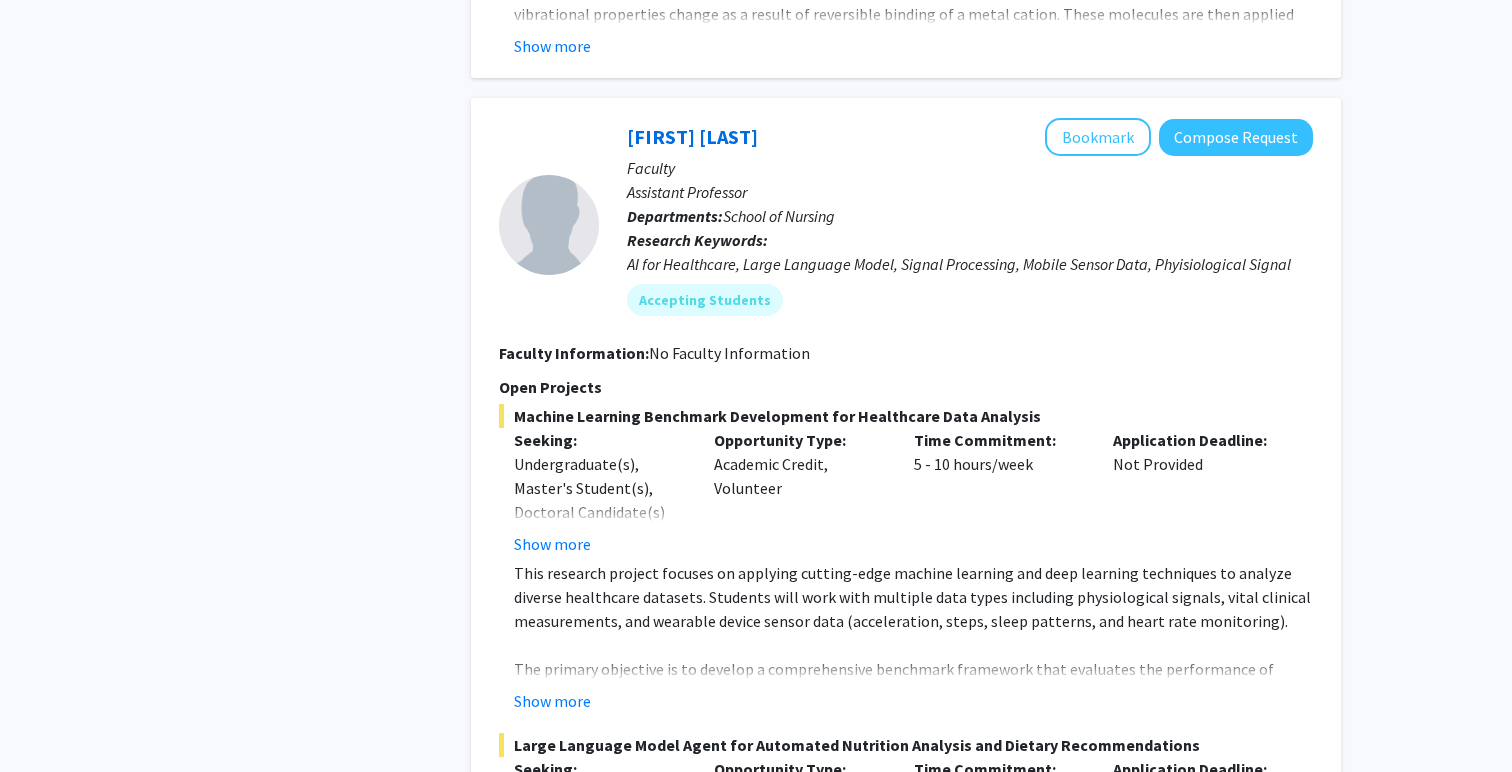 scroll, scrollTop: 2287, scrollLeft: 0, axis: vertical 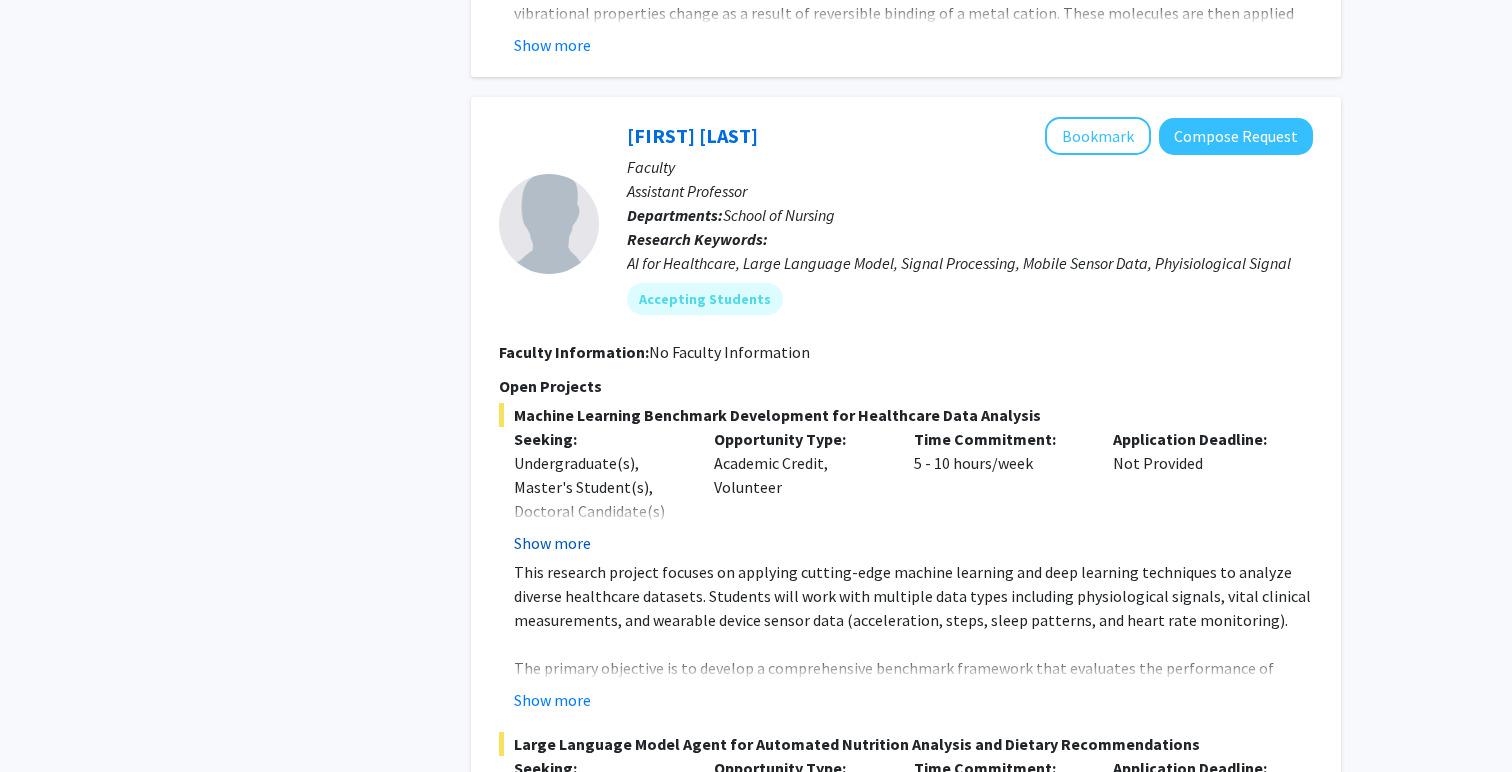 click on "Show more" 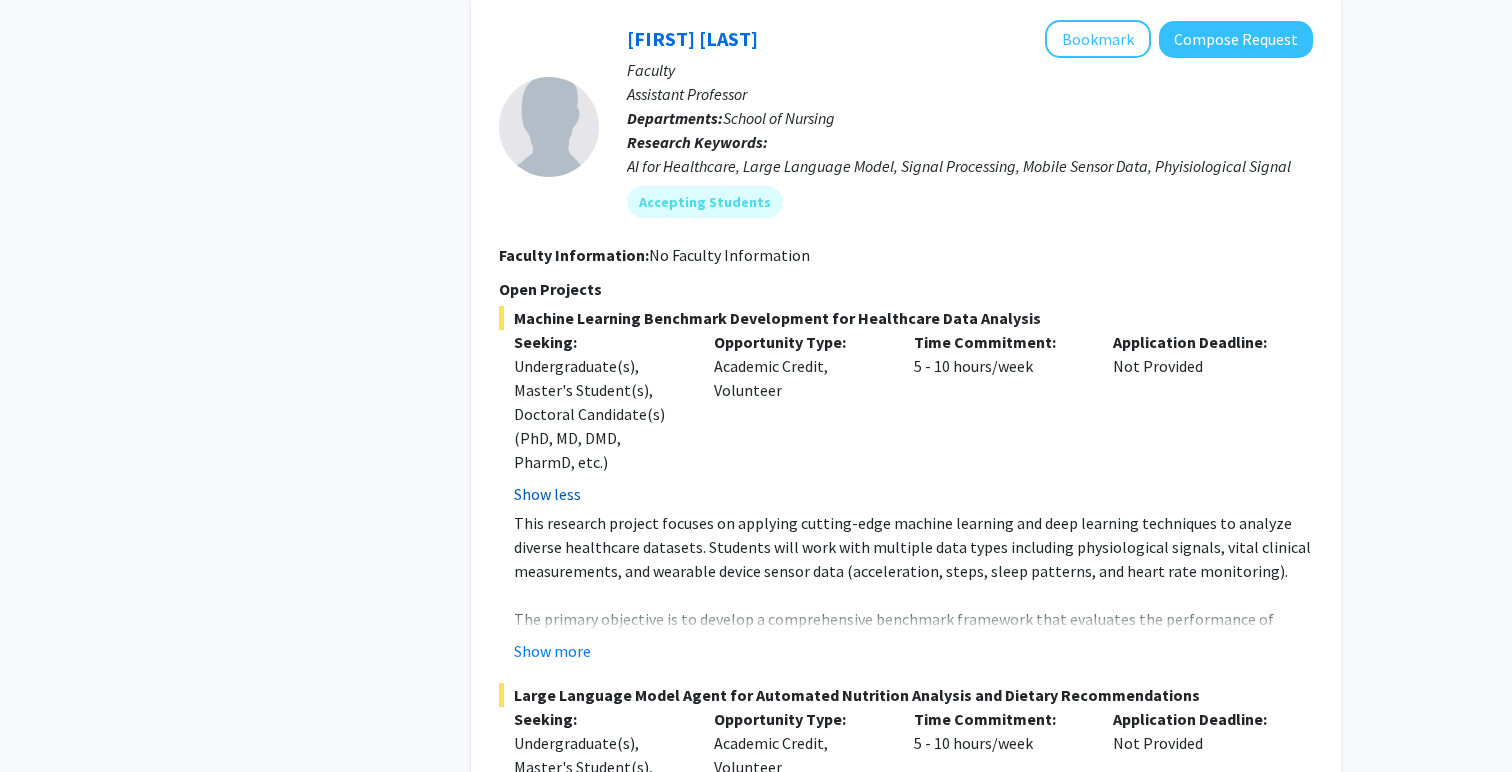 scroll, scrollTop: 2386, scrollLeft: 0, axis: vertical 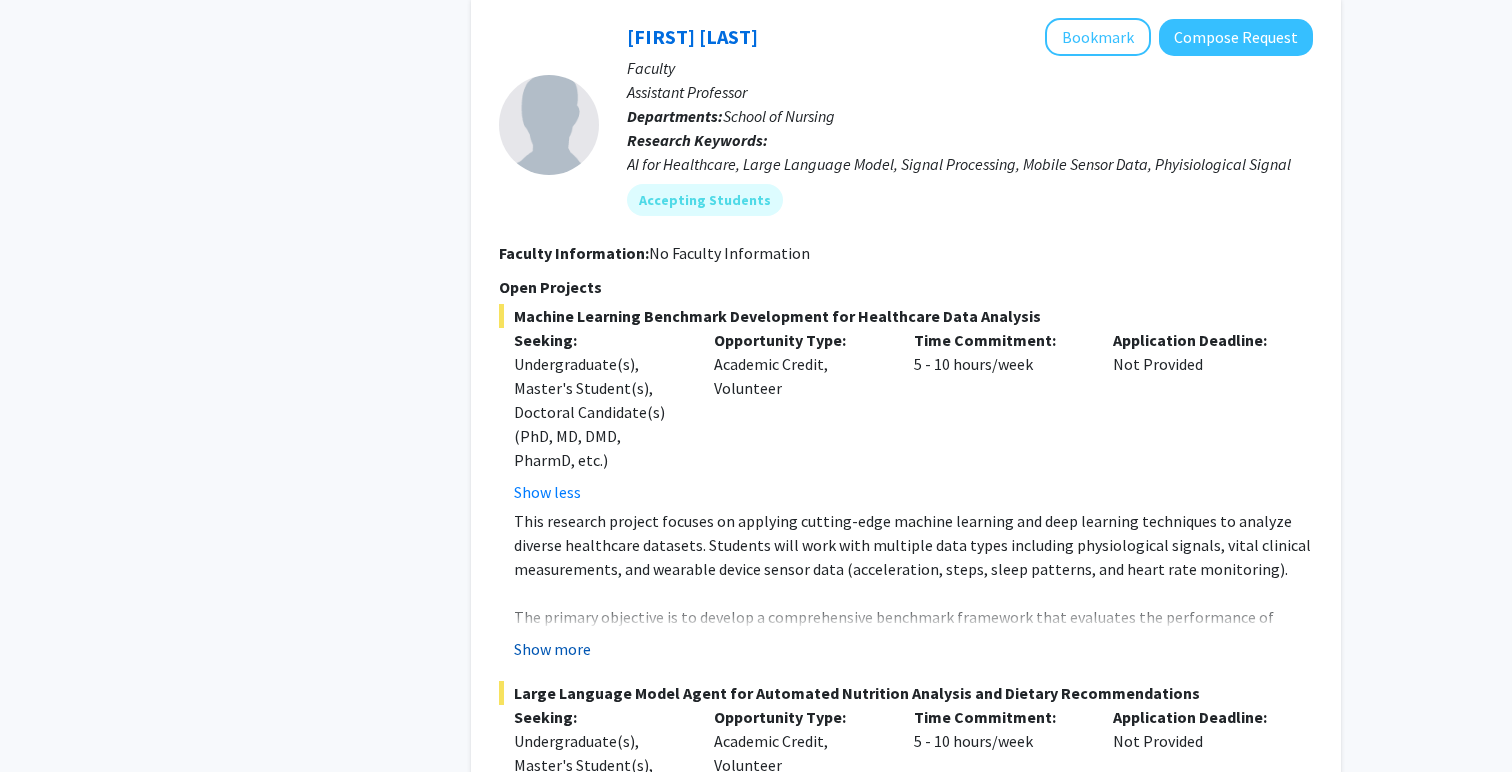 click on "Show more" 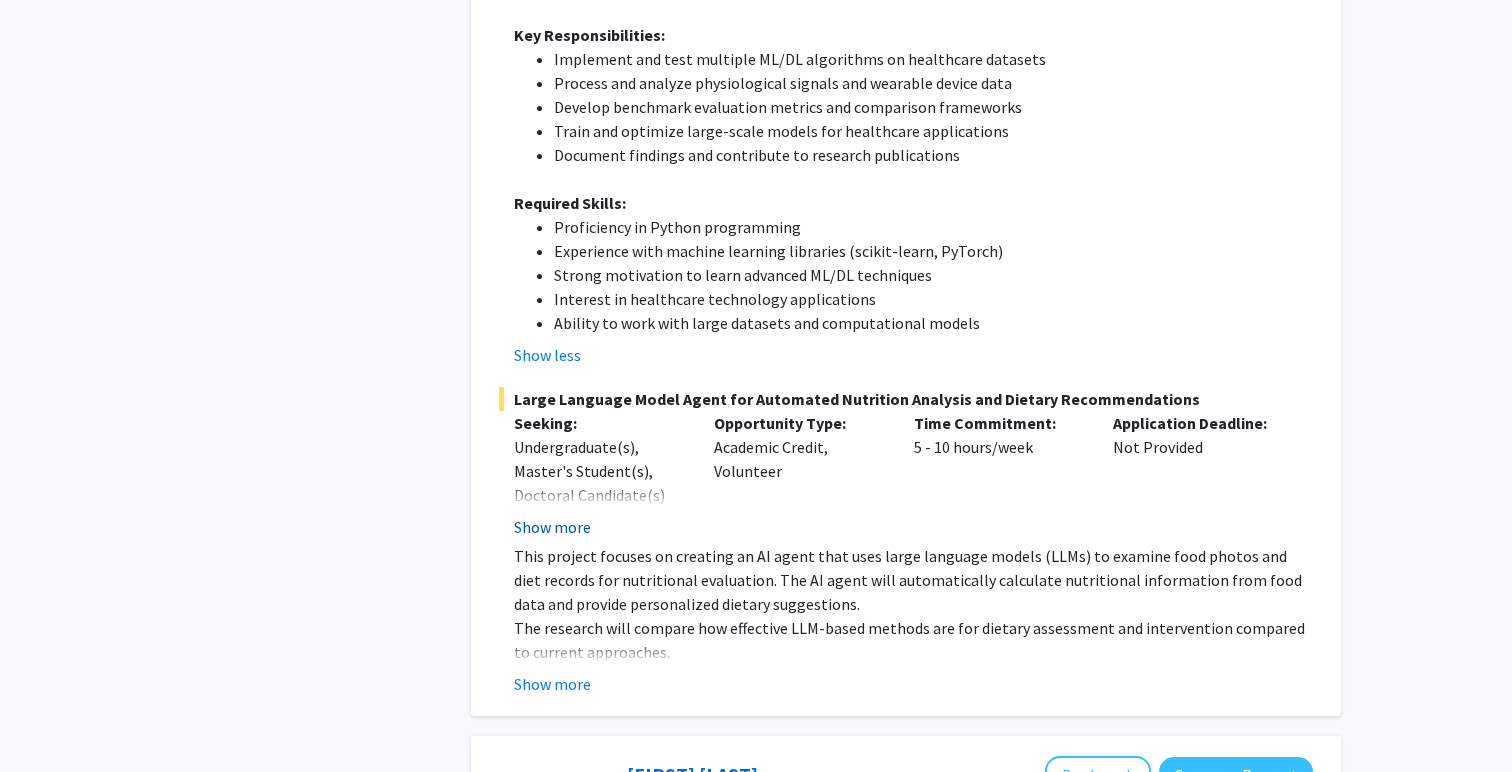 scroll, scrollTop: 3097, scrollLeft: 0, axis: vertical 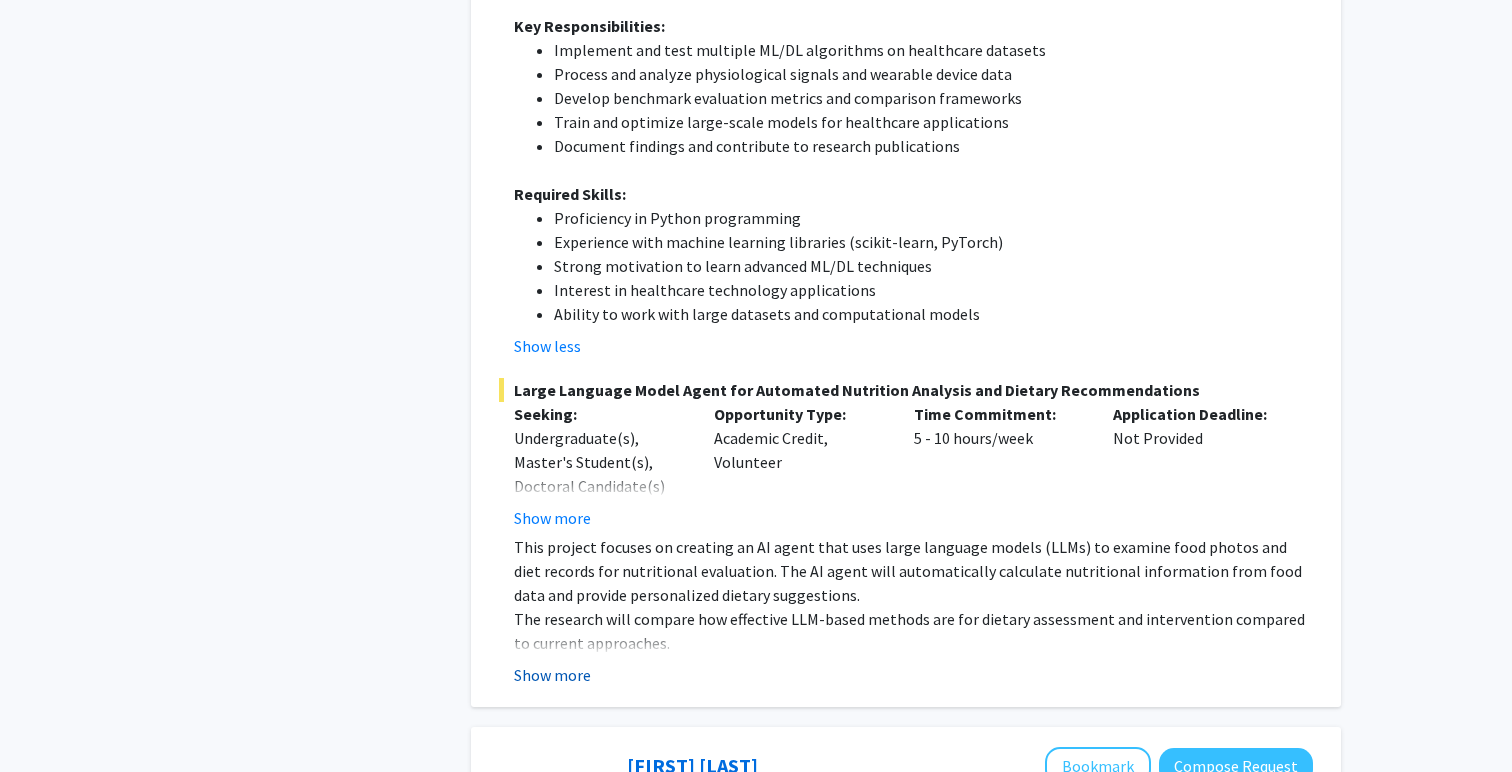 click on "Show more" 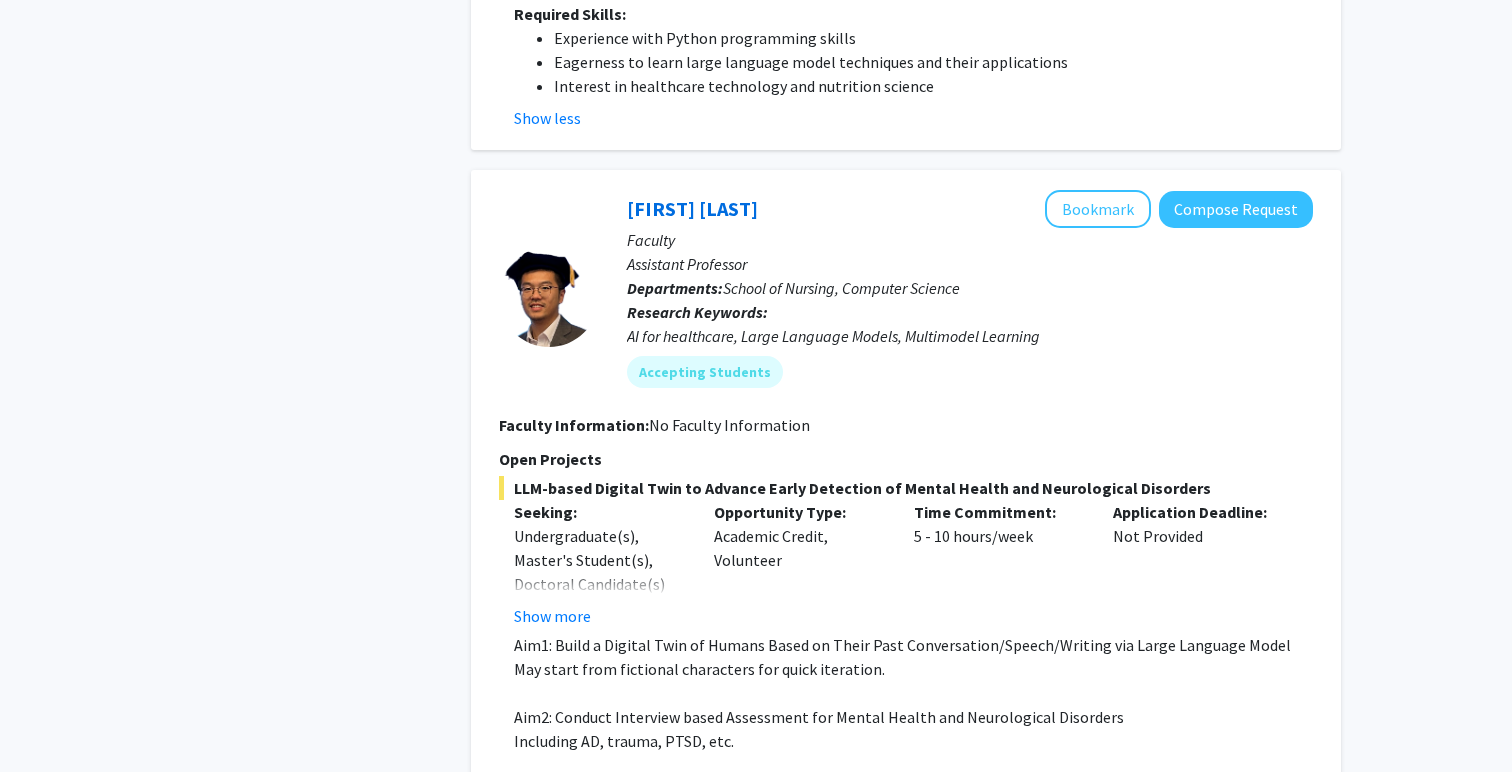 scroll, scrollTop: 3944, scrollLeft: 0, axis: vertical 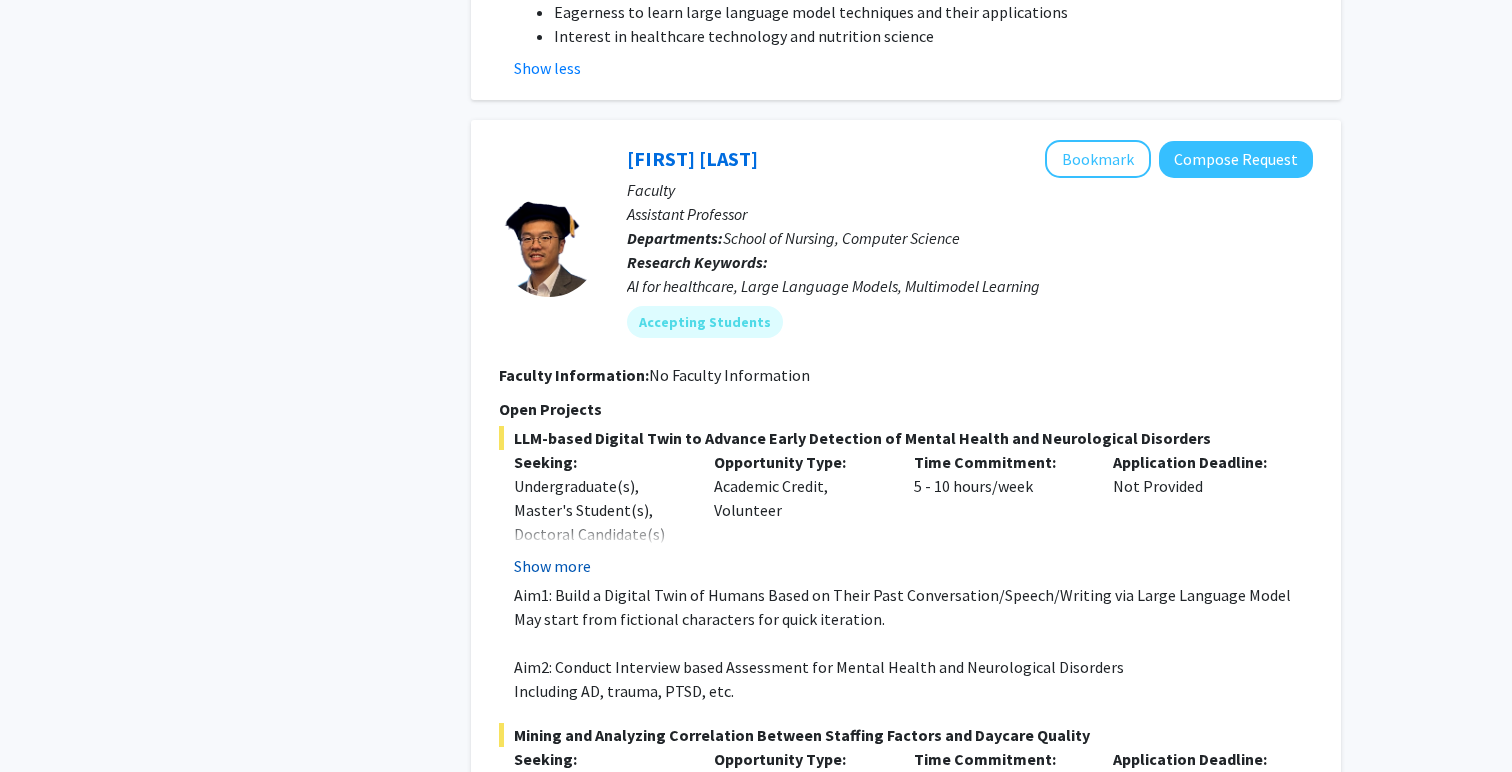 click on "Show more" 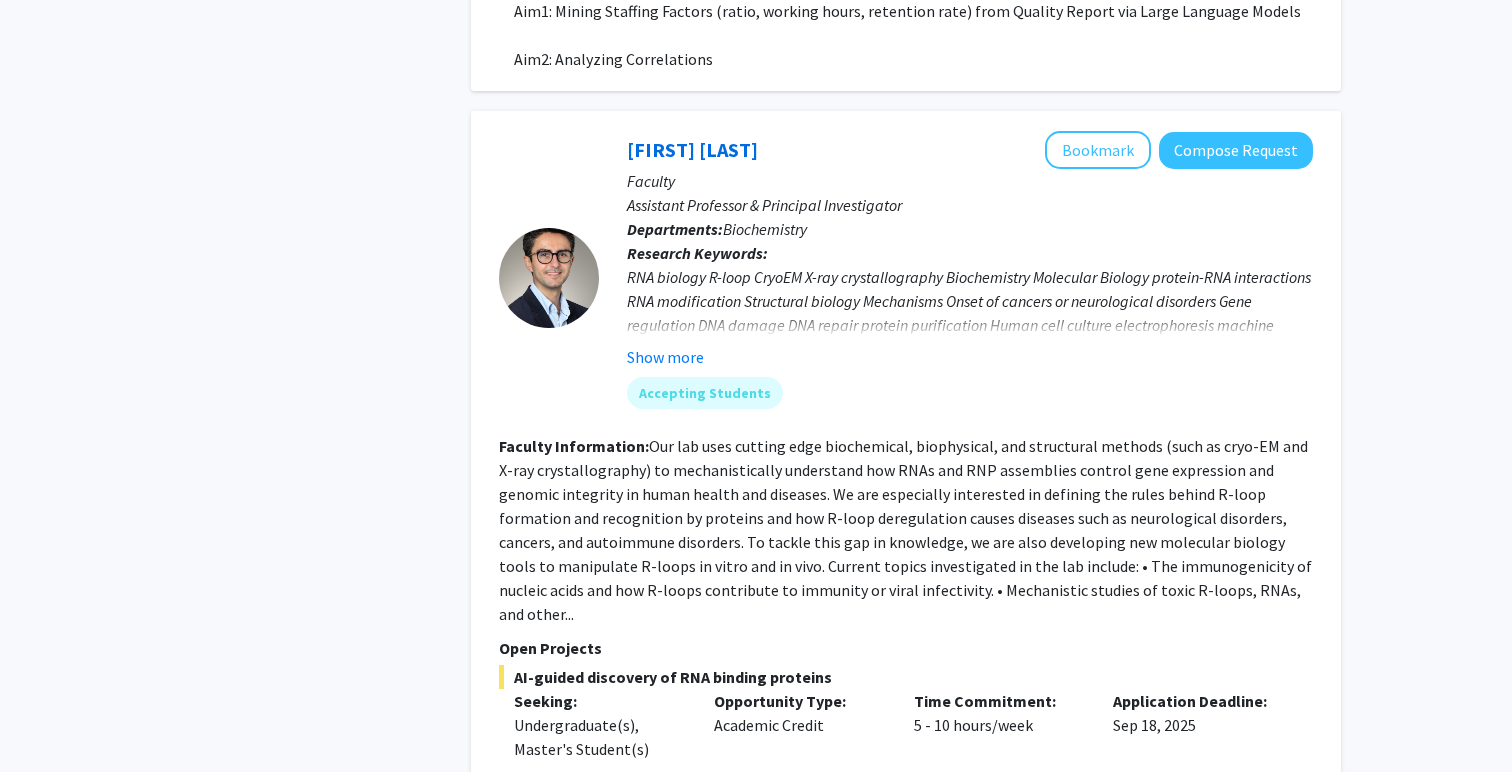 scroll, scrollTop: 4760, scrollLeft: 0, axis: vertical 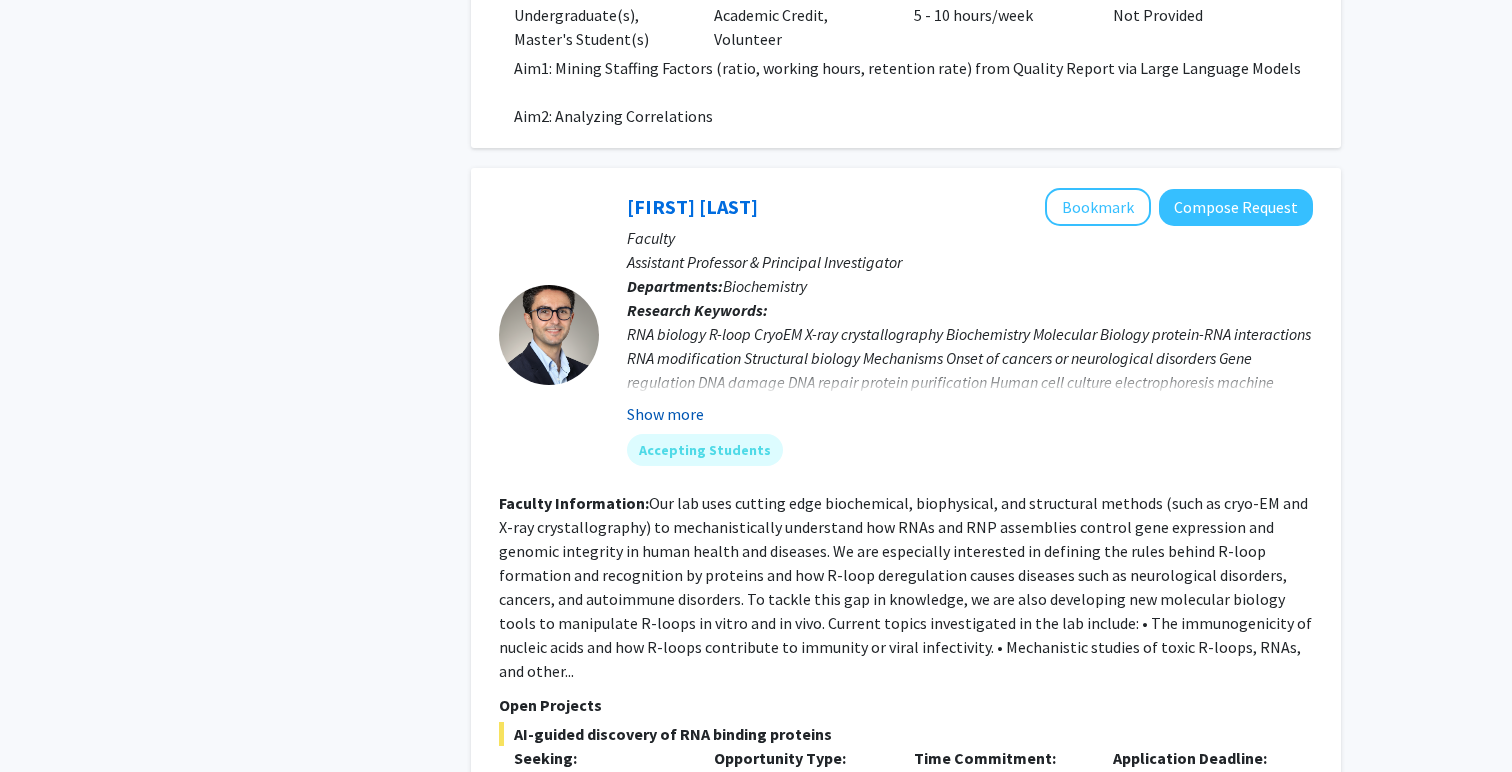 click on "Show more" 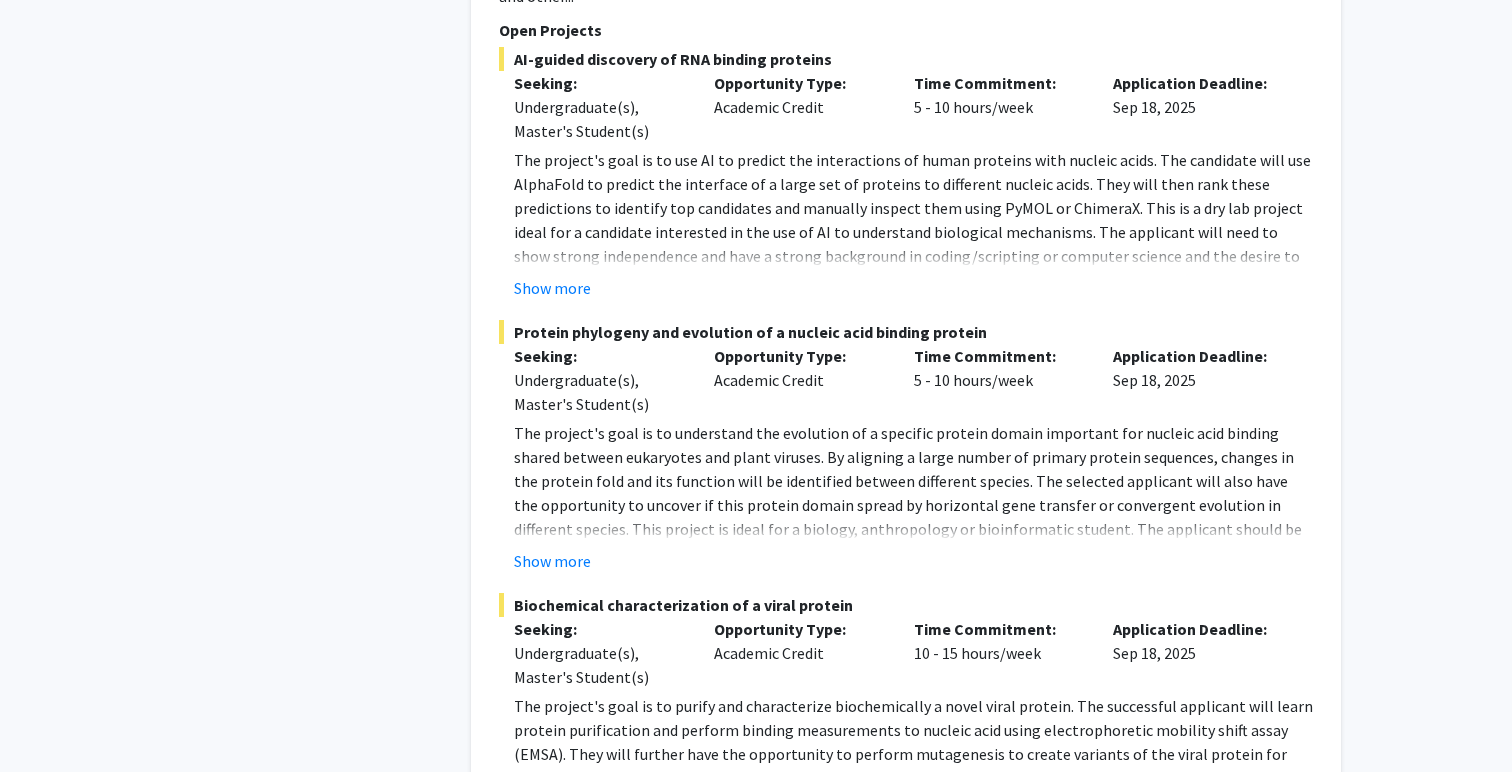 scroll, scrollTop: 5622, scrollLeft: 0, axis: vertical 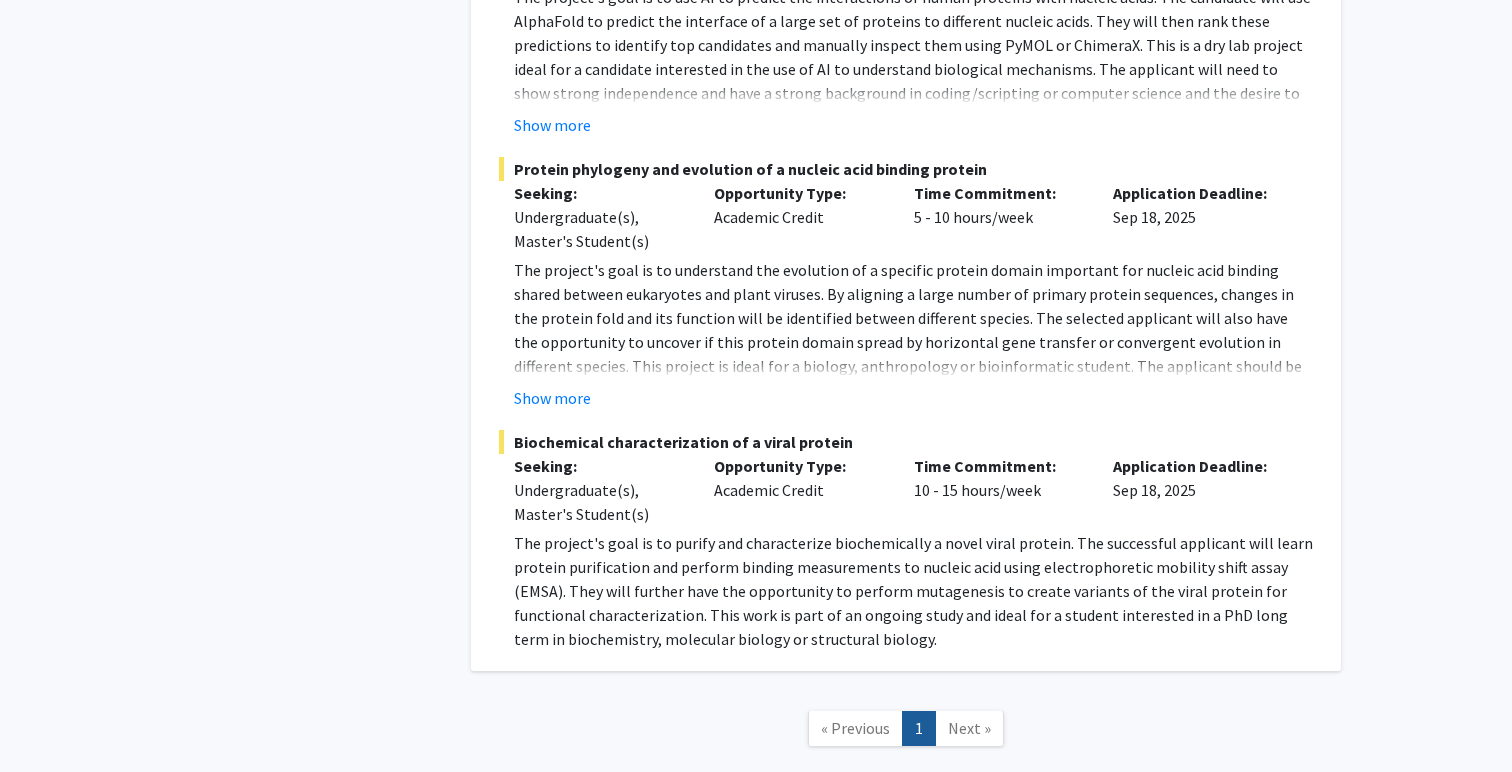 click on "Next »" 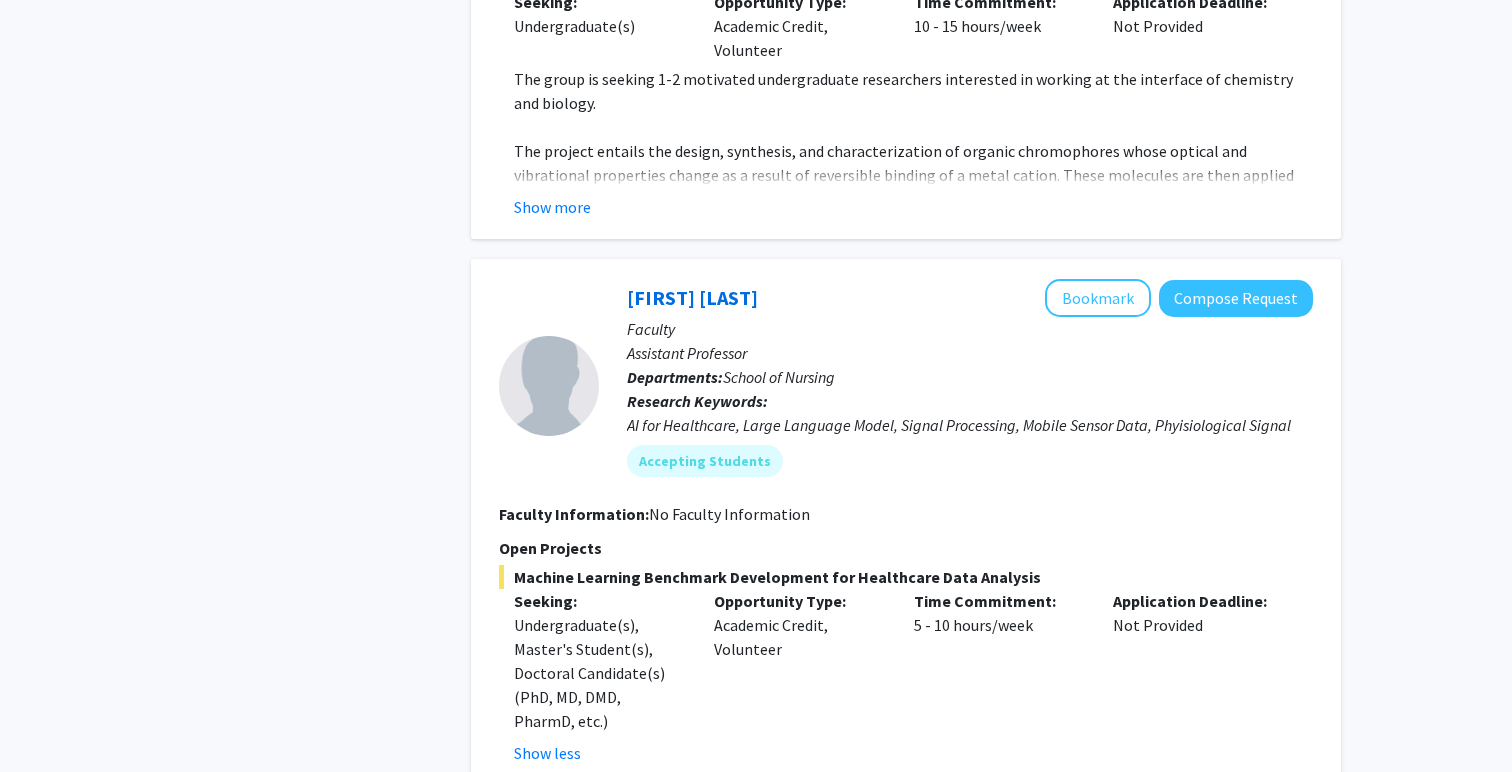 scroll, scrollTop: 2134, scrollLeft: 0, axis: vertical 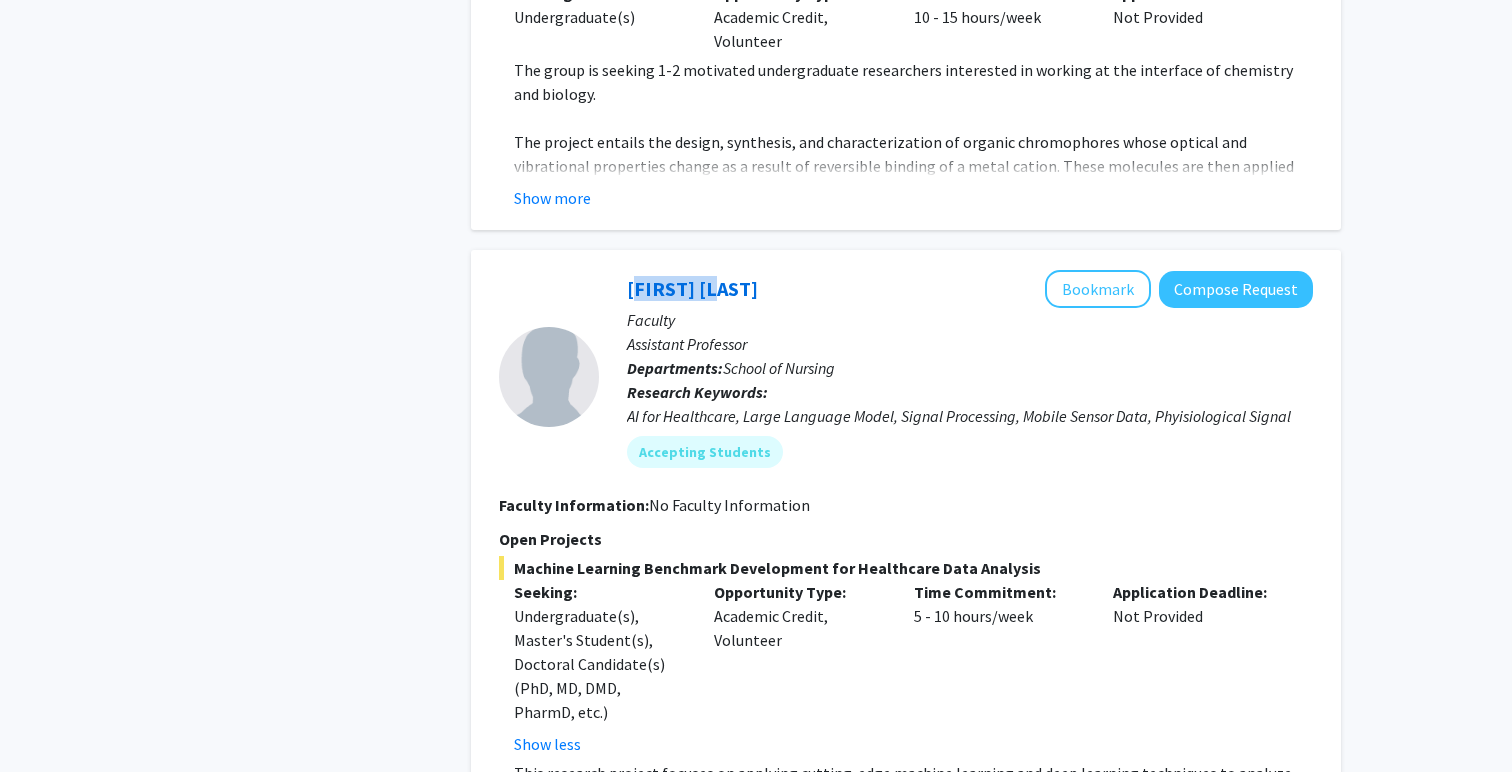 drag, startPoint x: 717, startPoint y: 217, endPoint x: 601, endPoint y: 218, distance: 116.00431 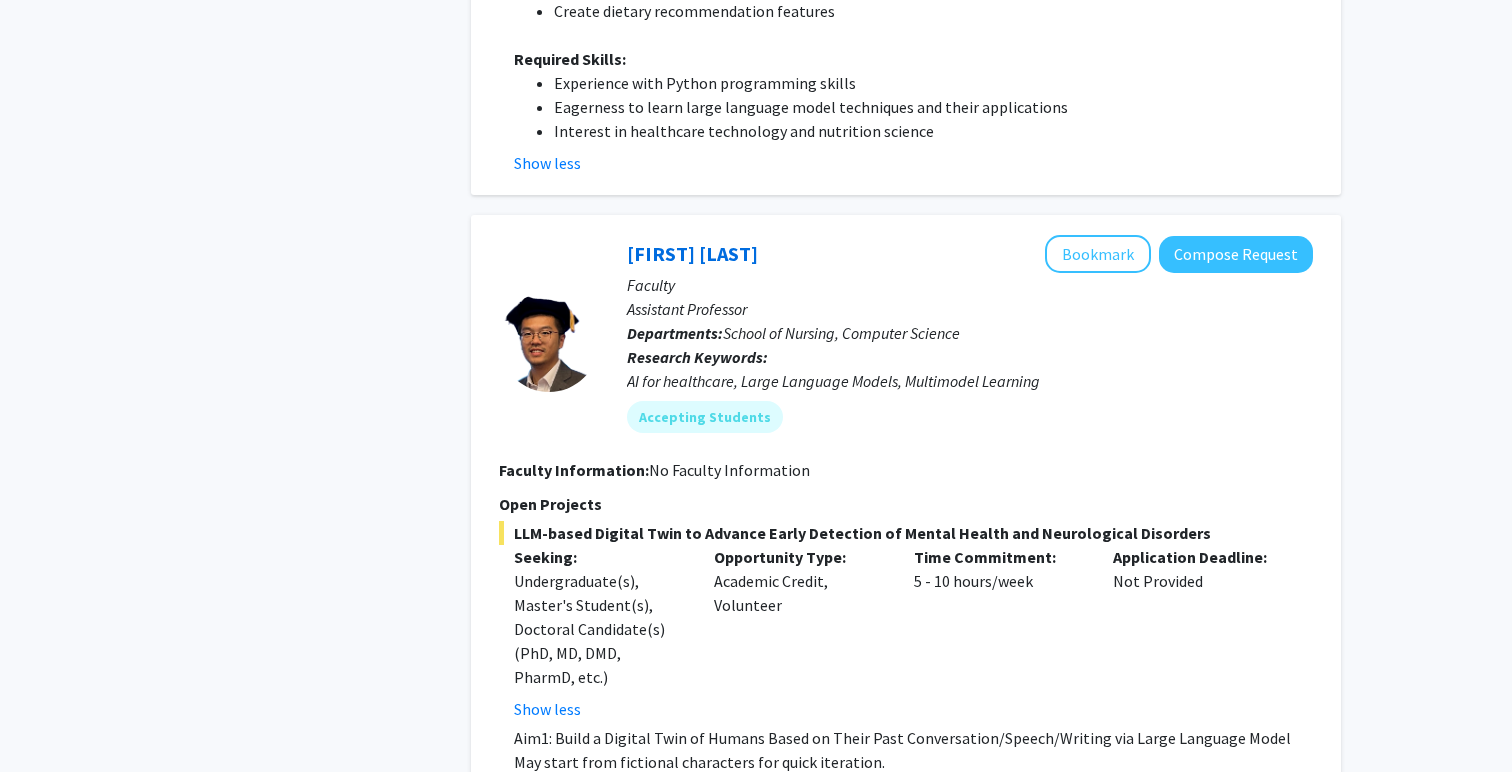 scroll, scrollTop: 3811, scrollLeft: 0, axis: vertical 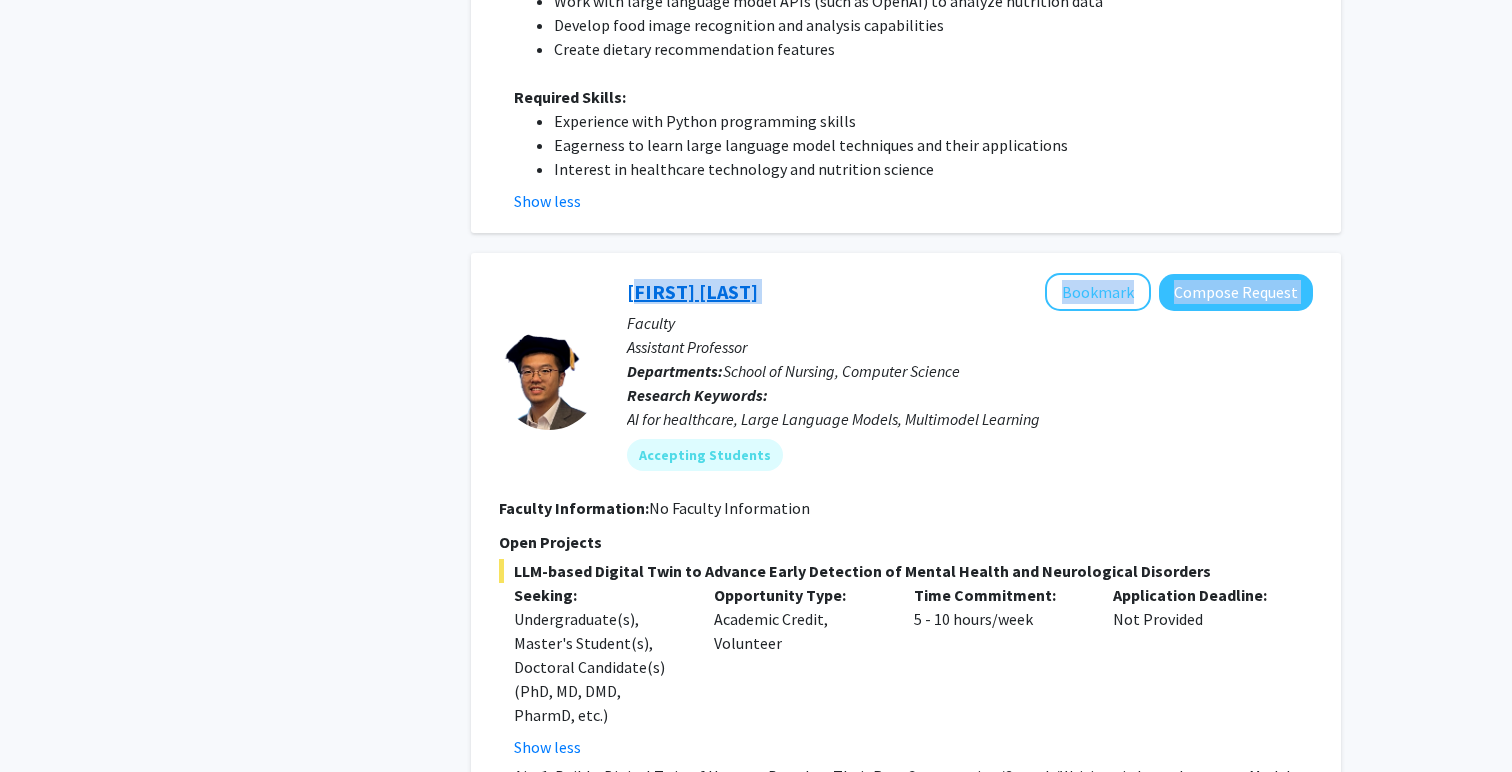 drag, startPoint x: 746, startPoint y: 195, endPoint x: 631, endPoint y: 195, distance: 115 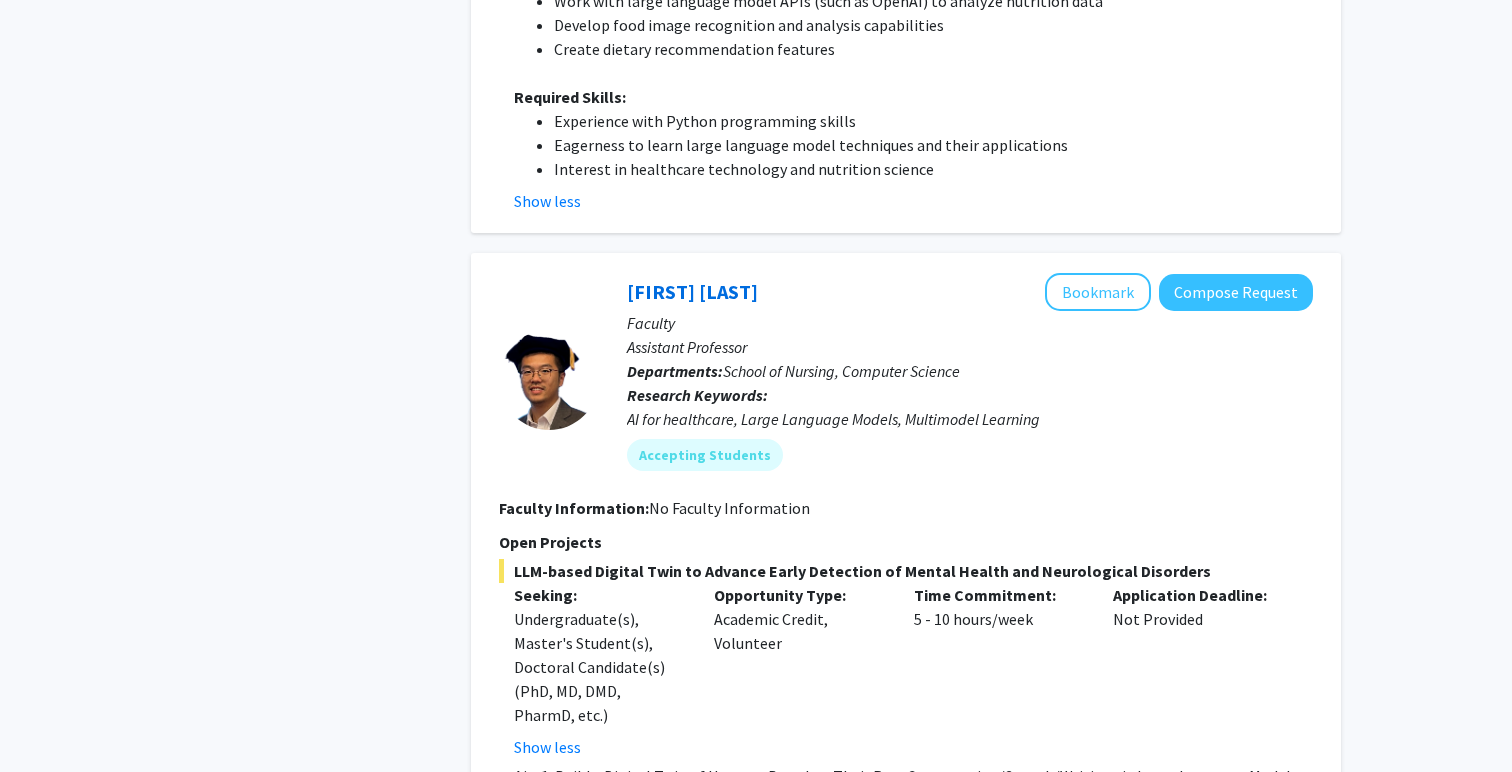click on "[FIRST] [LAST] Bookmark Compose Request" 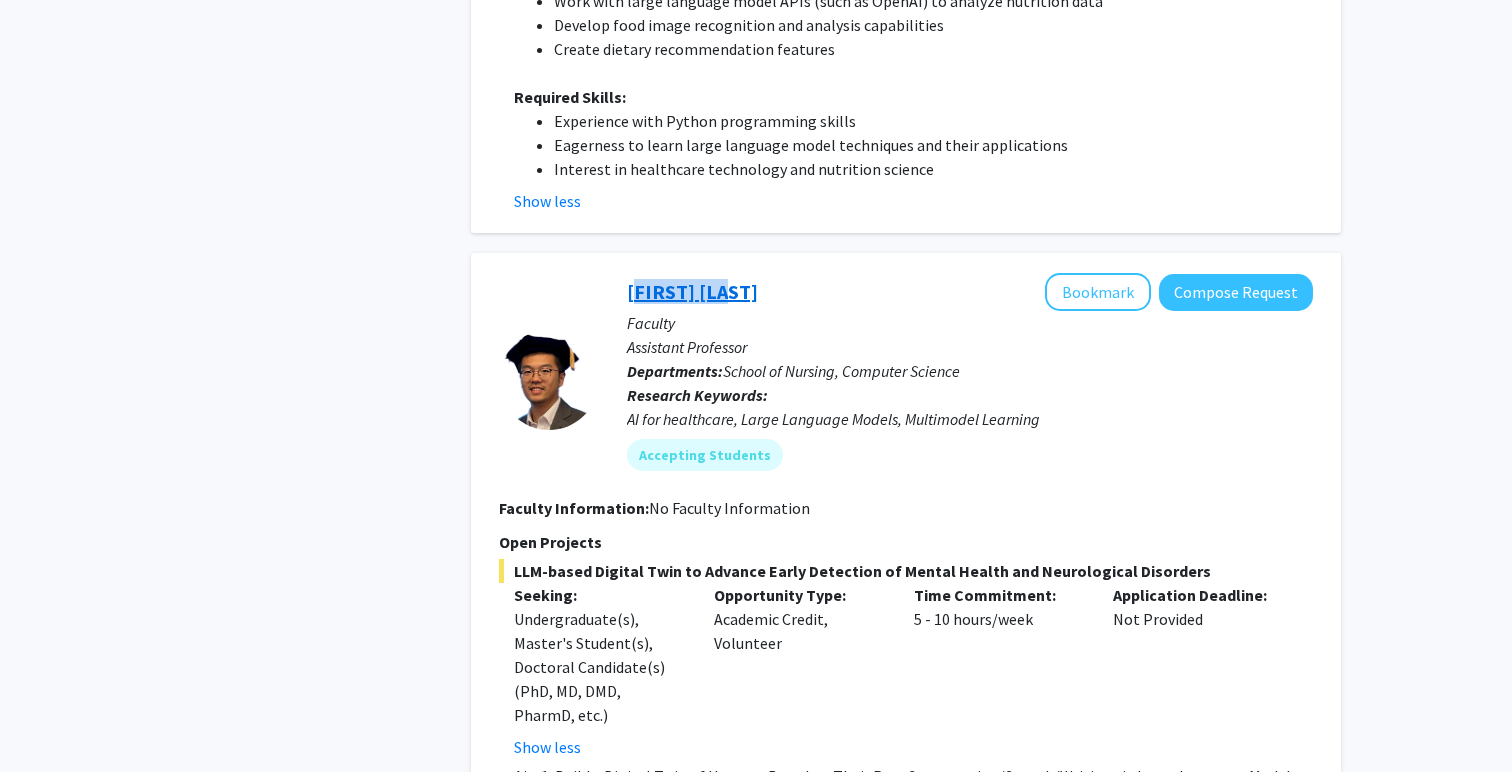 drag, startPoint x: 730, startPoint y: 195, endPoint x: 626, endPoint y: 198, distance: 104.04326 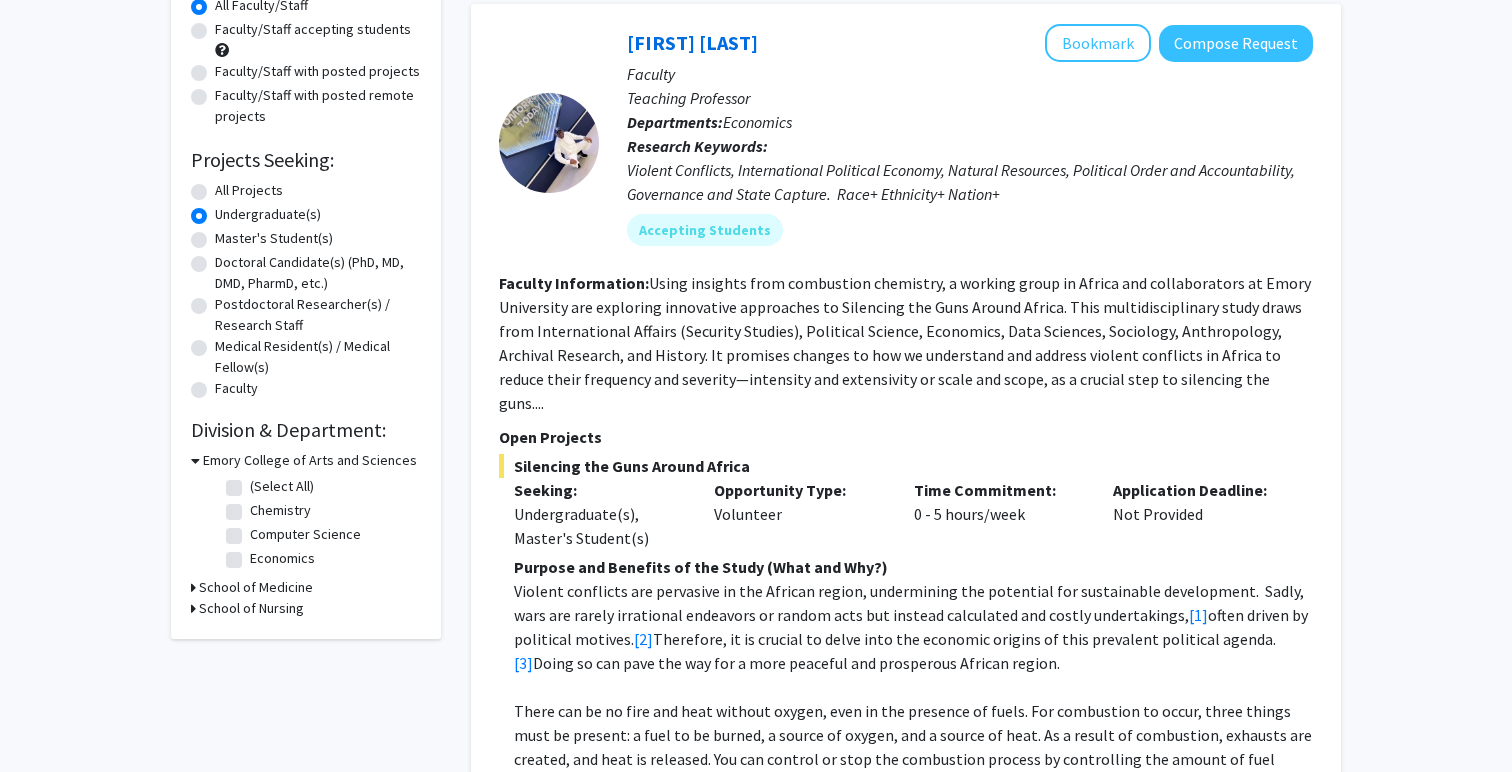 scroll, scrollTop: 233, scrollLeft: 0, axis: vertical 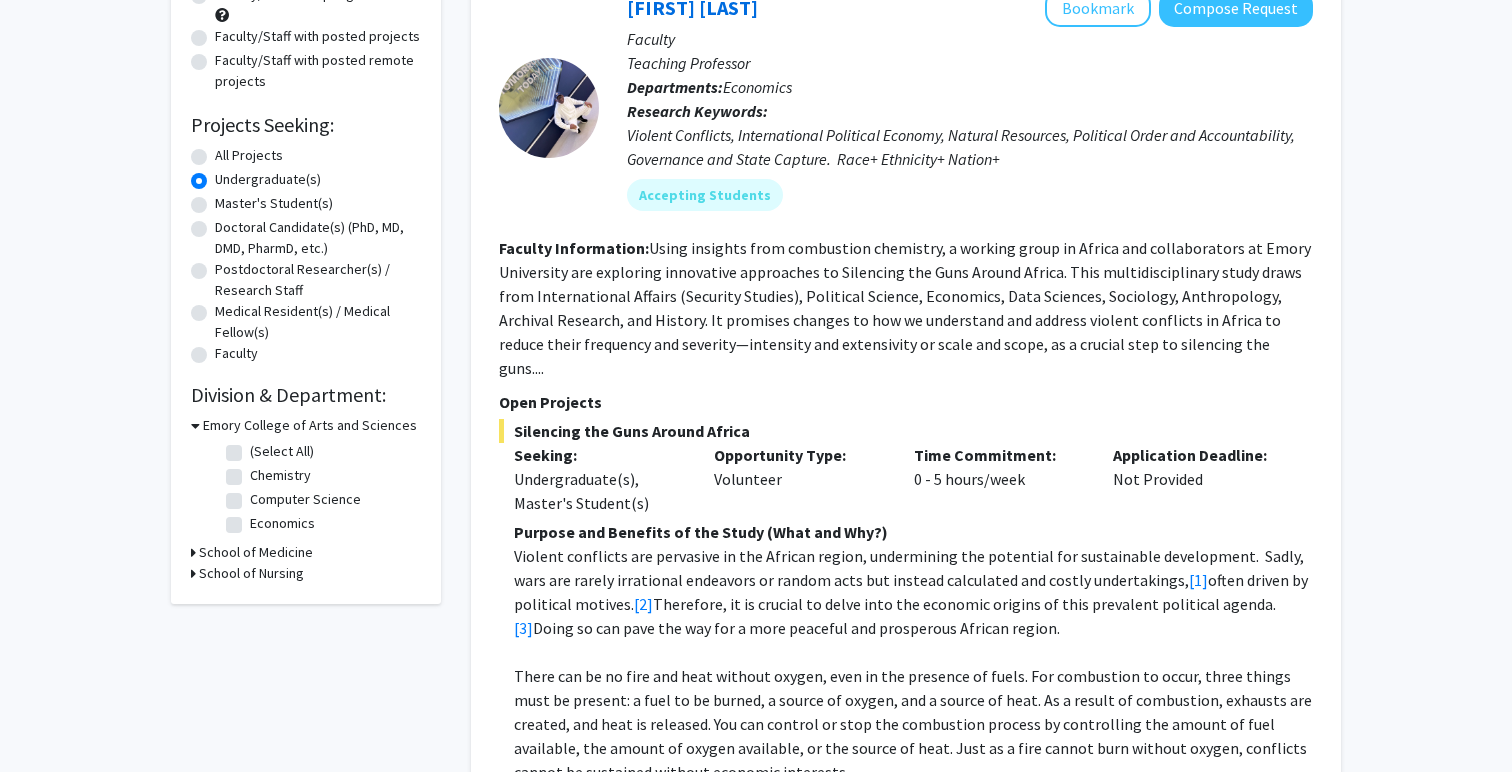 click on "Refine By Collaboration Status: Collaboration Status All Faculty/Staff Collaboration Status Faculty/Staff accepting students Collaboration Status Faculty/Staff with posted projects Collaboration Status Faculty/Staff with posted remote projects Projects Seeking: Projects Seeking Level All Projects Projects Seeking Level Undergraduate(s) Projects Seeking Level Master's Student(s) Projects Seeking Level Doctoral Candidate(s) (PhD, MD, DMD, PharmD, etc.) Projects Seeking Level Postdoctoral Researcher(s) / Research Staff Projects Seeking Level Medical Resident(s) / Medical Fellow(s) Projects Seeking Level Faculty Division & Department: Emory College of Arts and Sciences (Select All) (Select All) Chemistry Chemistry Computer Science Computer Science Economics Economics School of Medicine School of Nursing" 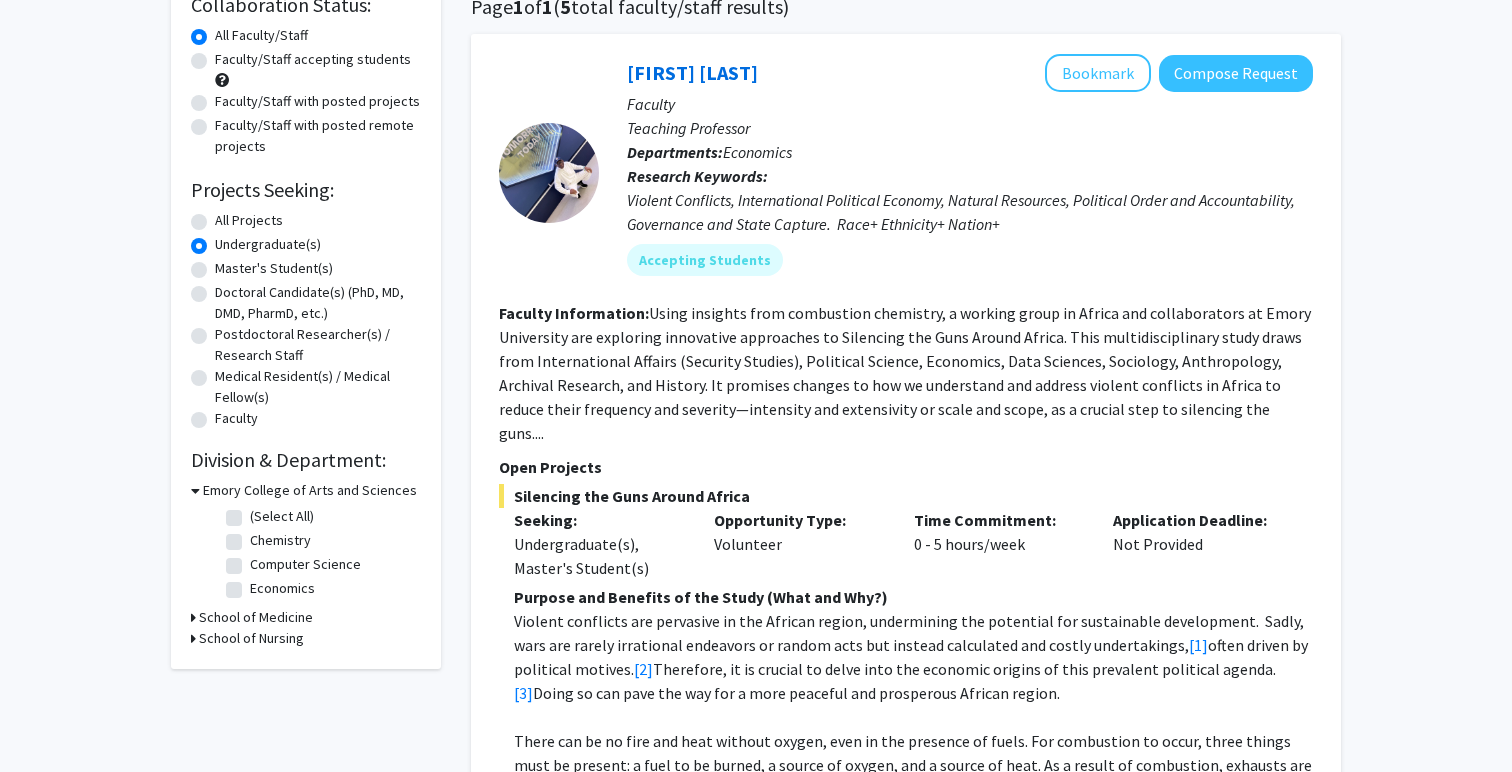 scroll, scrollTop: 0, scrollLeft: 0, axis: both 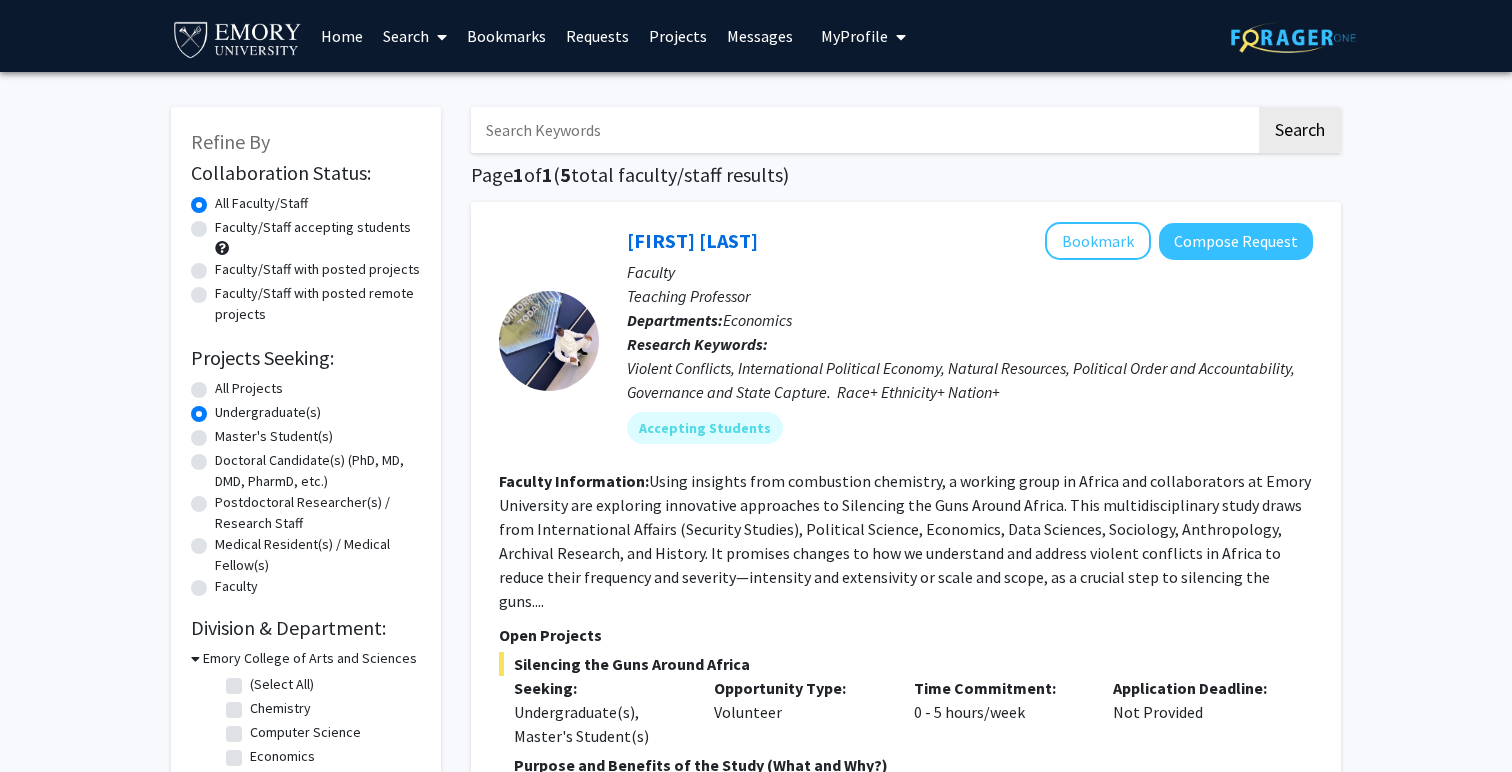 click on "Search" at bounding box center [415, 36] 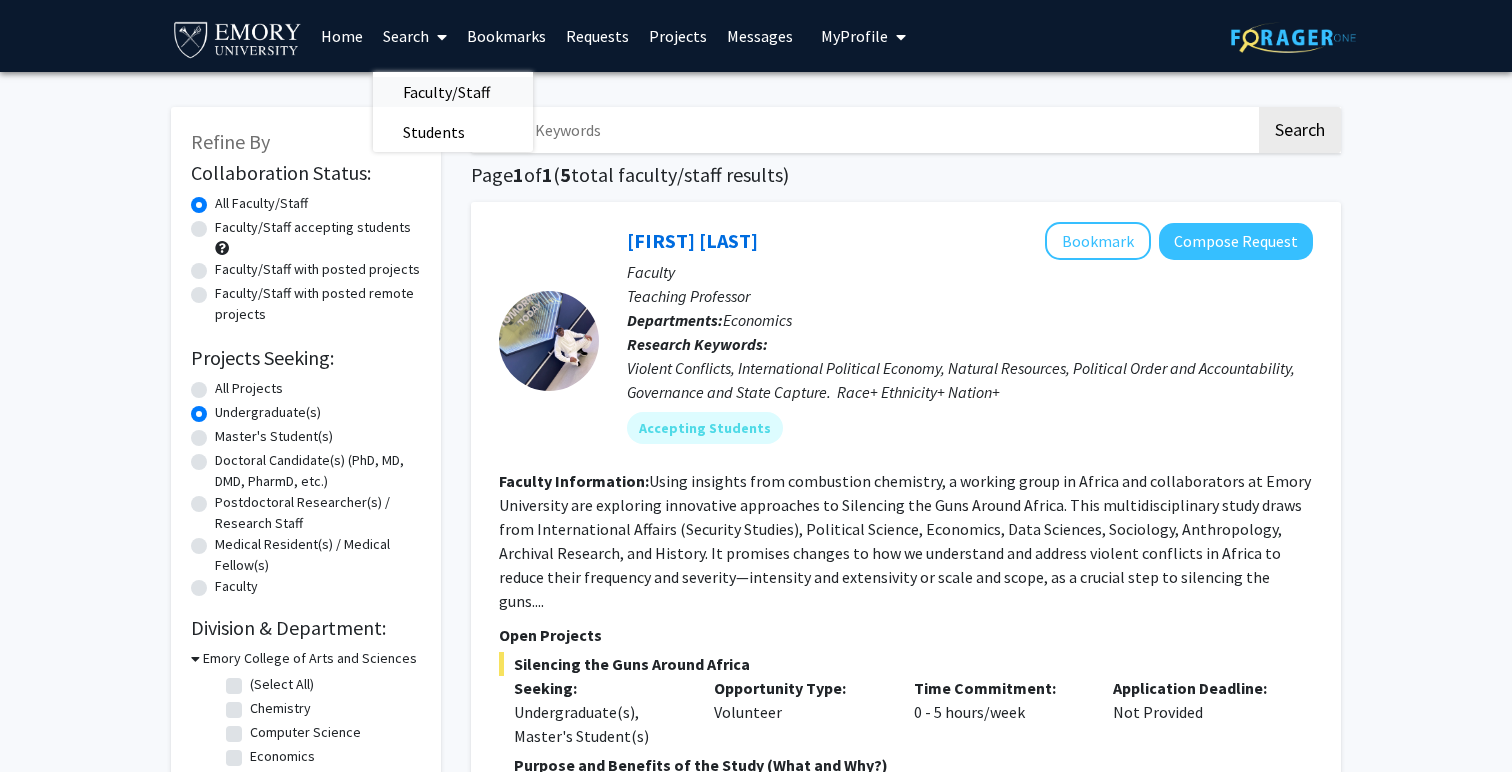 click on "Faculty/Staff" at bounding box center (446, 92) 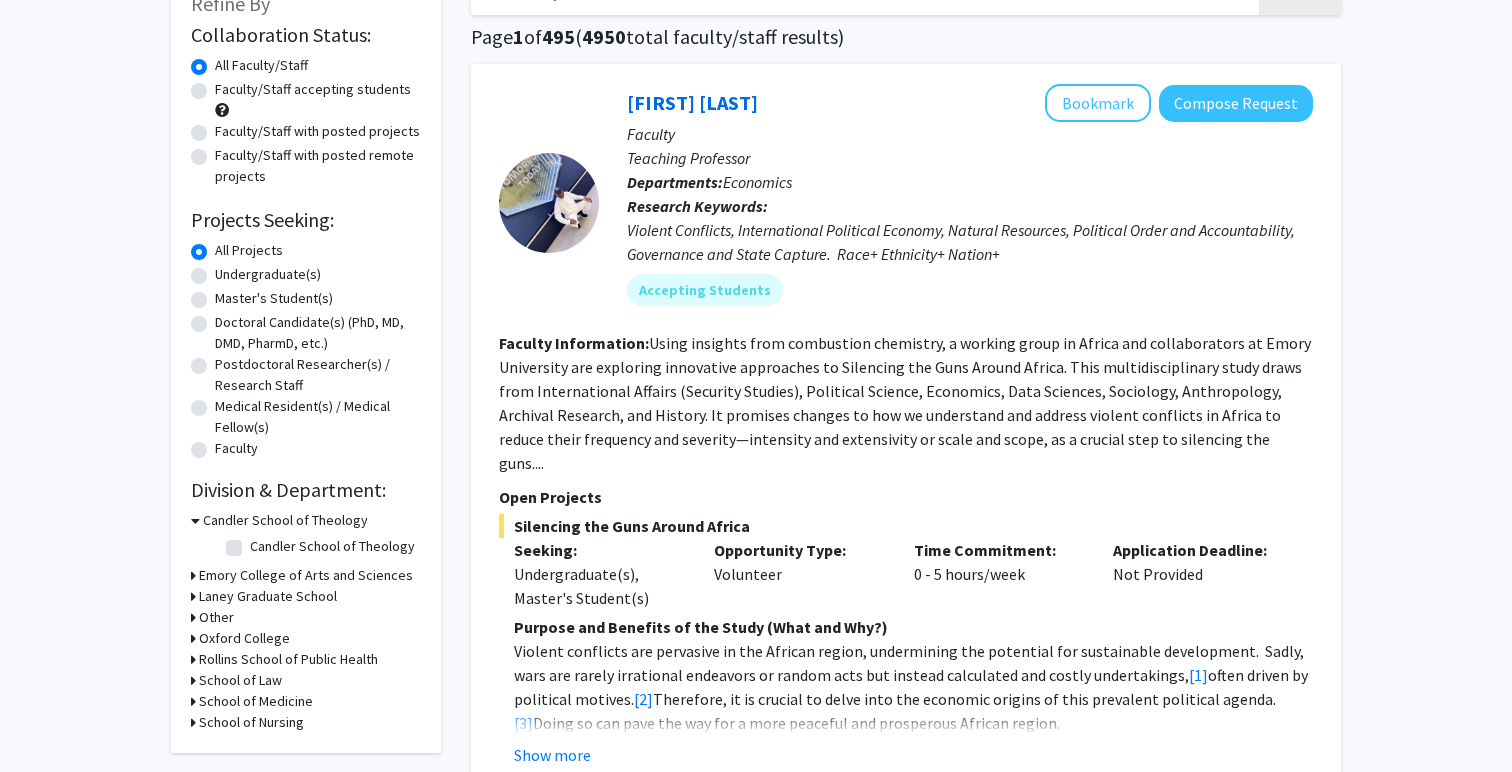 scroll, scrollTop: 161, scrollLeft: 0, axis: vertical 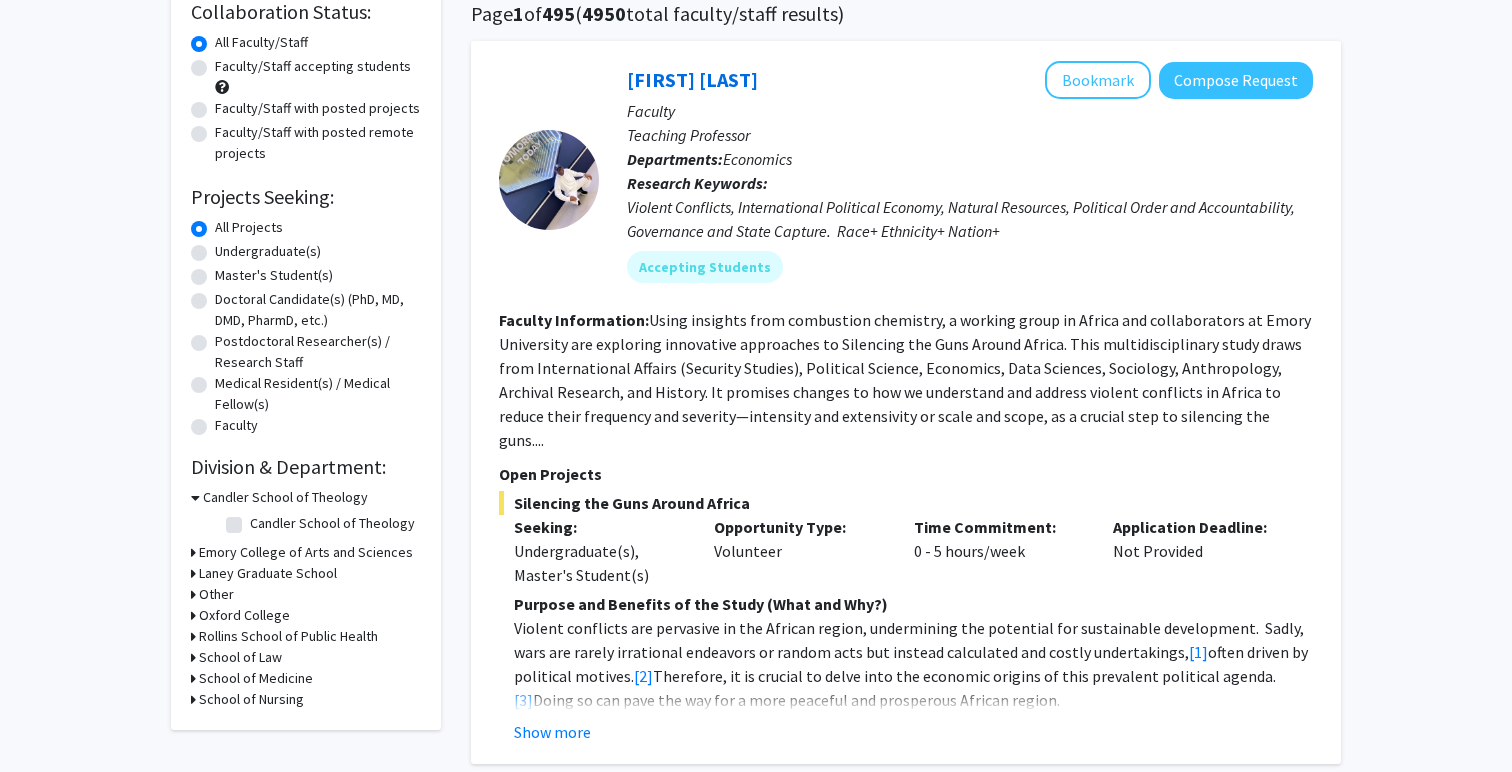 click 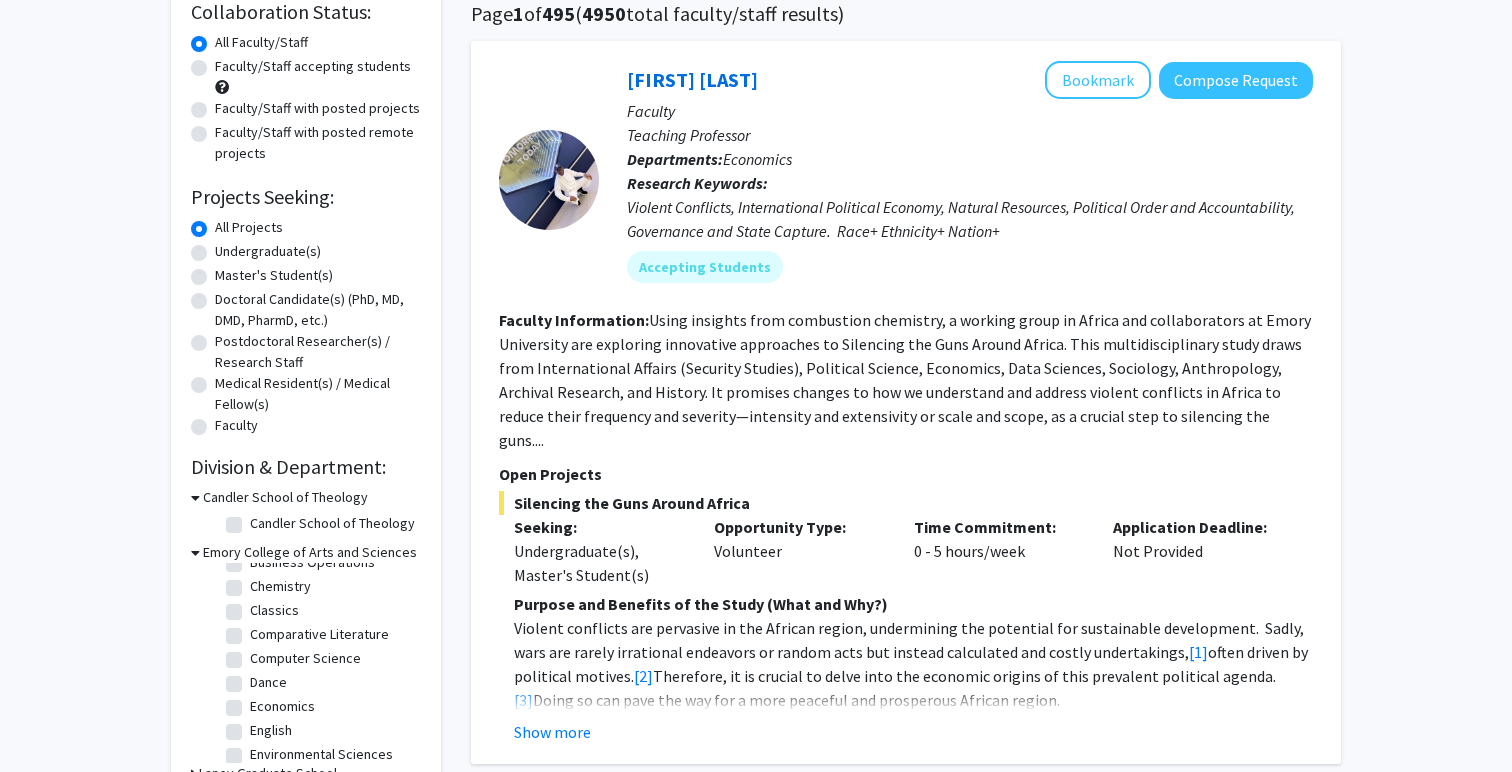 scroll, scrollTop: 159, scrollLeft: 0, axis: vertical 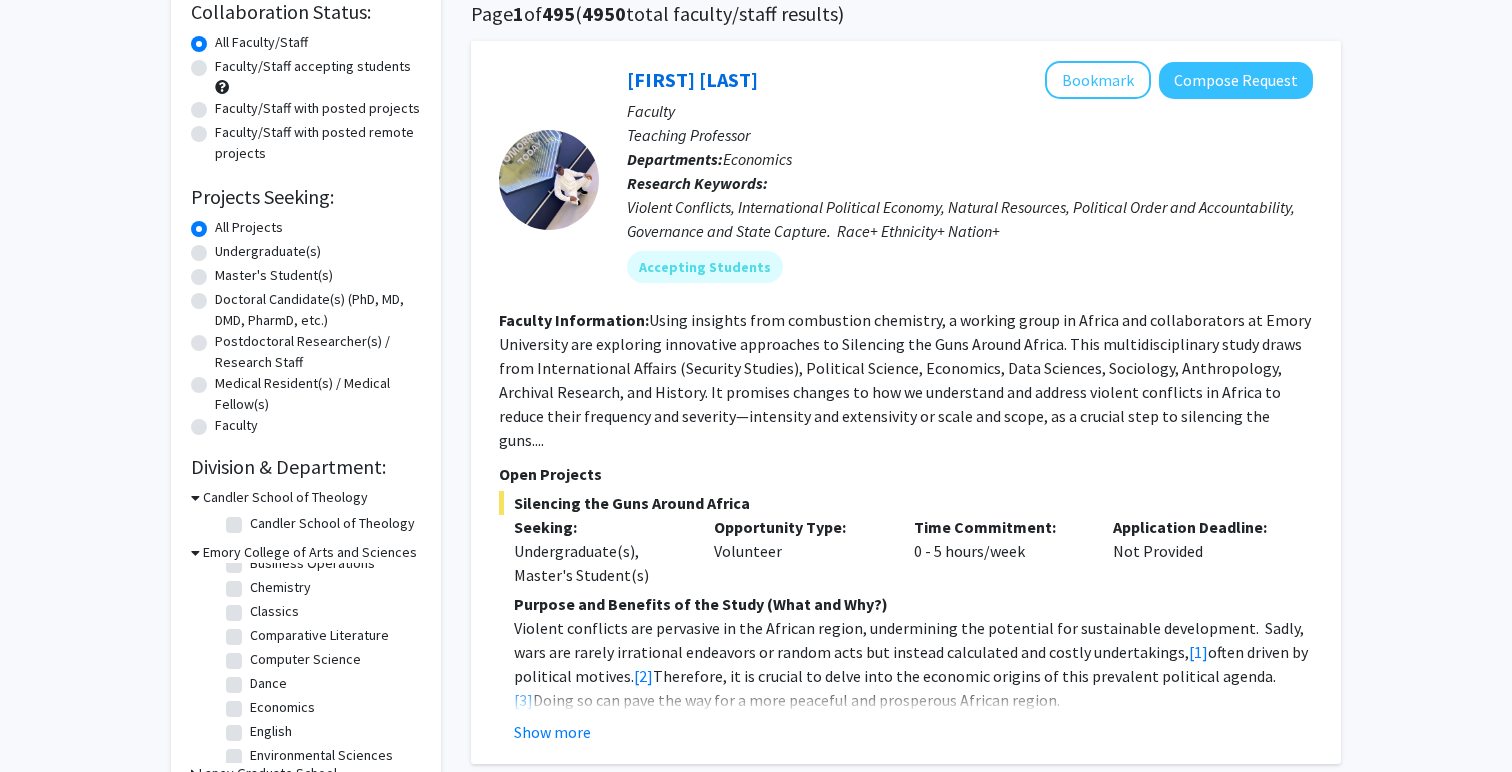 click on "Computer Science" 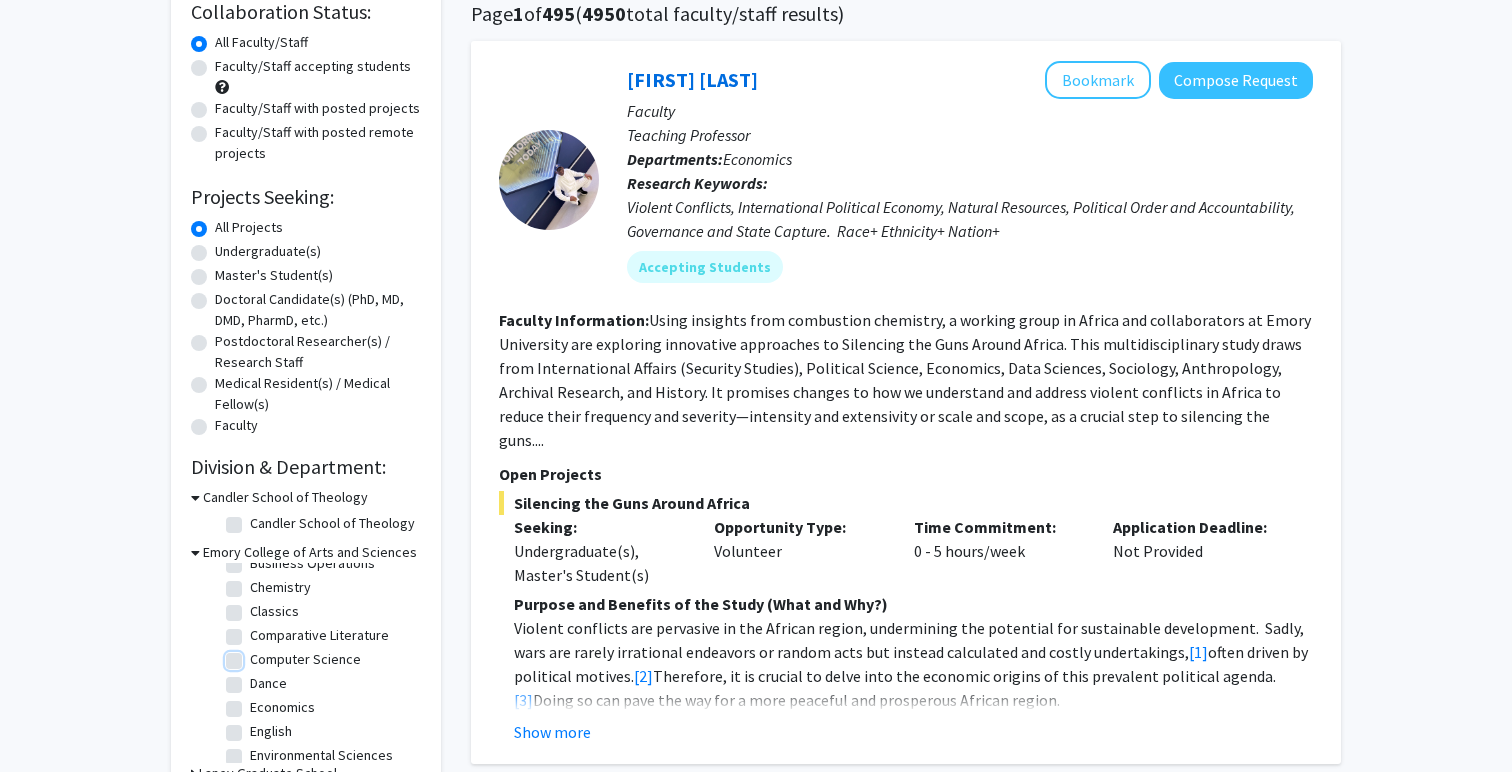 click on "Computer Science" at bounding box center [256, 655] 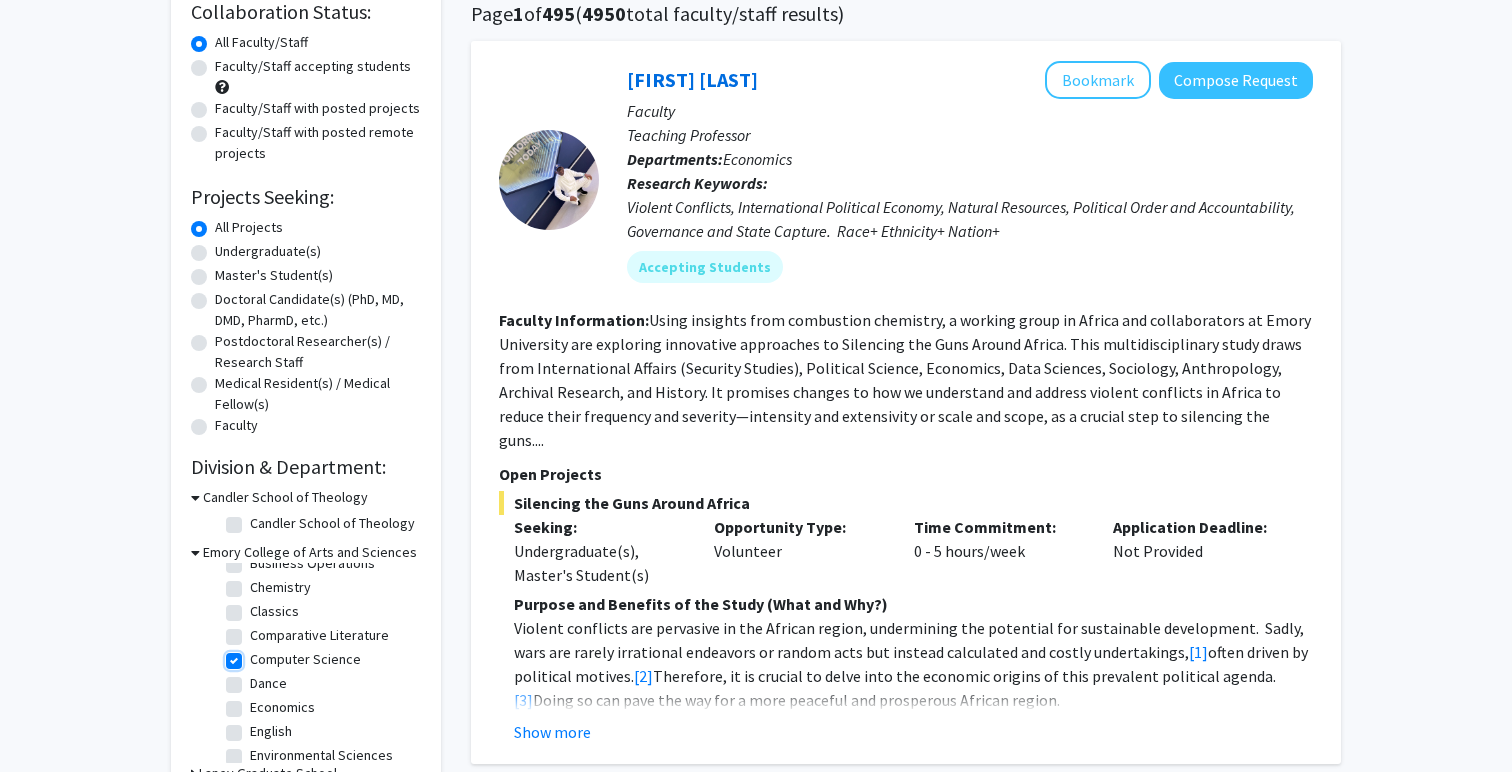checkbox on "true" 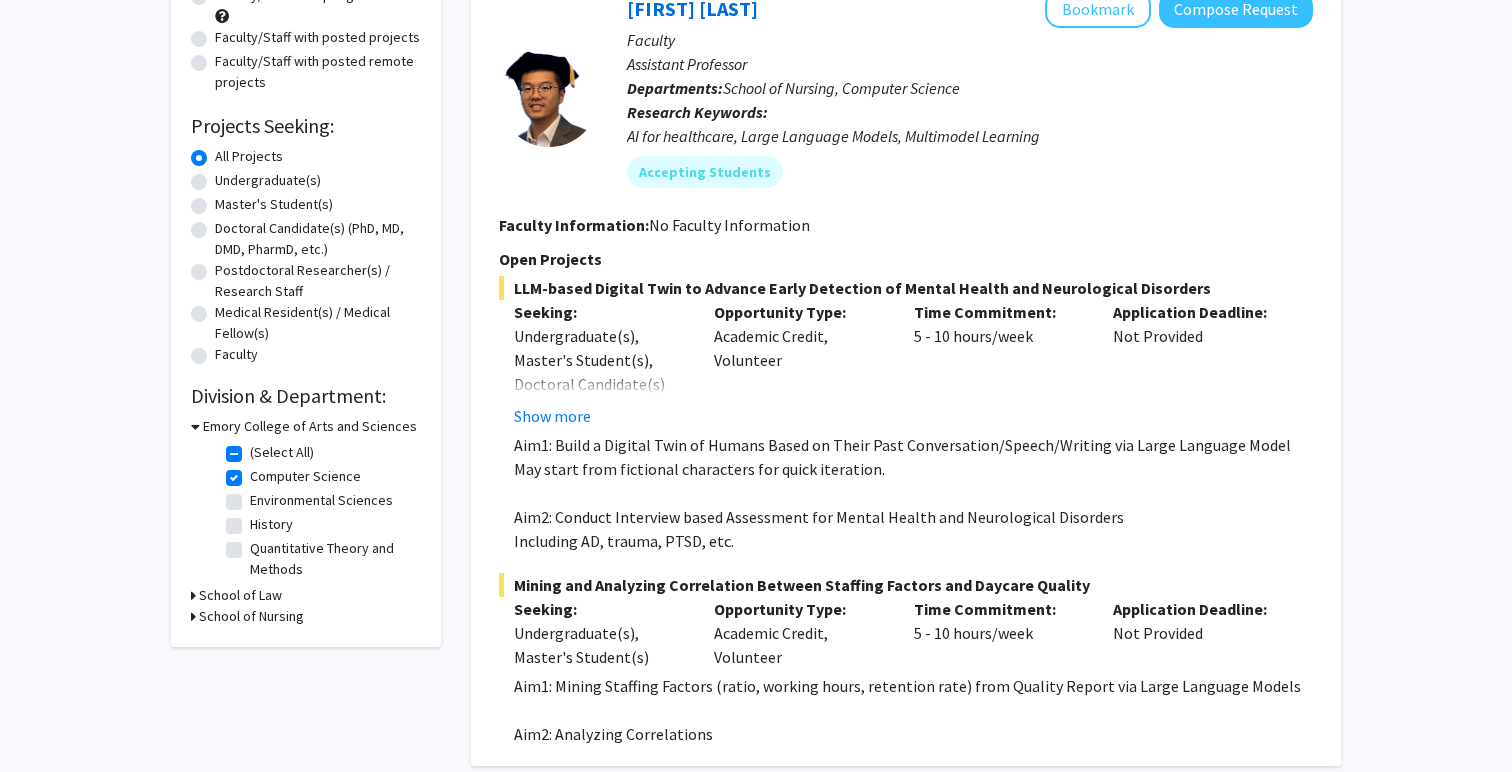 scroll, scrollTop: 240, scrollLeft: 0, axis: vertical 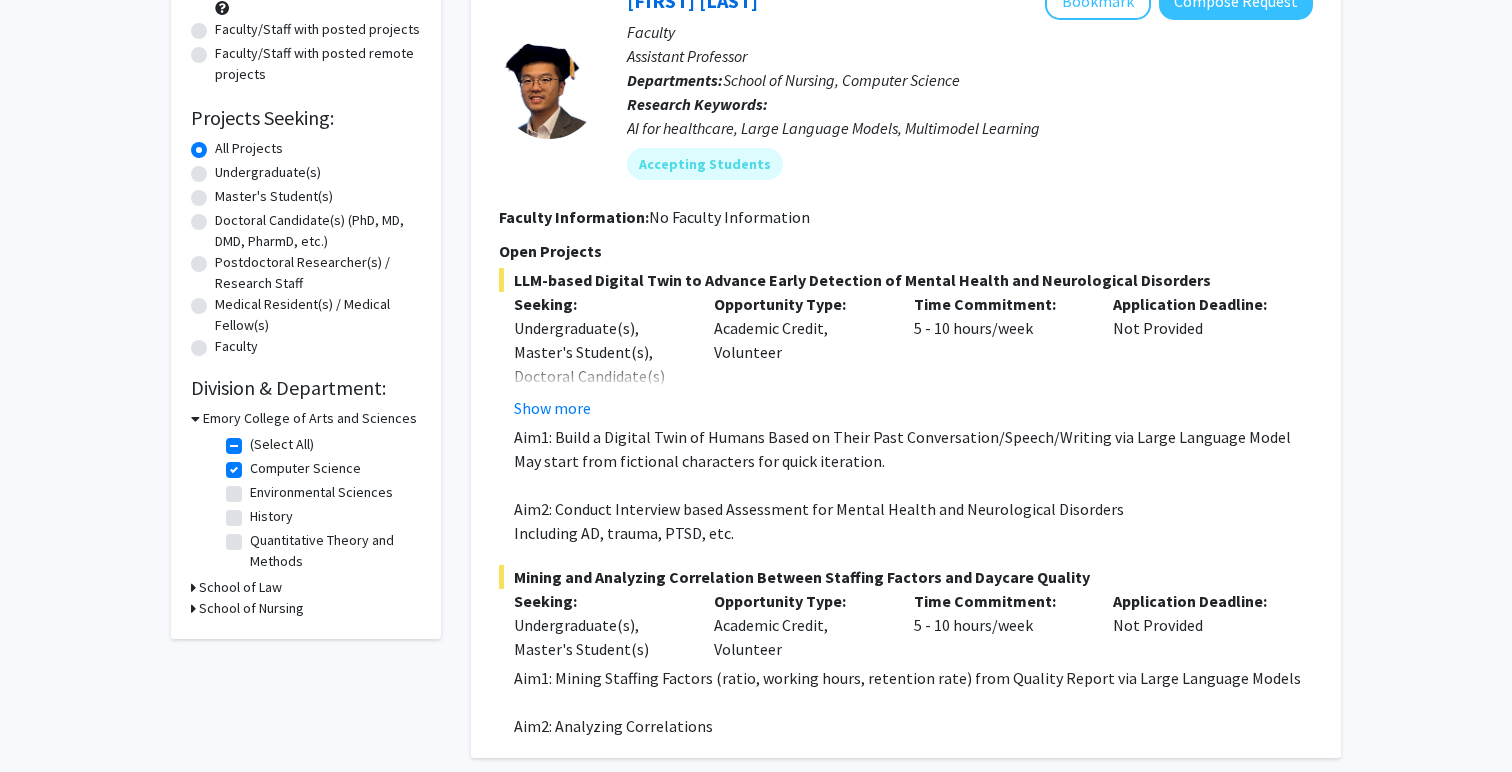 click on "(Select All)" 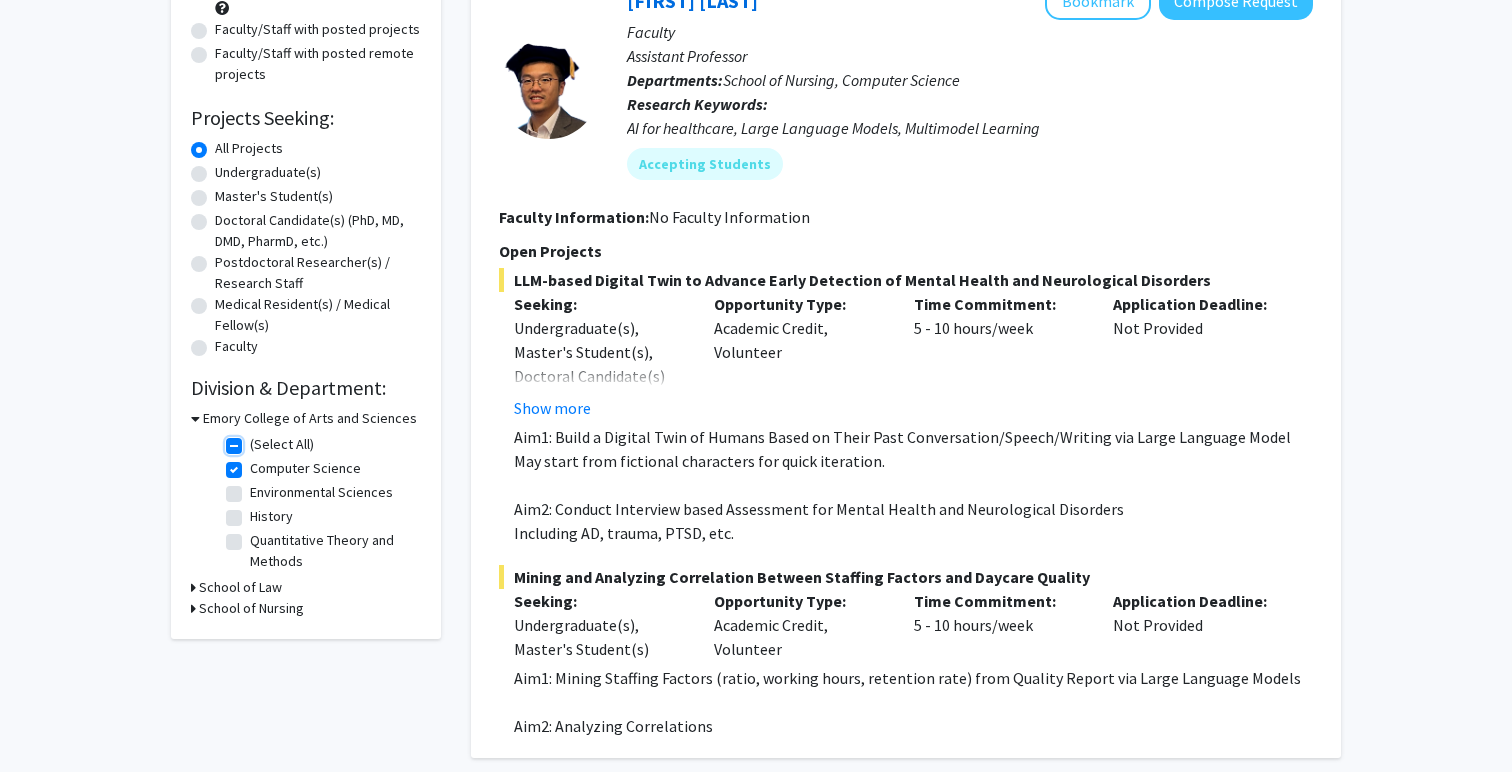 click on "(Select All)" at bounding box center [256, 440] 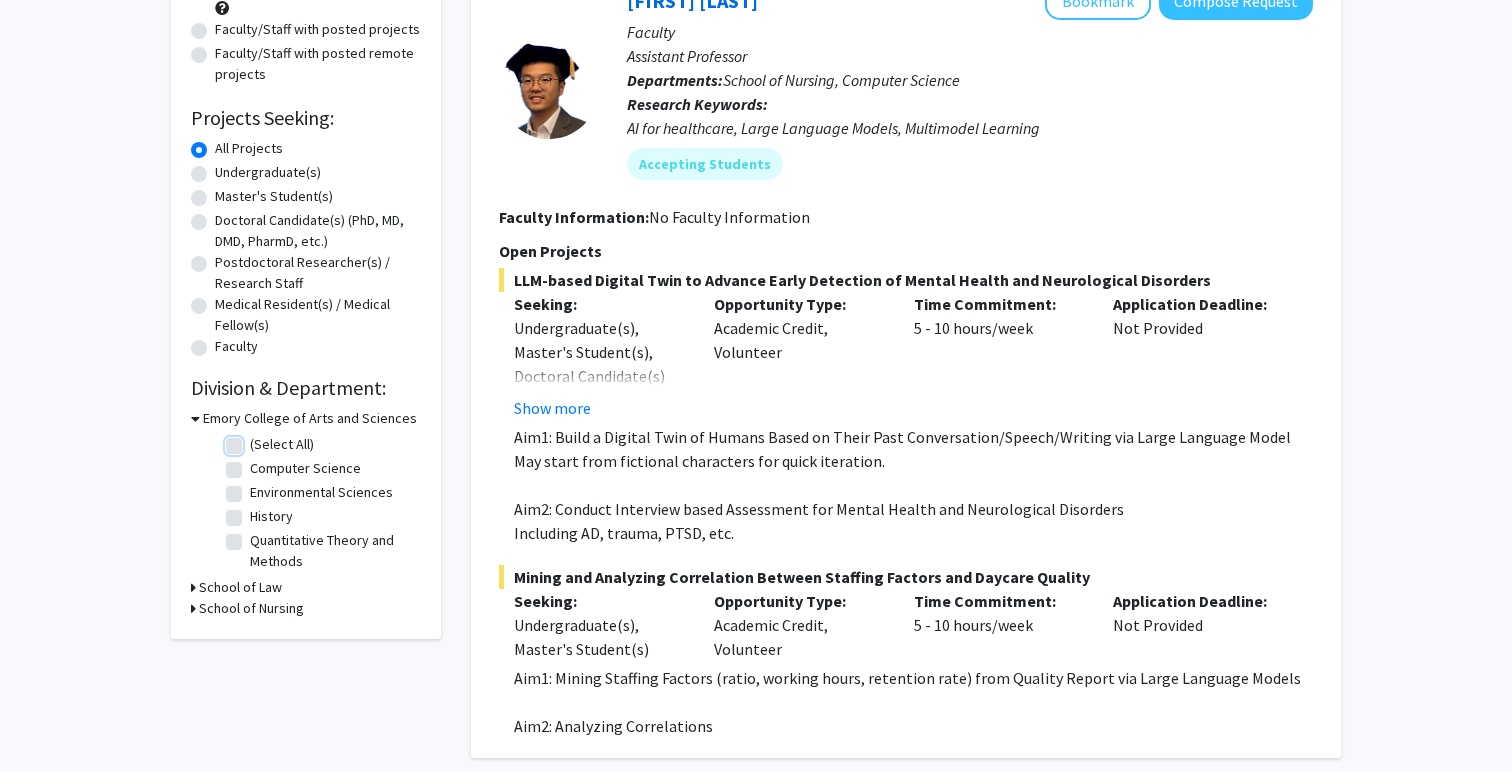 checkbox on "false" 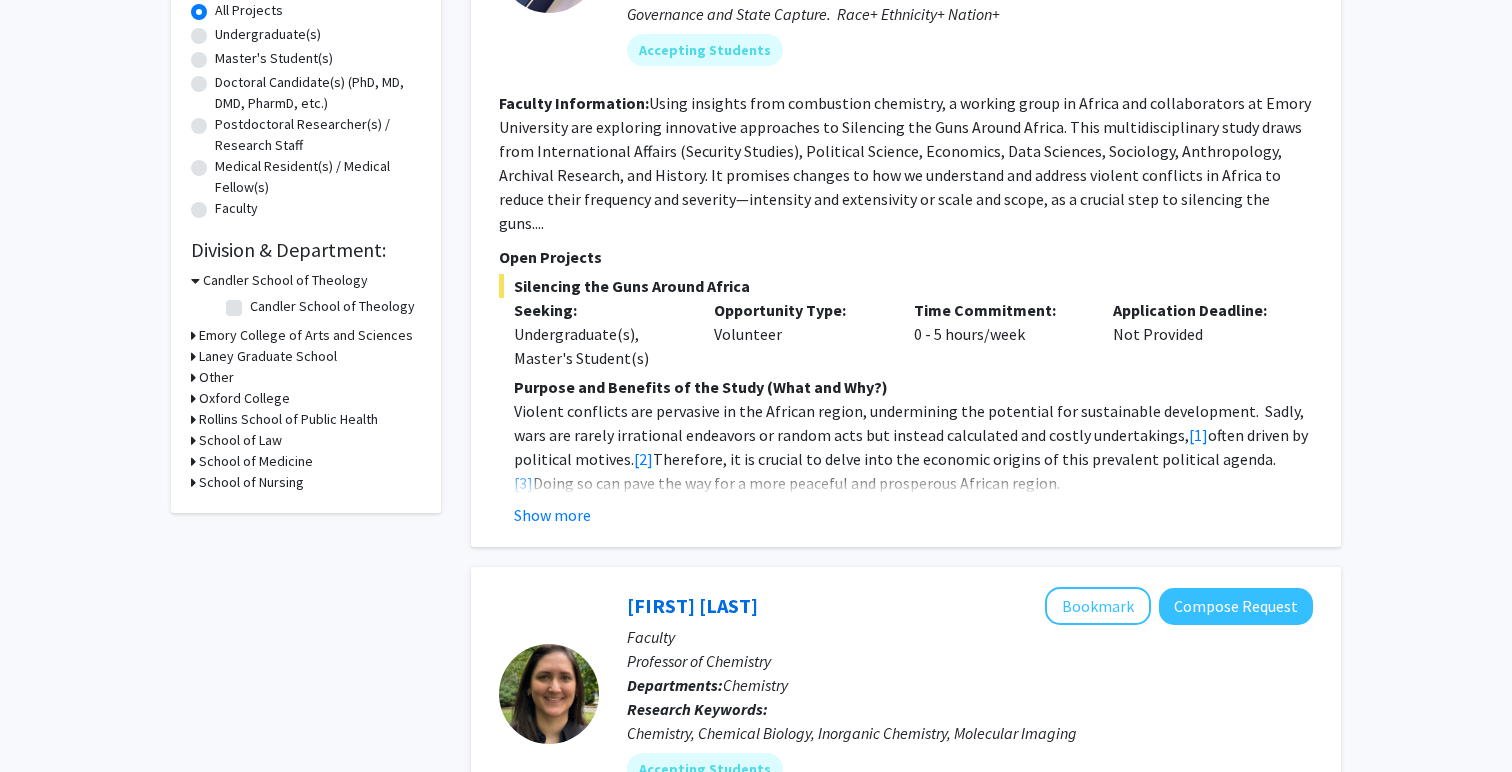 scroll, scrollTop: 338, scrollLeft: 0, axis: vertical 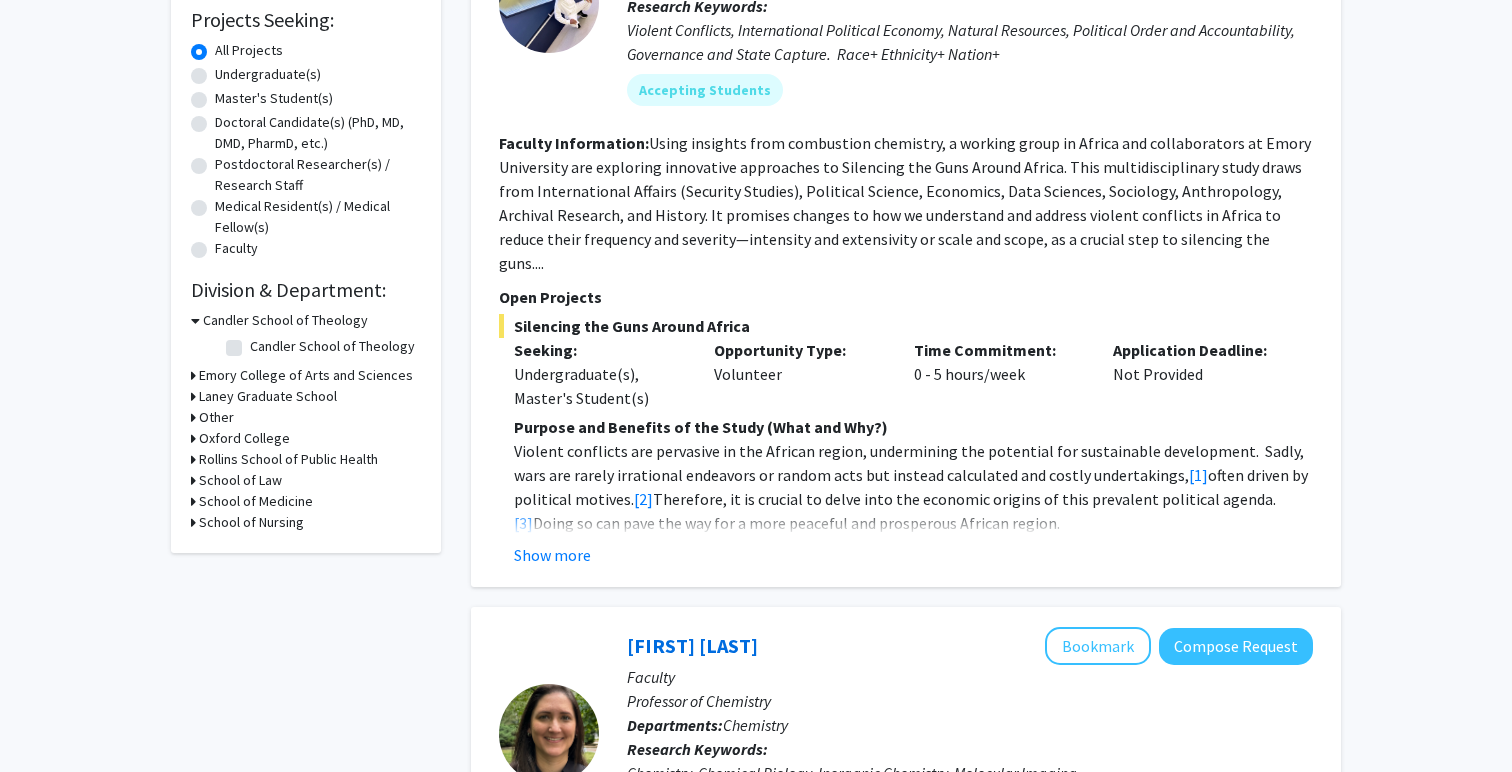click 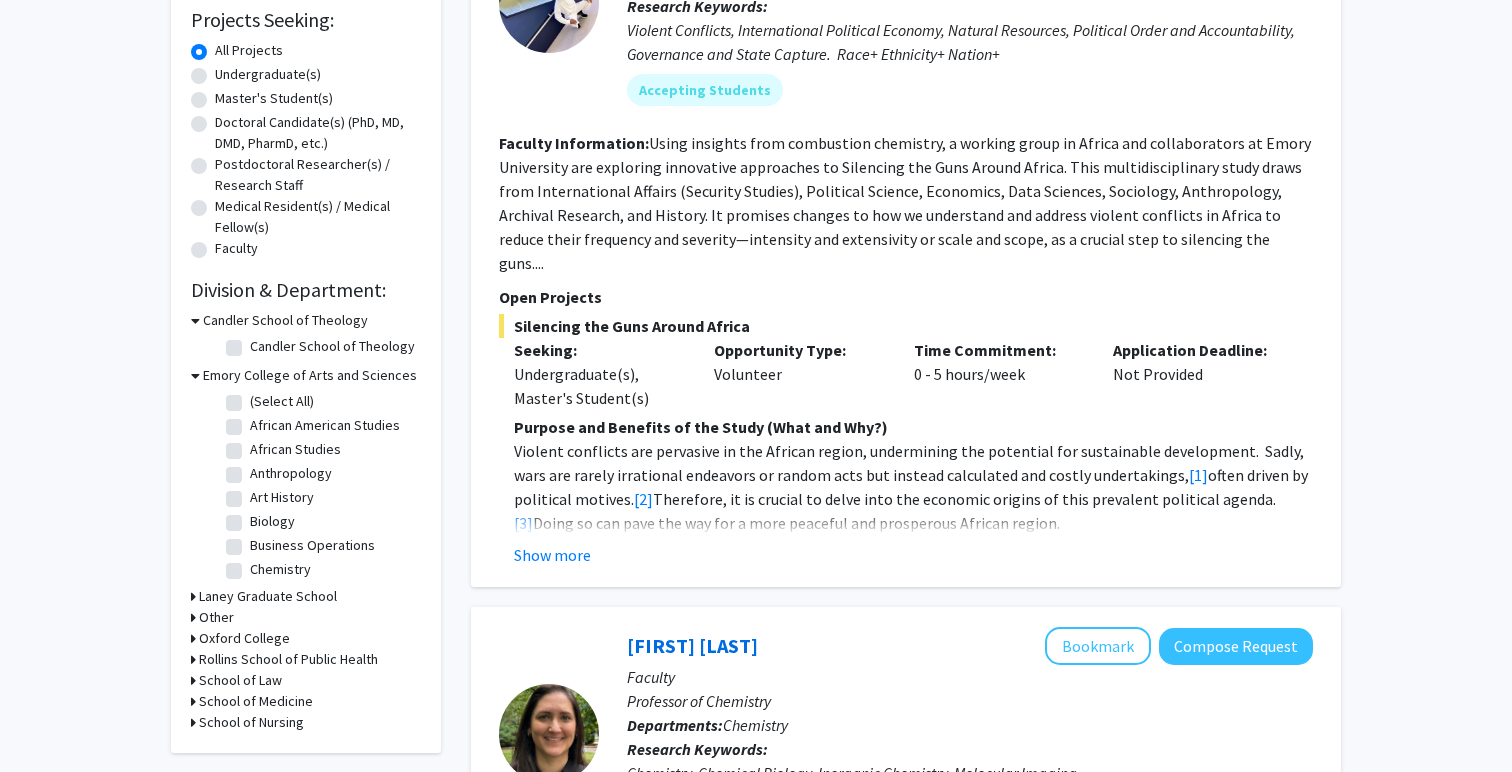 click on "Refine By Collaboration Status: Collaboration Status All Faculty/Staff Collaboration Status Faculty/Staff accepting students Collaboration Status Faculty/Staff with posted projects Collaboration Status Faculty/Staff with posted remote projects Projects Seeking: Projects Seeking Level All Projects Projects Seeking Level Undergraduate(s) Projects Seeking Level Master's Student(s) Projects Seeking Level Doctoral Candidate(s) (PhD, MD, DMD, PharmD, etc.) Projects Seeking Level Postdoctoral Researcher(s) / Research Staff Projects Seeking Level Medical Resident(s) / Medical Fellow(s) Projects Seeking Level Faculty Division & Department: Candler School of Theology Candler School of Theology Candler School of Theology Emory College of Arts and Sciences (Select All) (Select All) African American Studies African American Studies African Studies African Studies Anthropology Anthropology Art History Art History Biology Biology Chemistry" 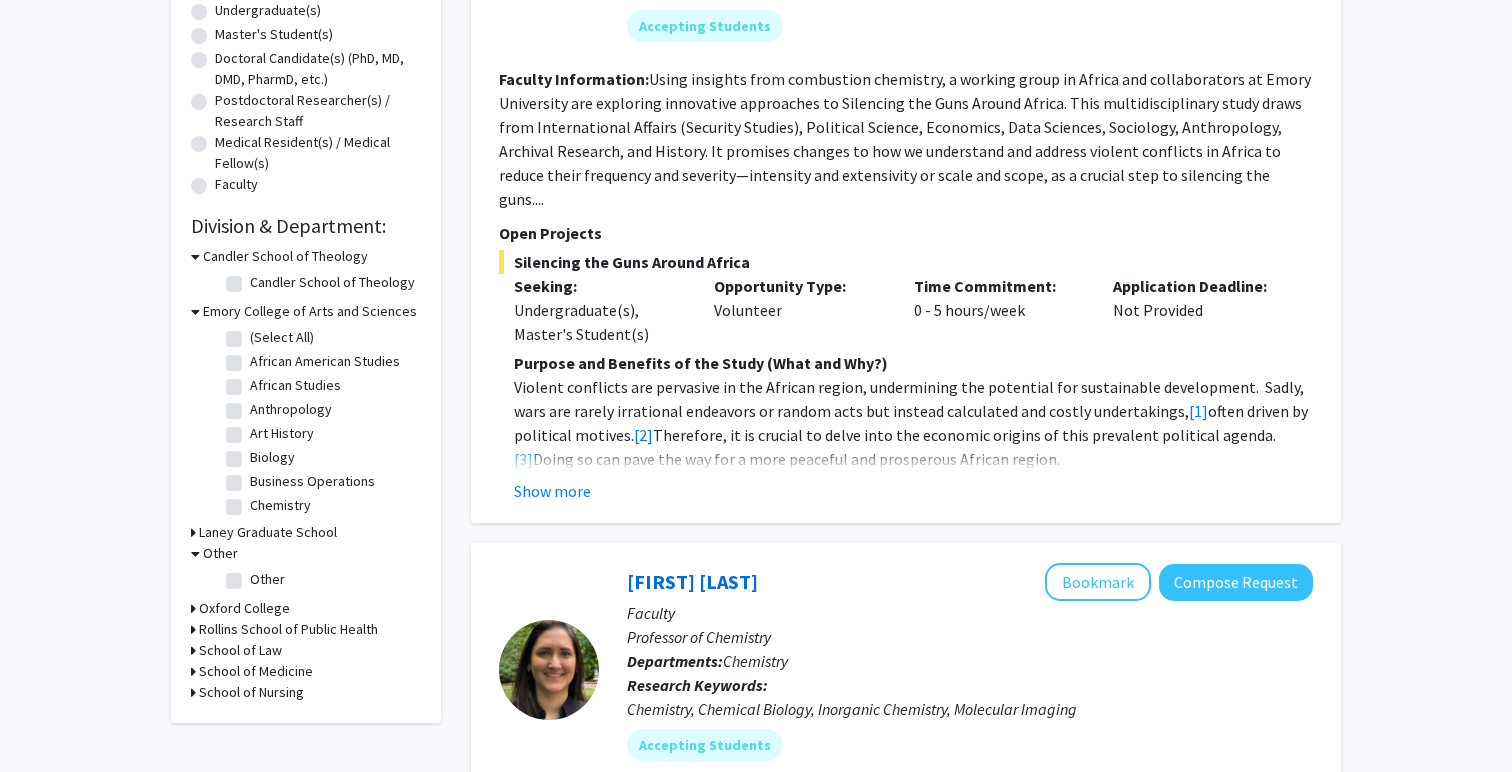 scroll, scrollTop: 419, scrollLeft: 0, axis: vertical 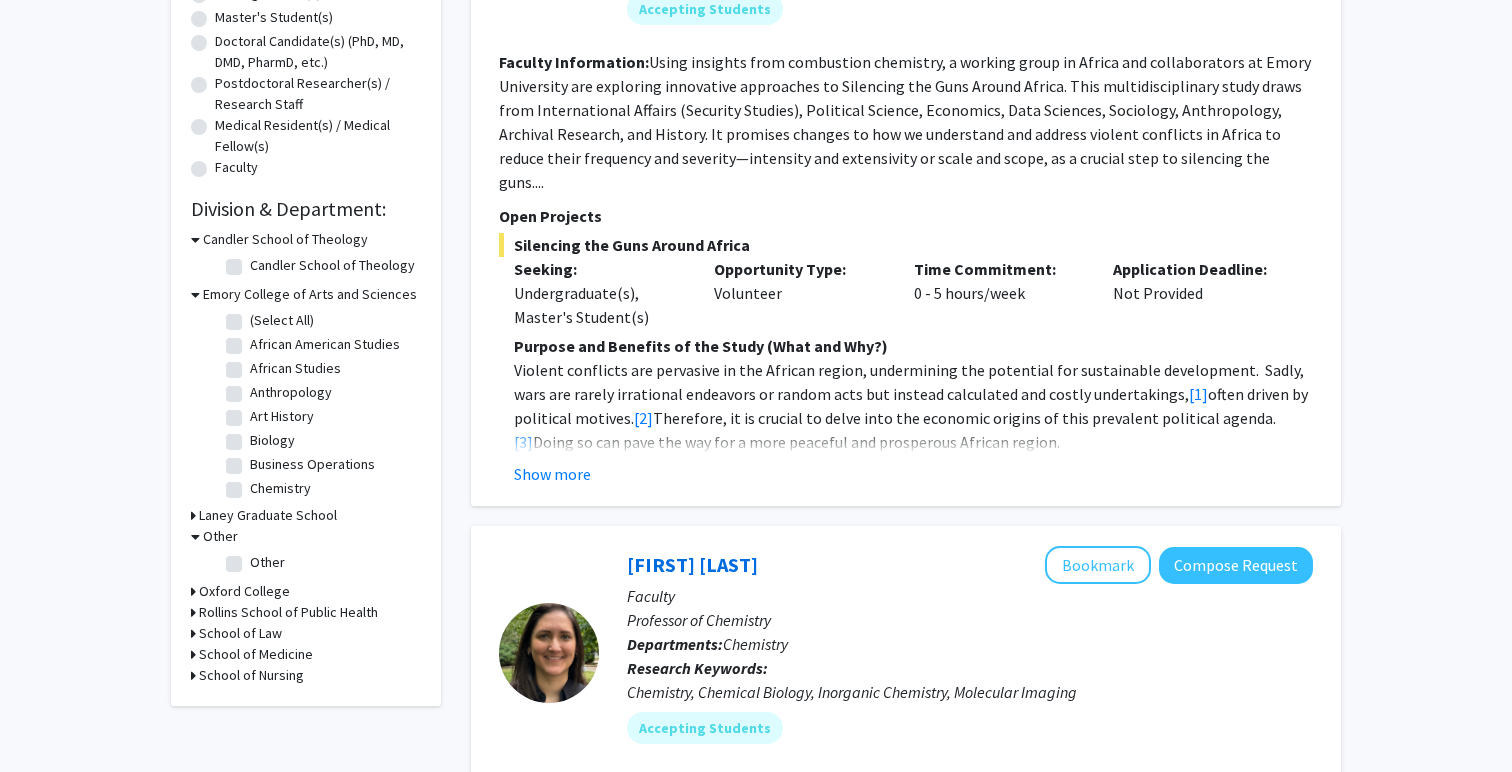 click 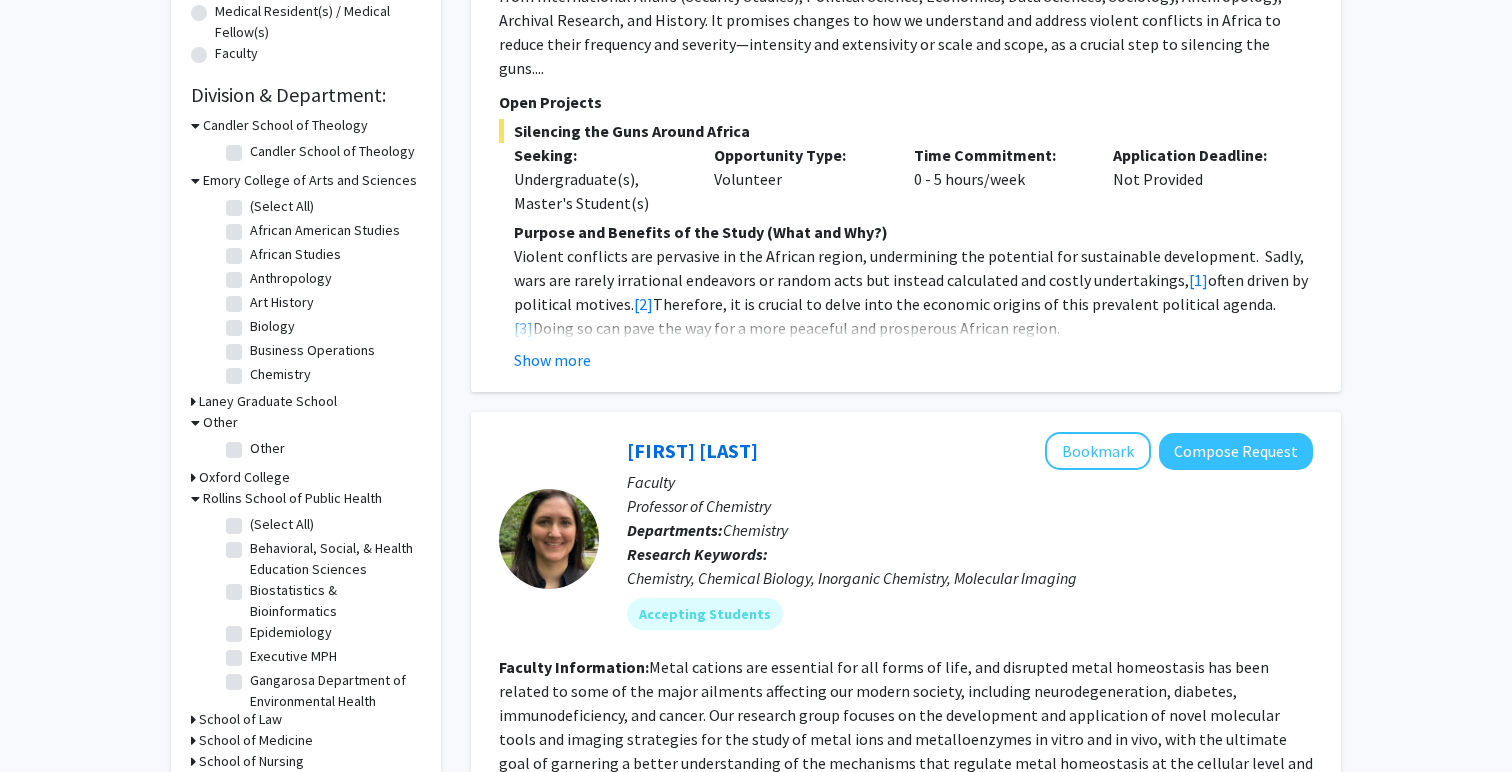 scroll, scrollTop: 535, scrollLeft: 0, axis: vertical 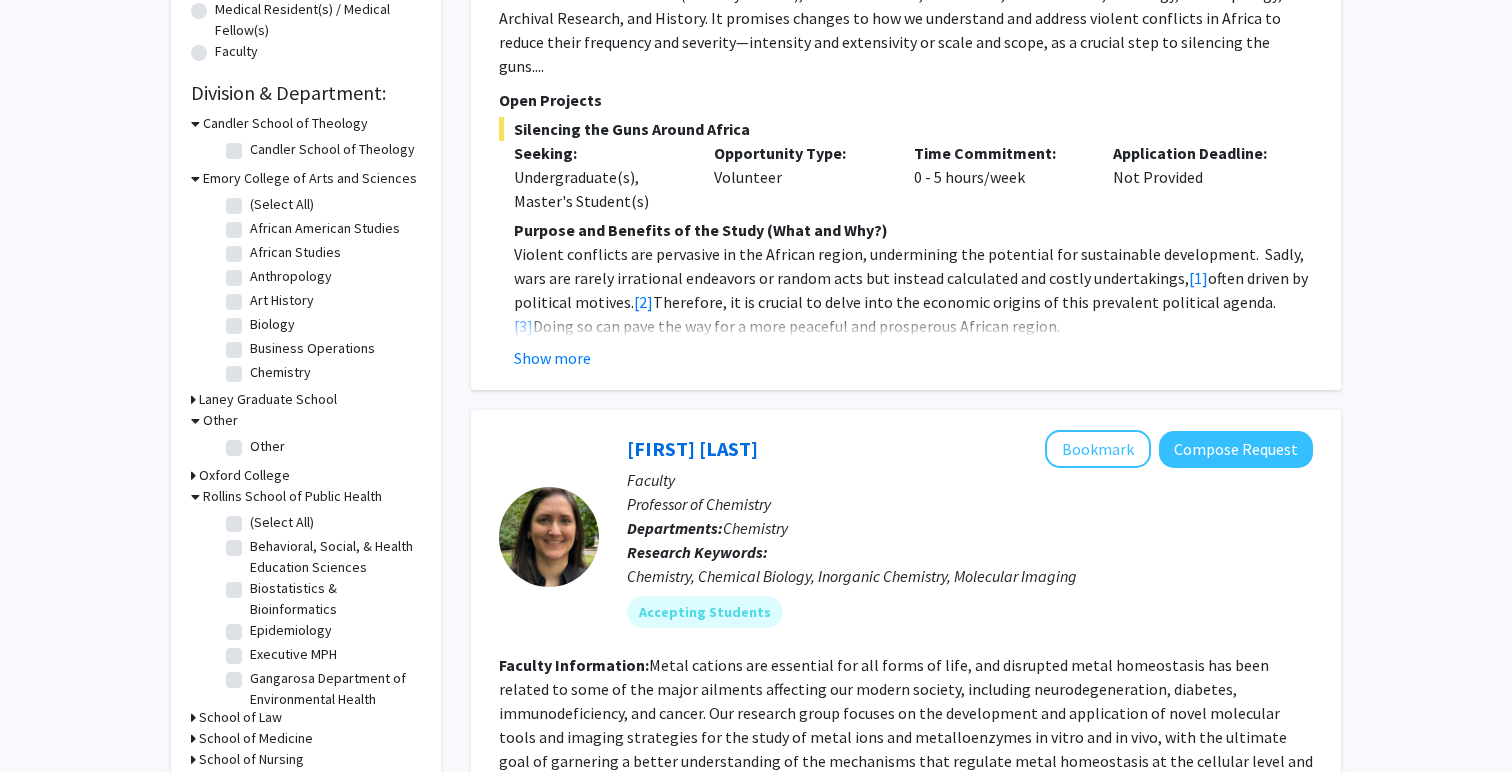 click 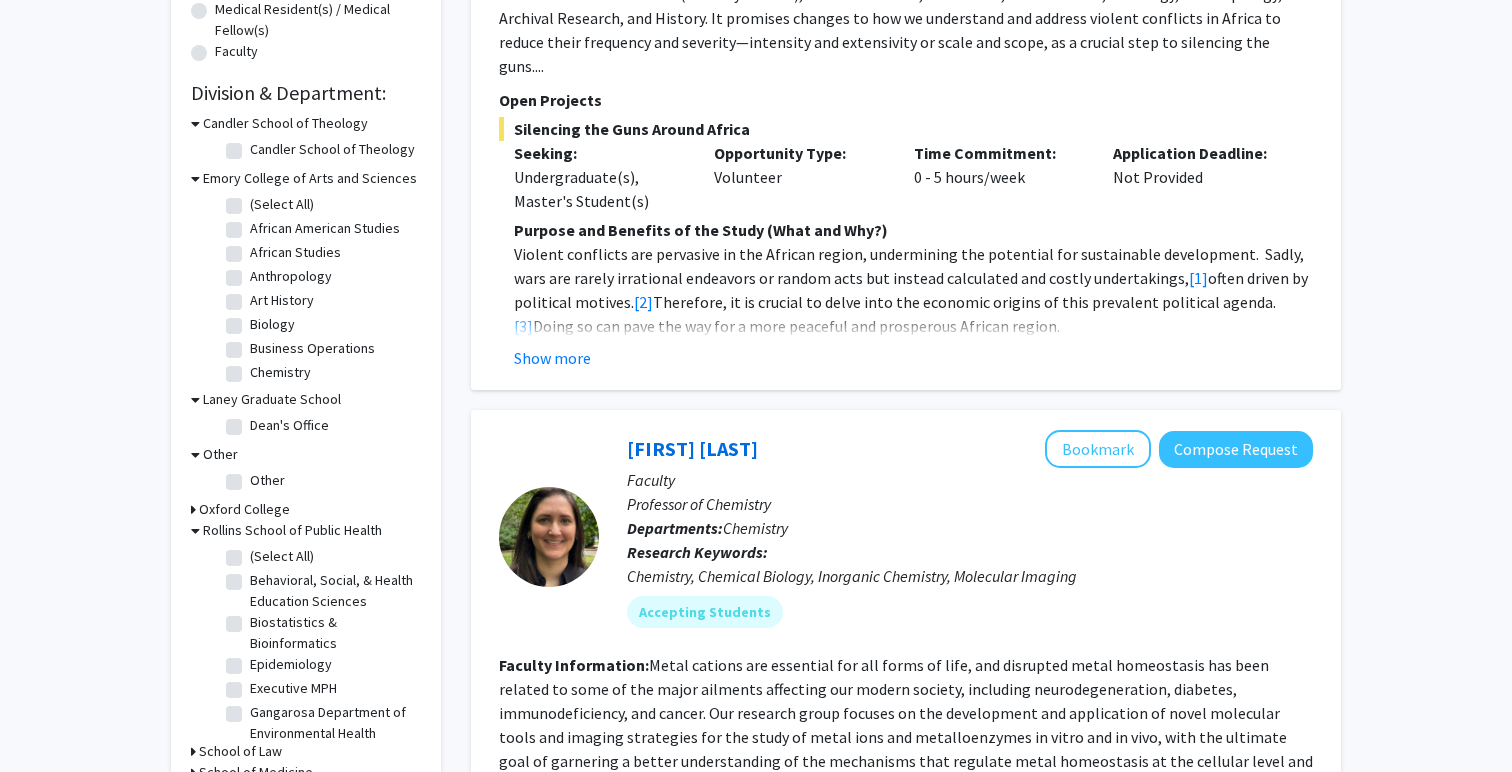 click on "Dean's Office" 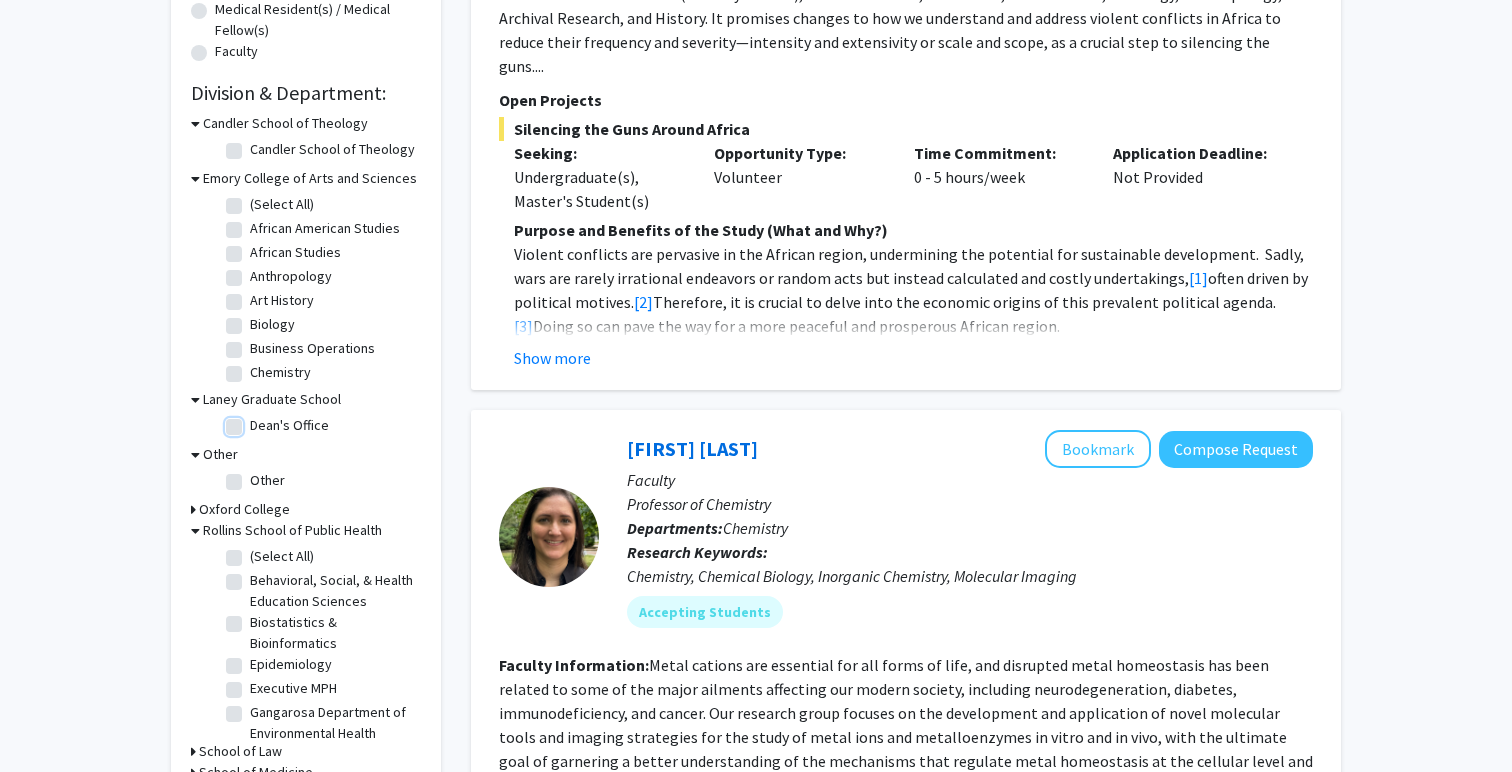 click on "Dean's Office" at bounding box center (256, 421) 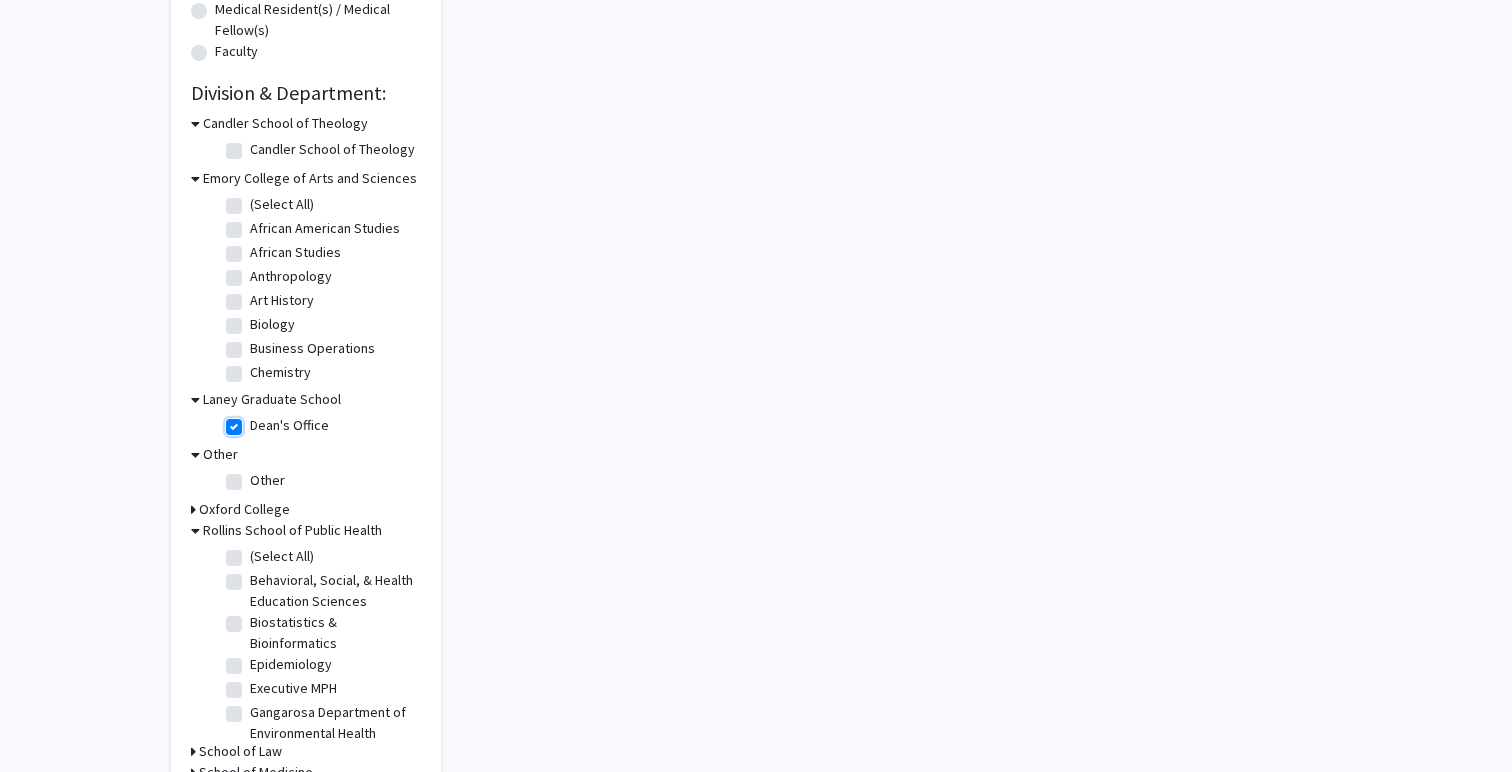 scroll, scrollTop: 0, scrollLeft: 0, axis: both 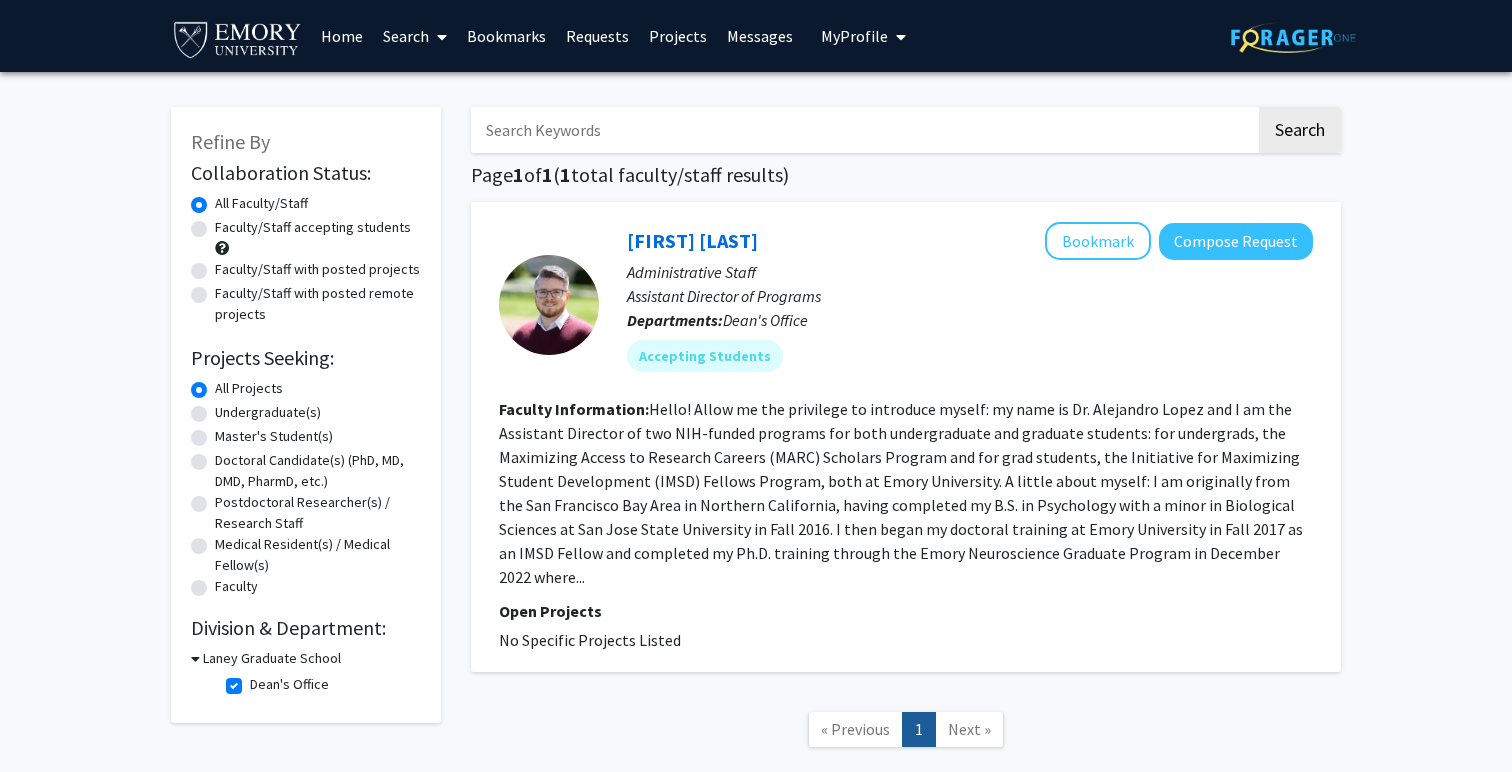 click 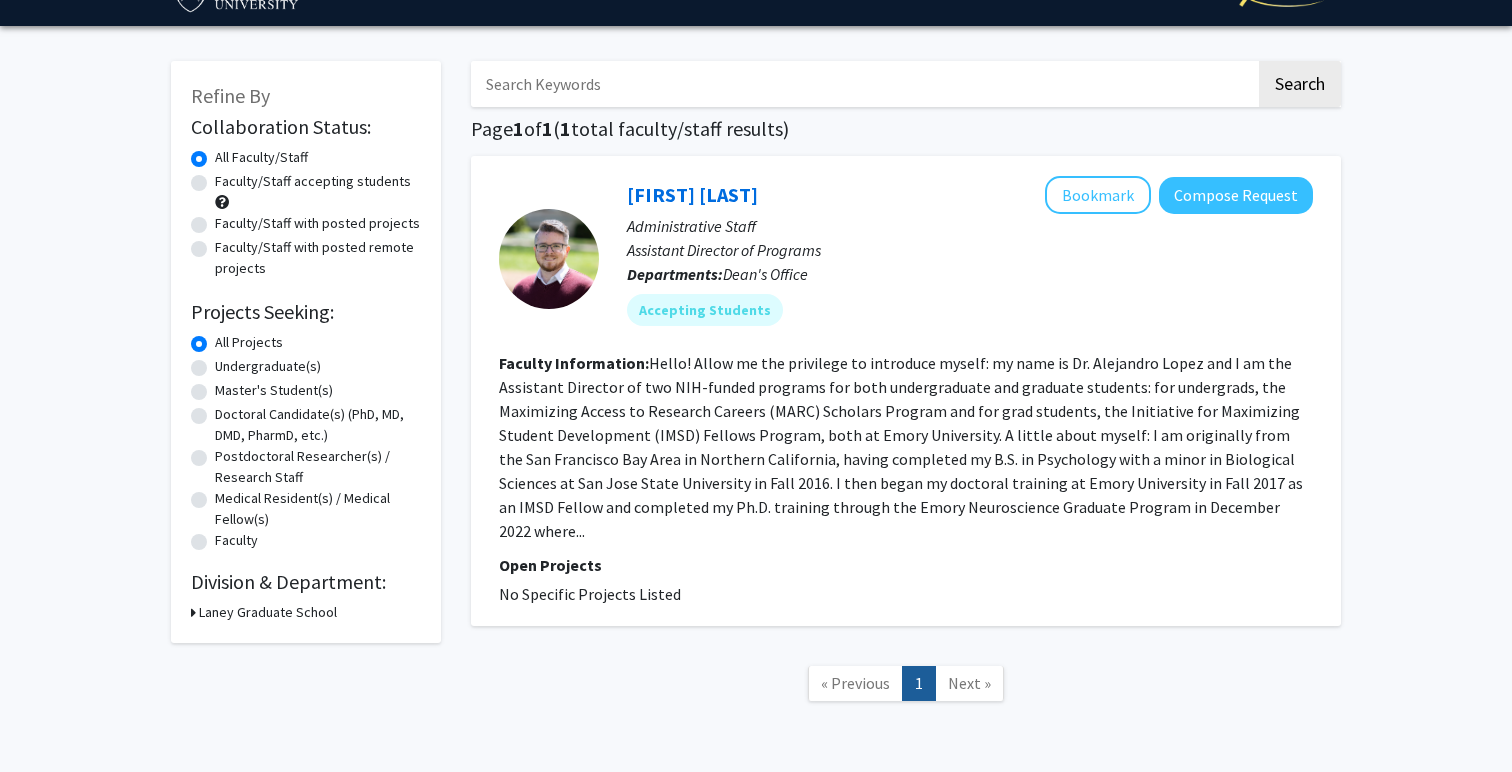 scroll, scrollTop: 57, scrollLeft: 0, axis: vertical 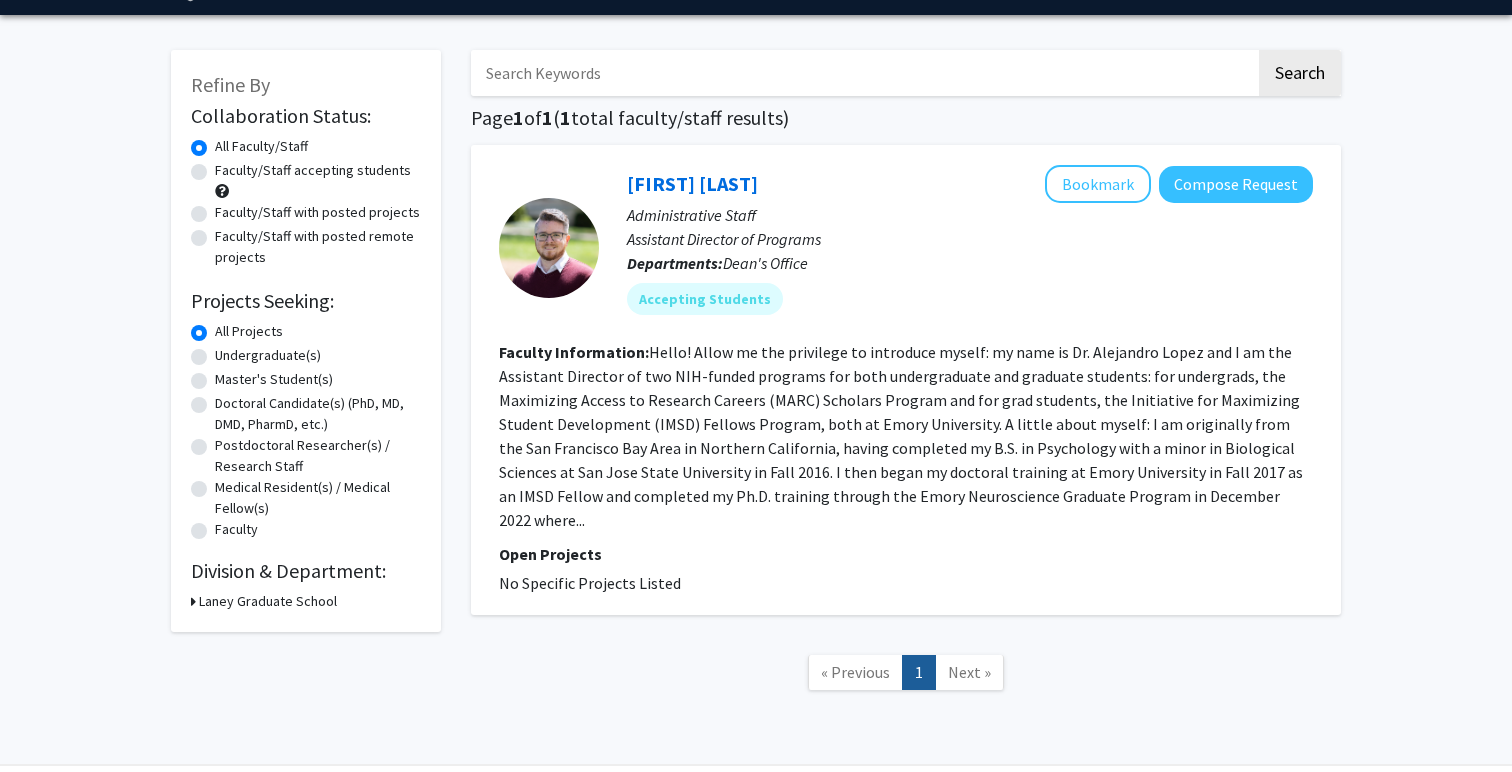 click on "Laney Graduate School" 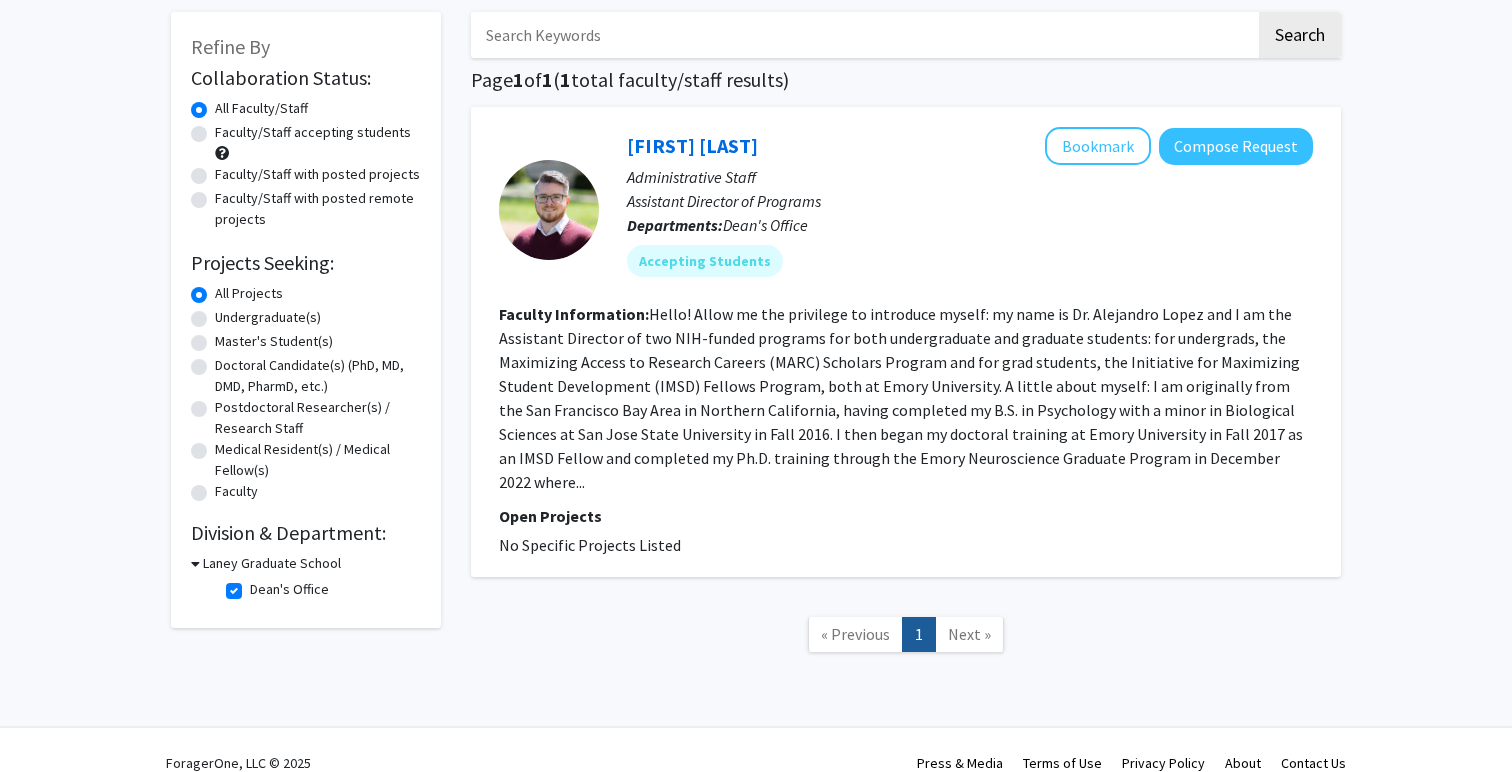 scroll, scrollTop: 97, scrollLeft: 0, axis: vertical 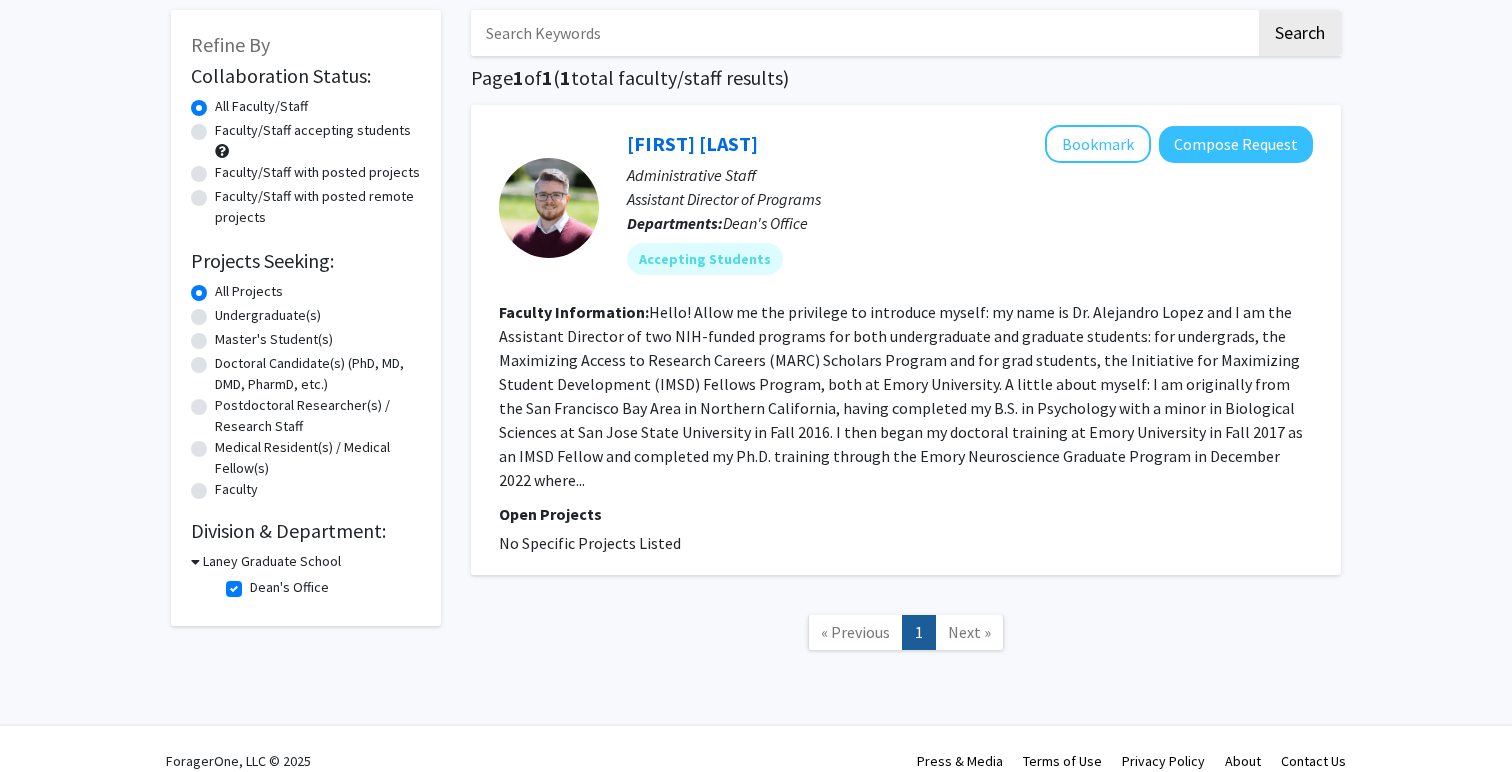 click on "Dean's Office" 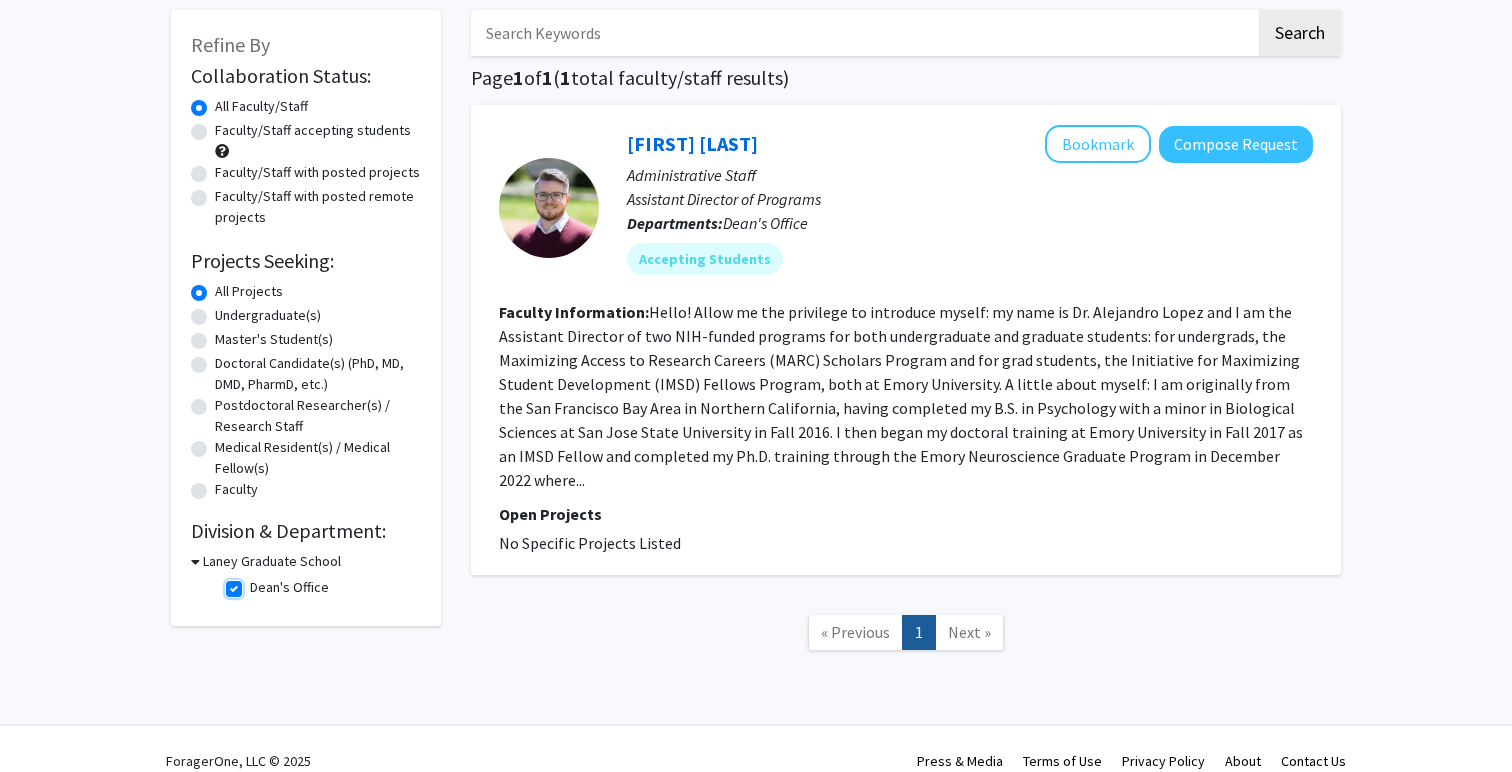 click on "Dean's Office" at bounding box center (256, 583) 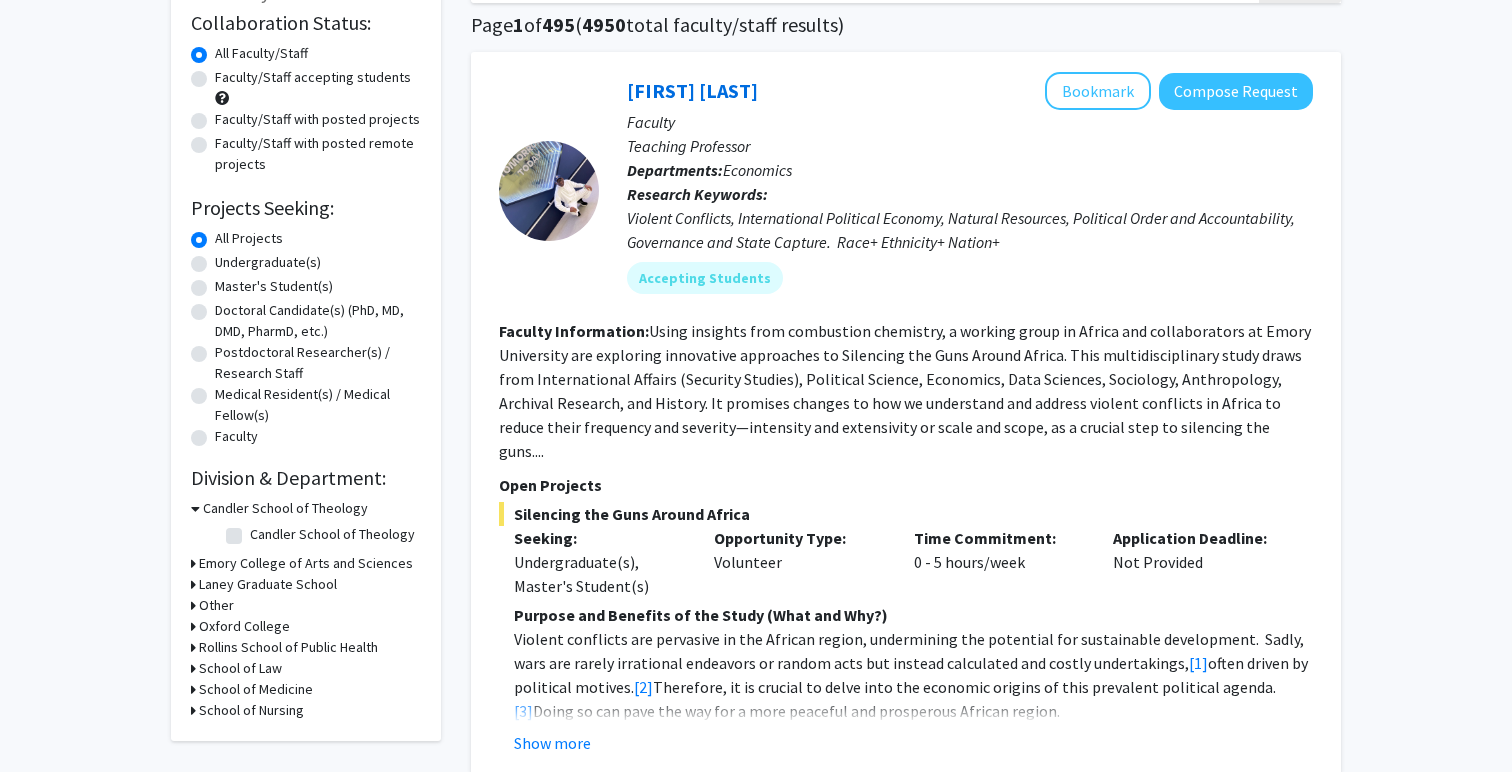 scroll, scrollTop: 294, scrollLeft: 0, axis: vertical 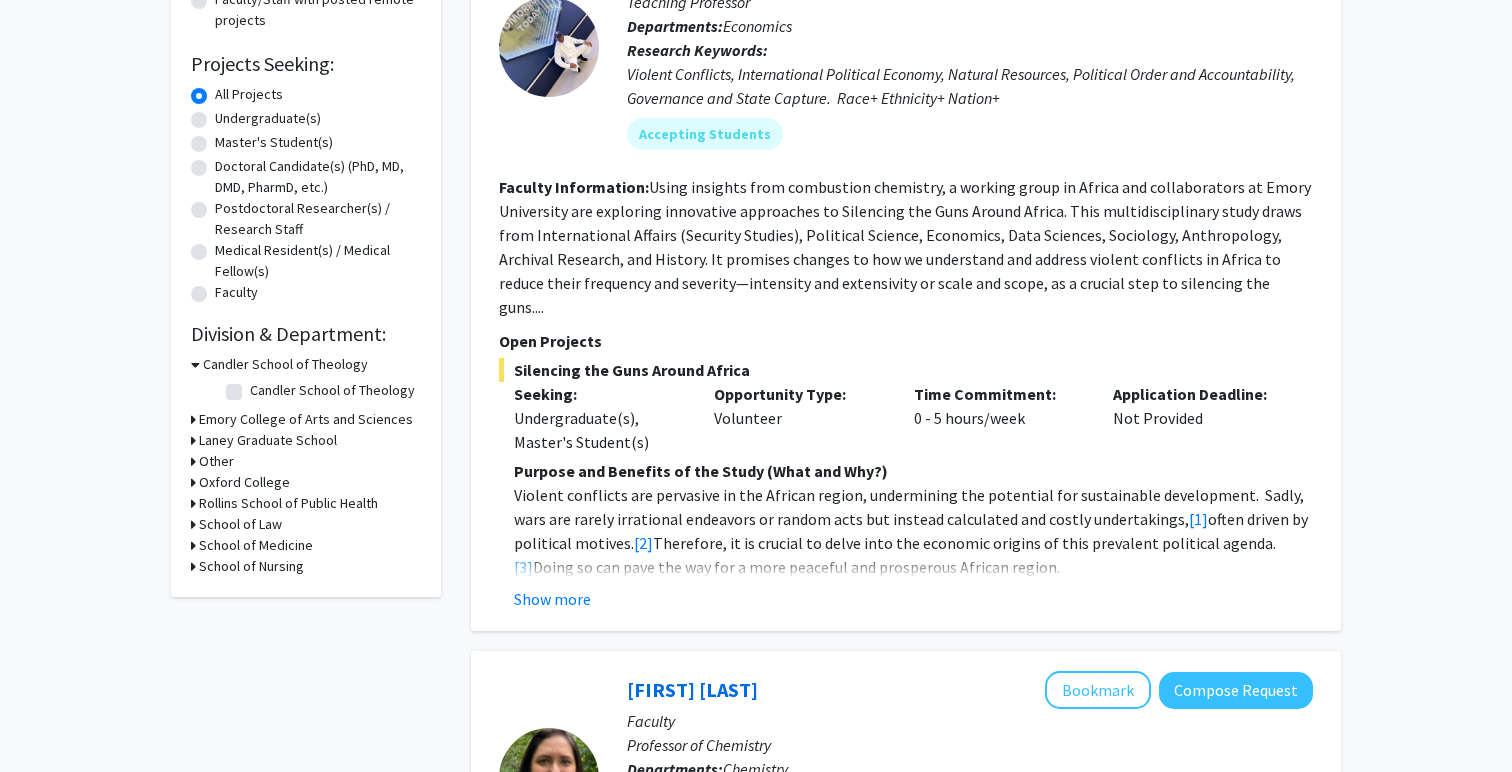 click 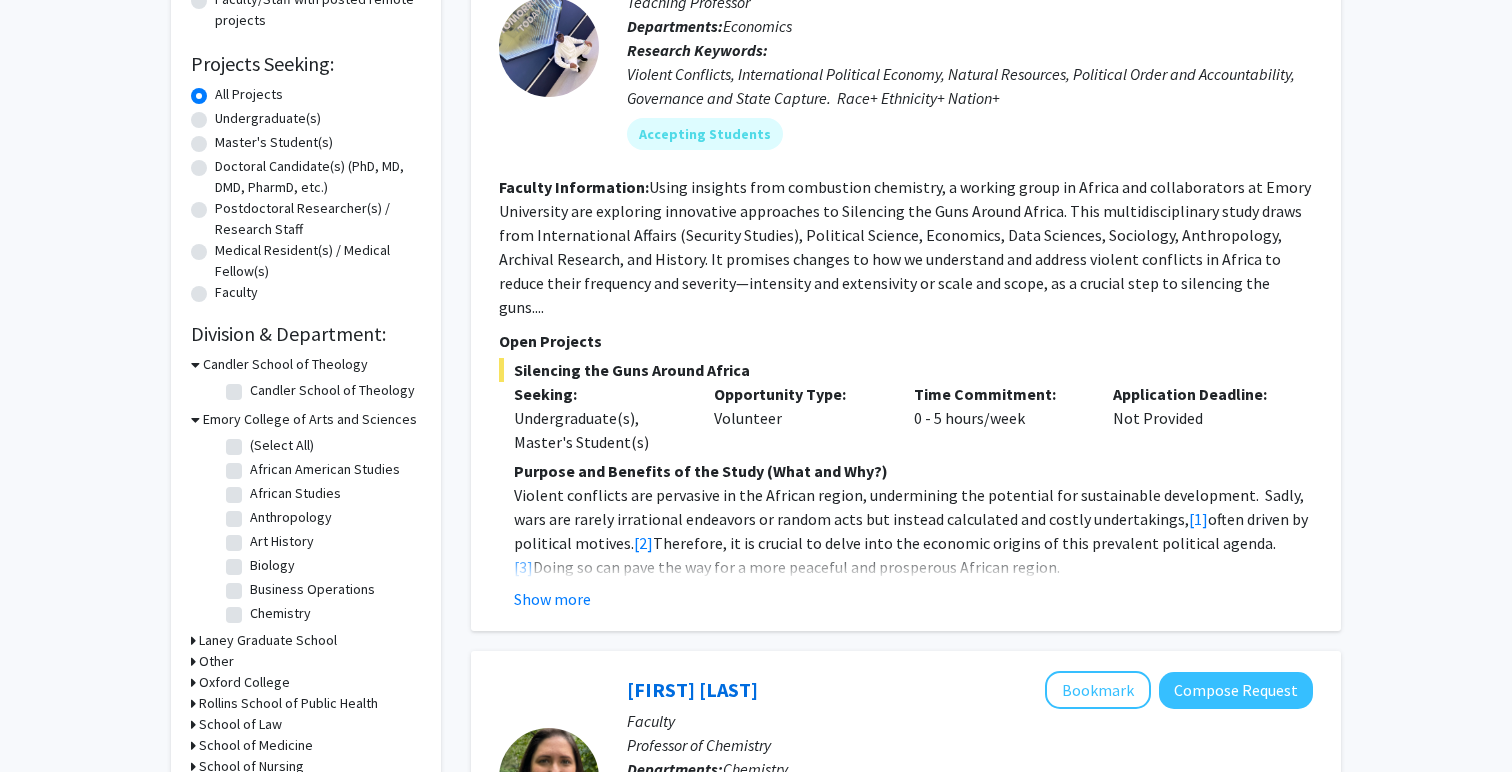 click on "(Select All)" 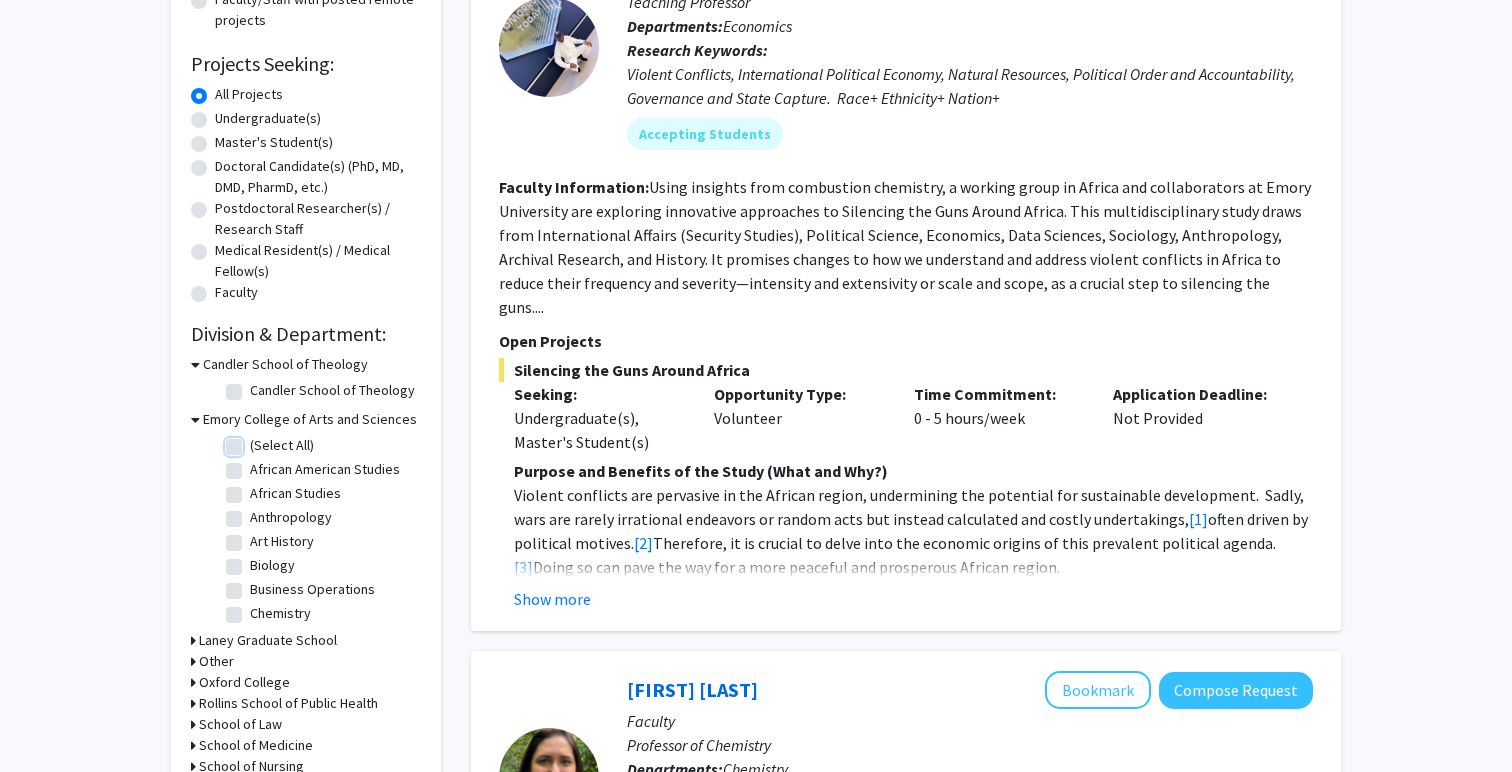 click on "(Select All)" at bounding box center [256, 441] 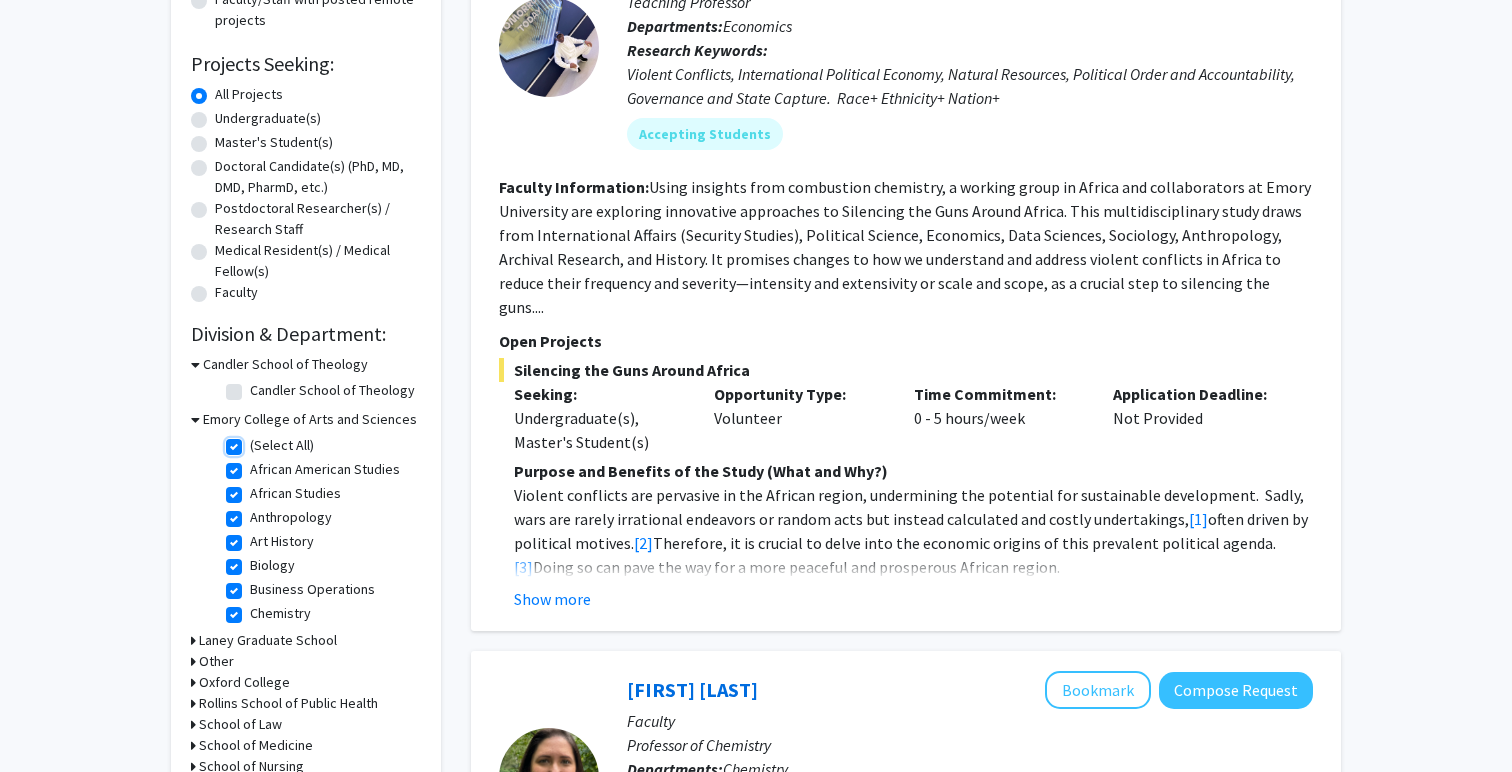 scroll, scrollTop: 0, scrollLeft: 0, axis: both 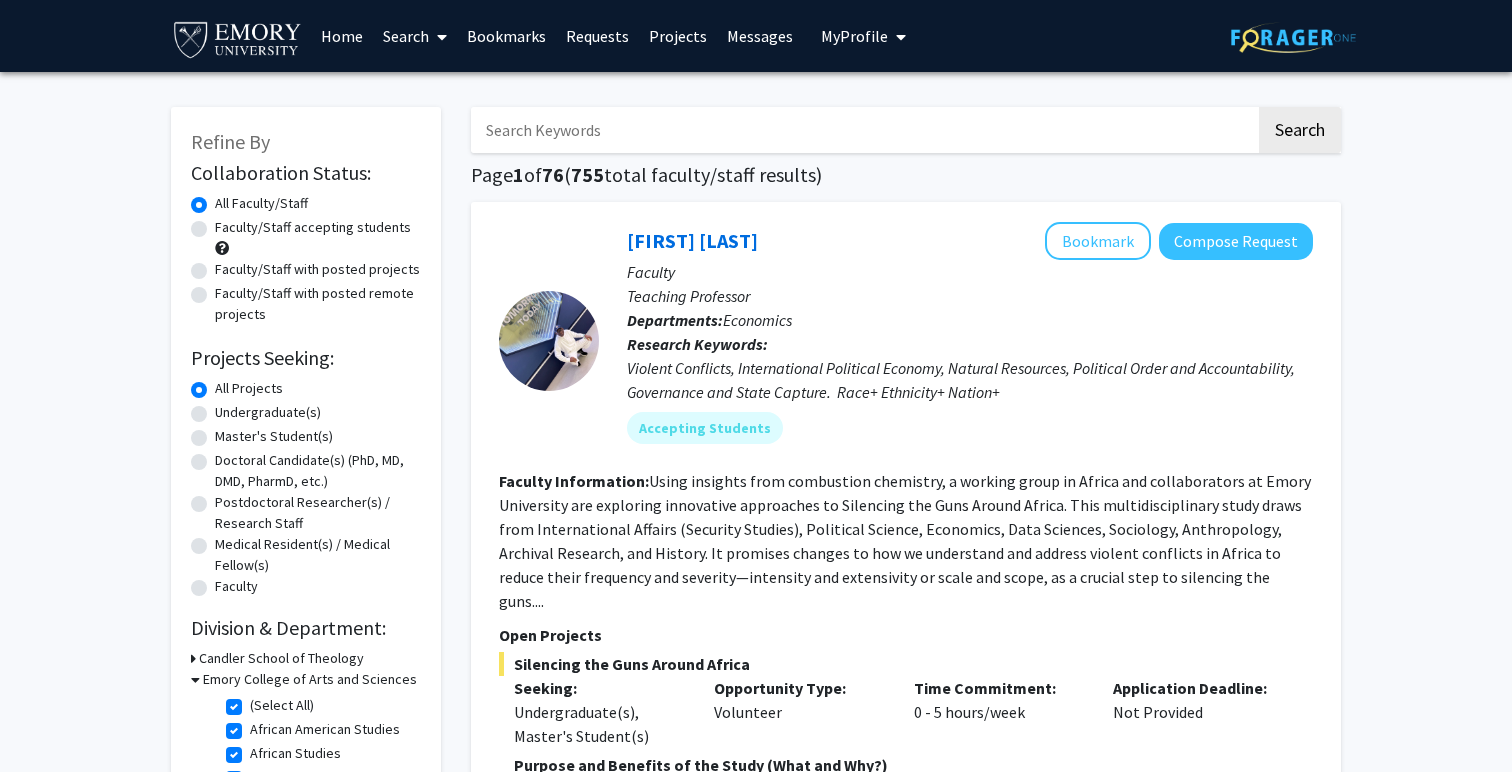 click on "Faculty/Staff accepting students" 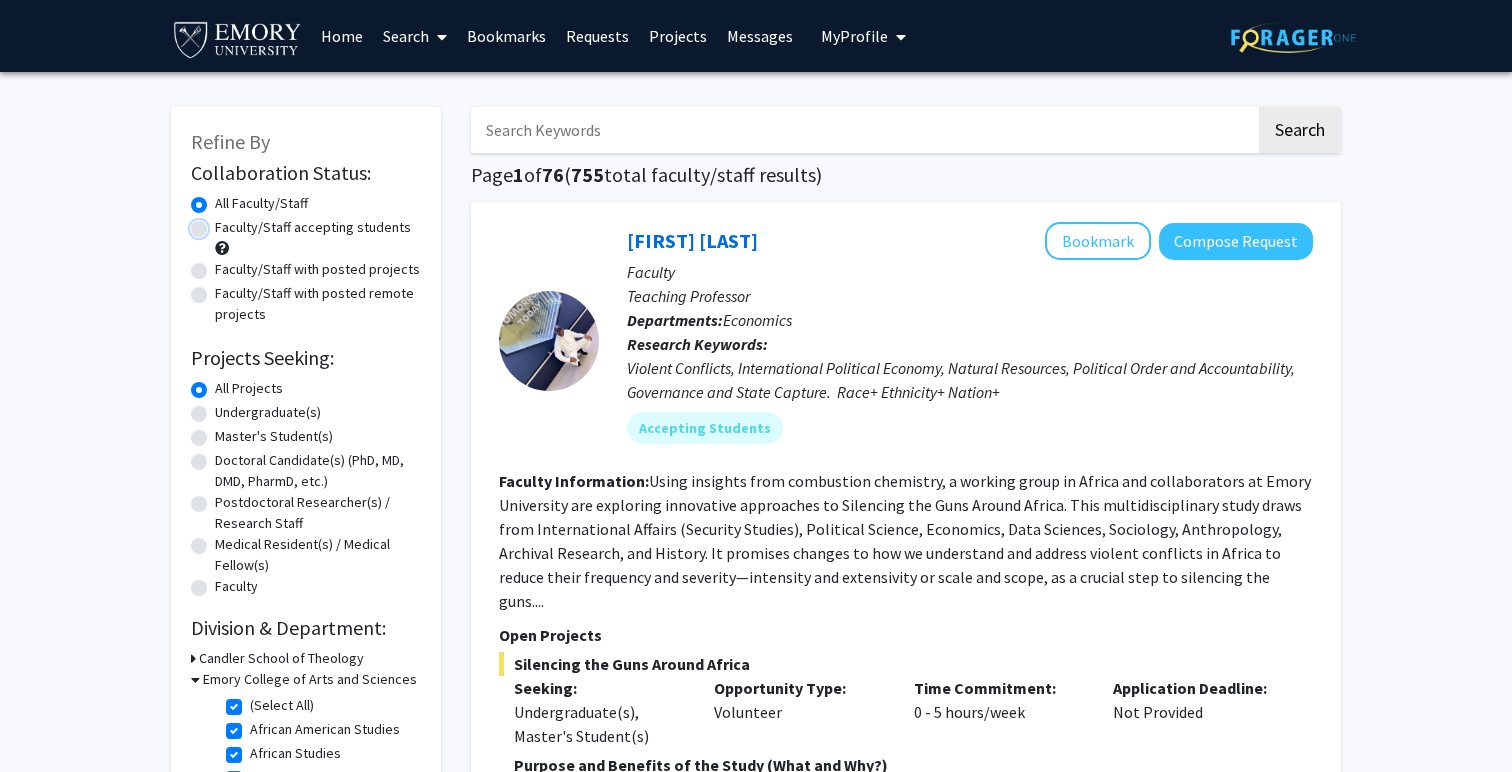 click on "Faculty/Staff accepting students" at bounding box center [221, 223] 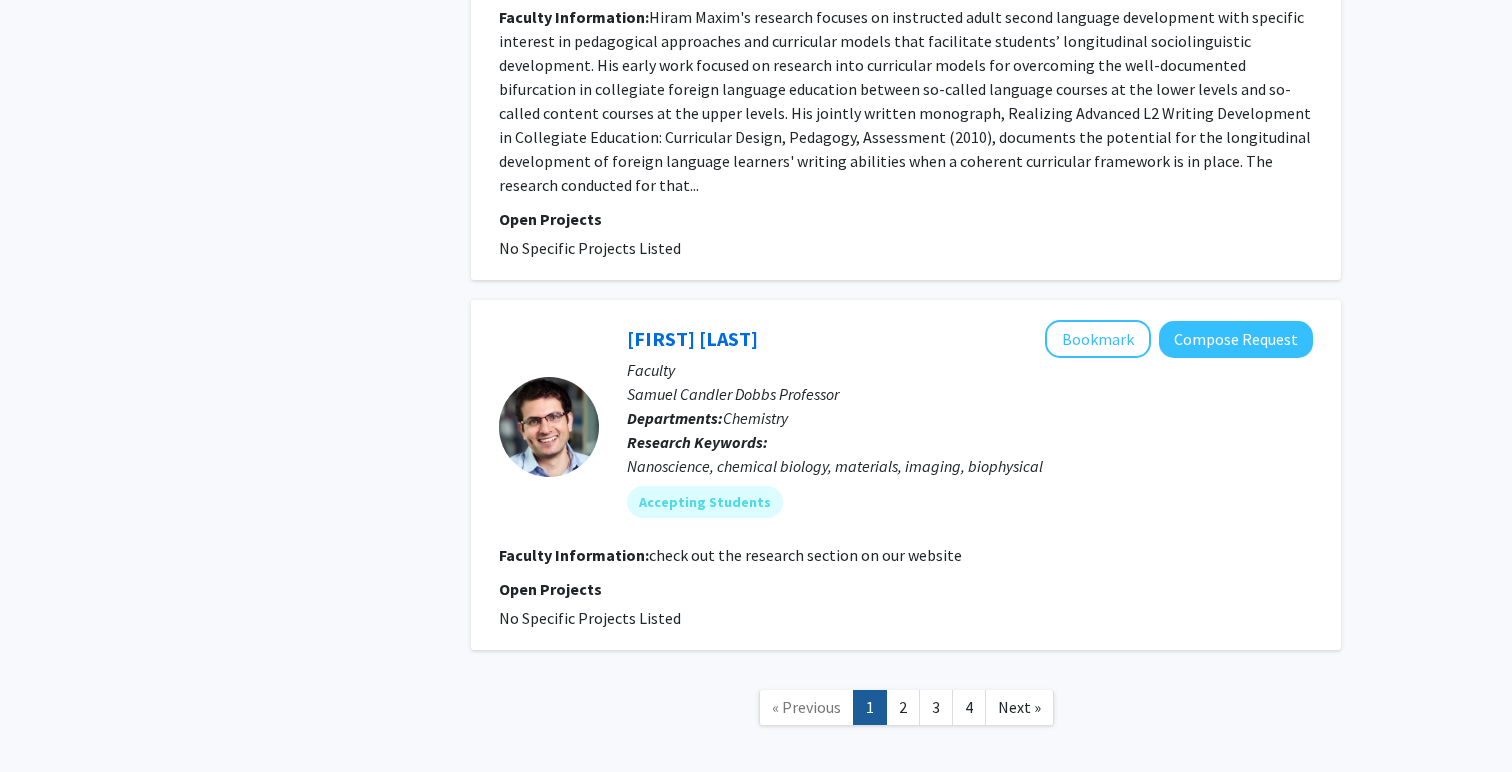 scroll, scrollTop: 5171, scrollLeft: 0, axis: vertical 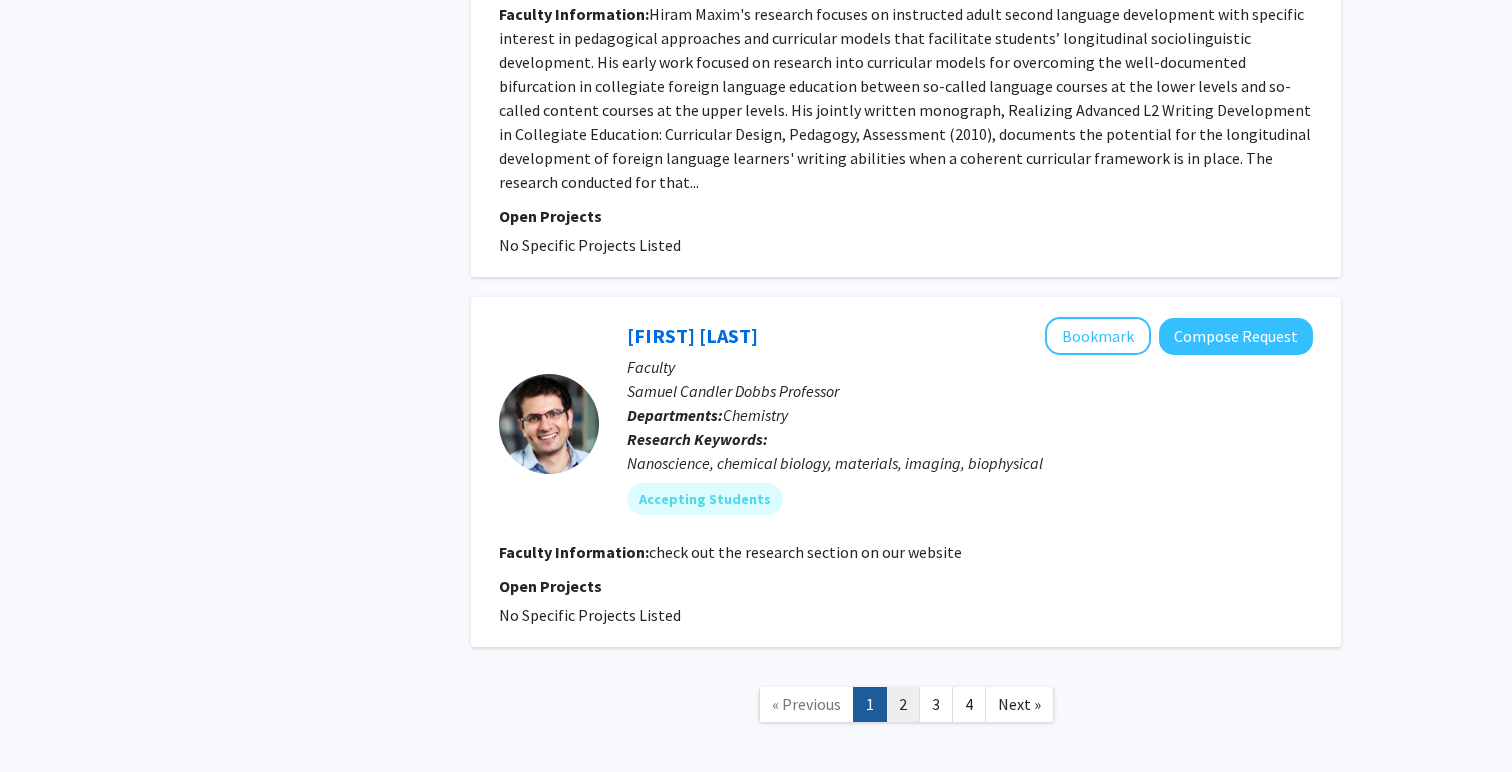 click on "2" 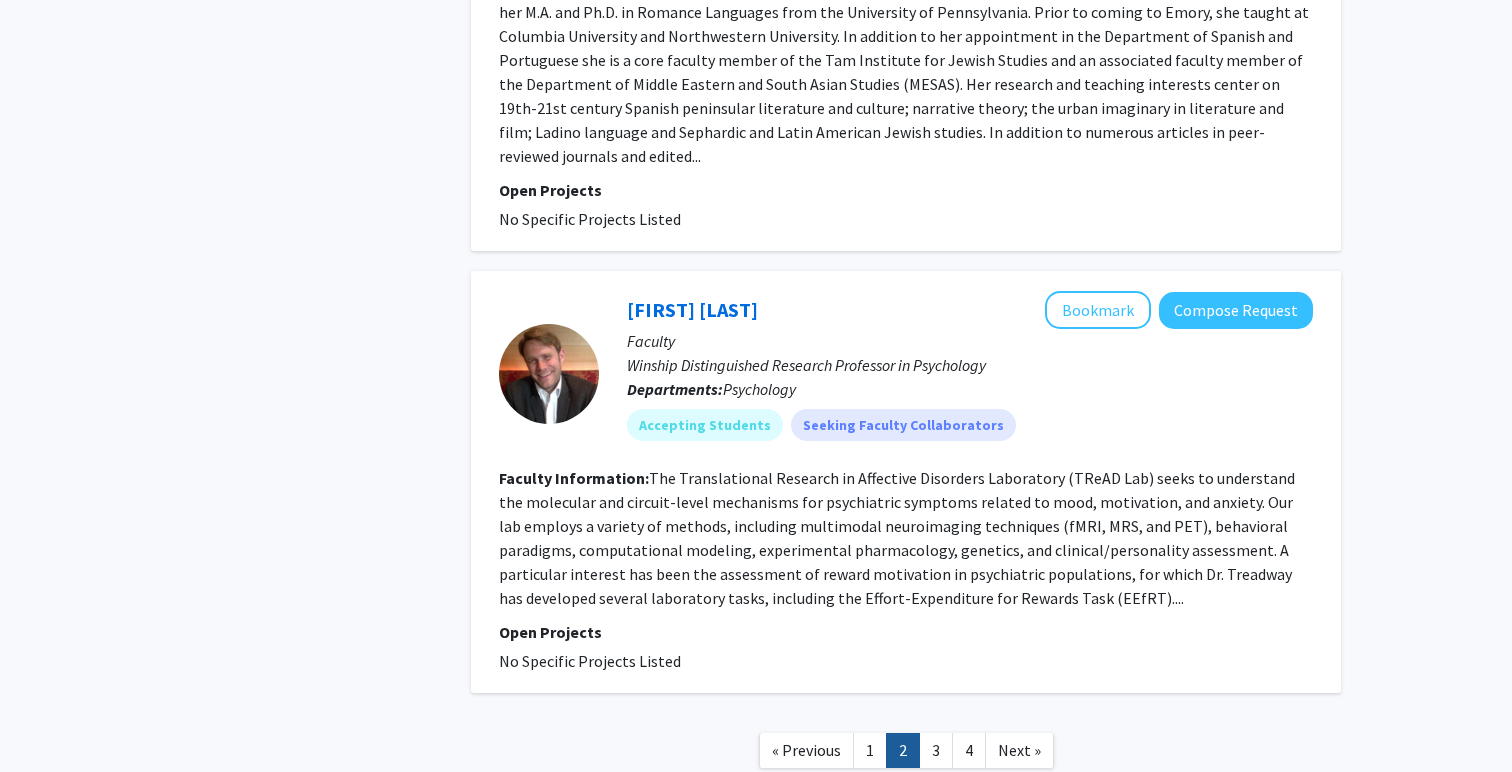 scroll, scrollTop: 4448, scrollLeft: 0, axis: vertical 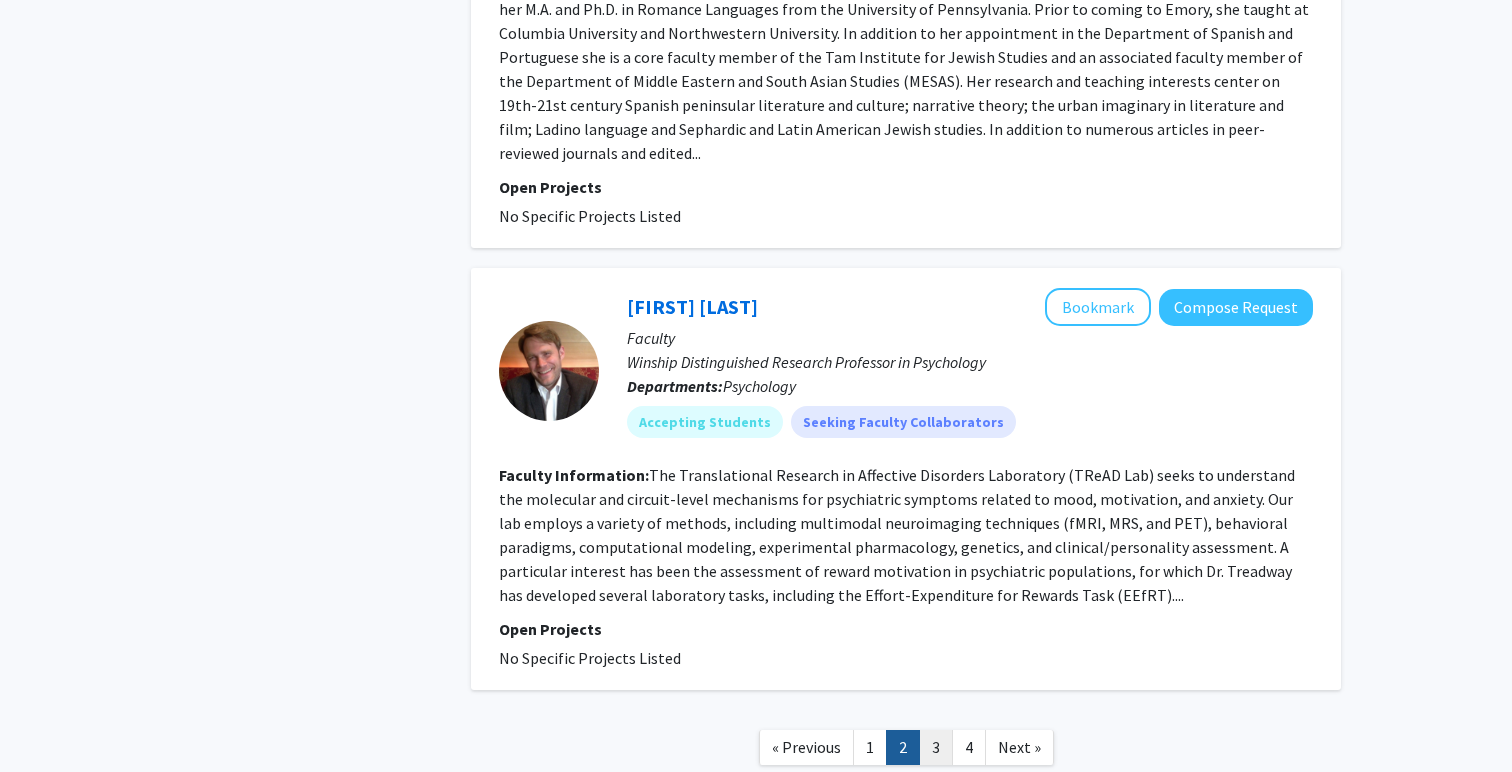 click on "3" 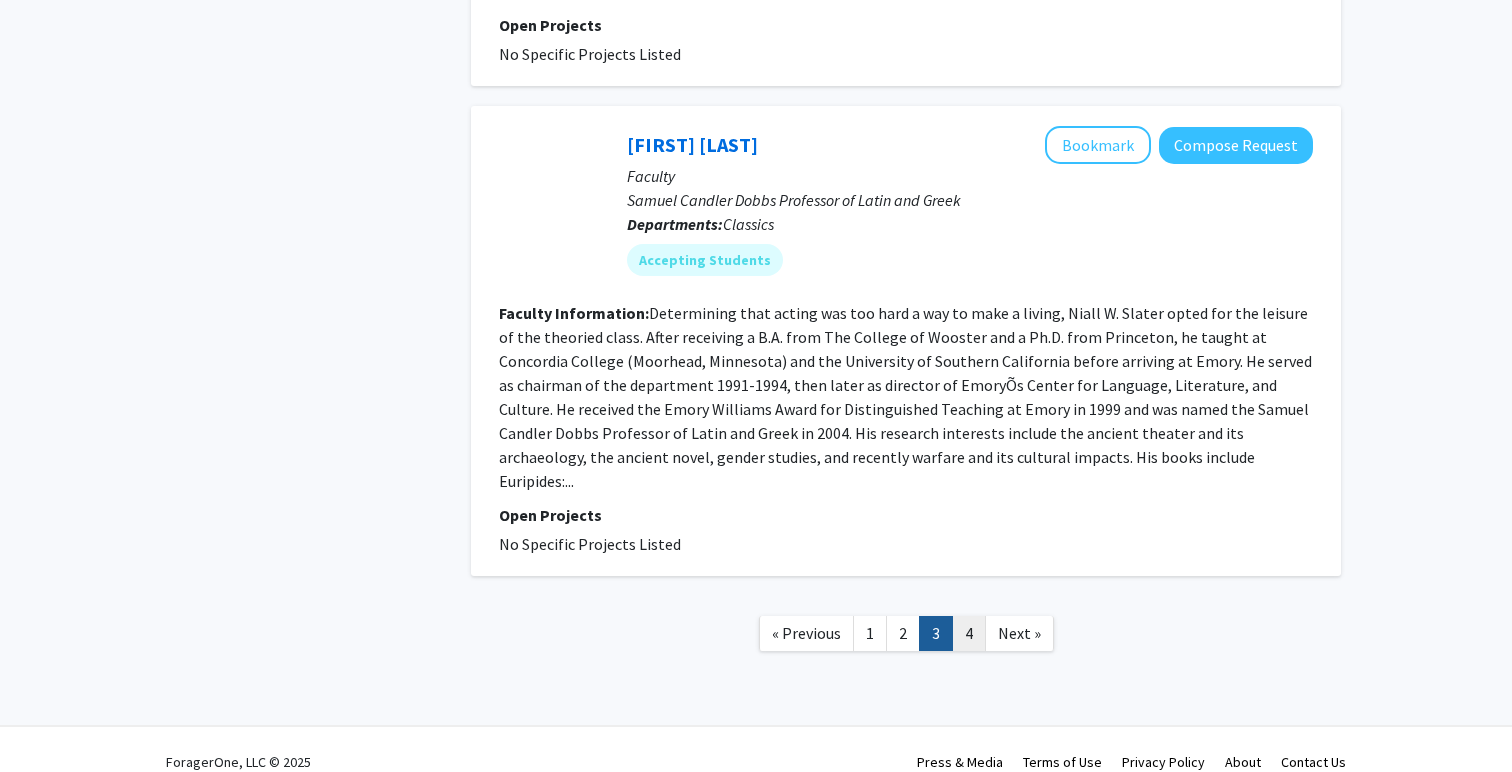 scroll, scrollTop: 3211, scrollLeft: 0, axis: vertical 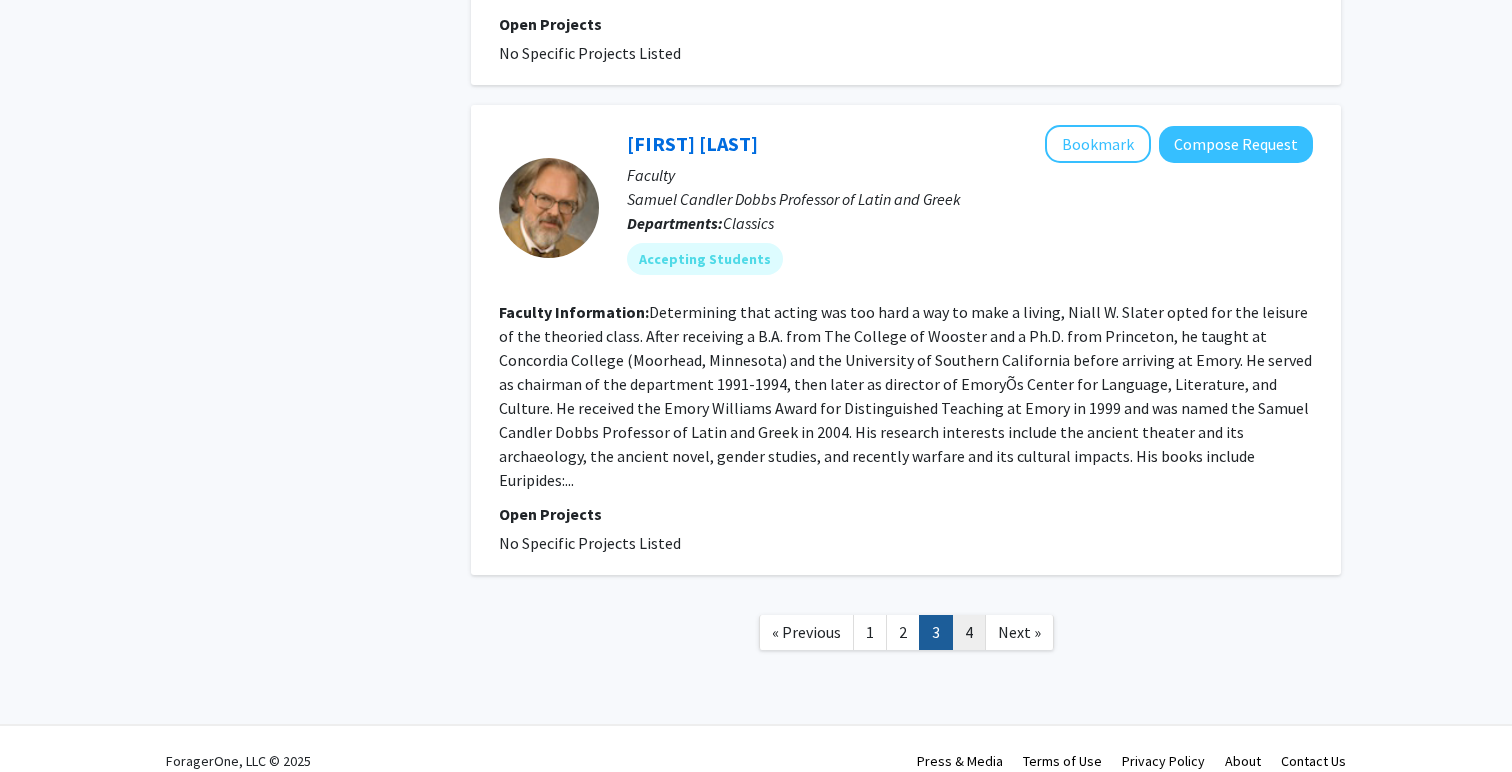 click on "4" 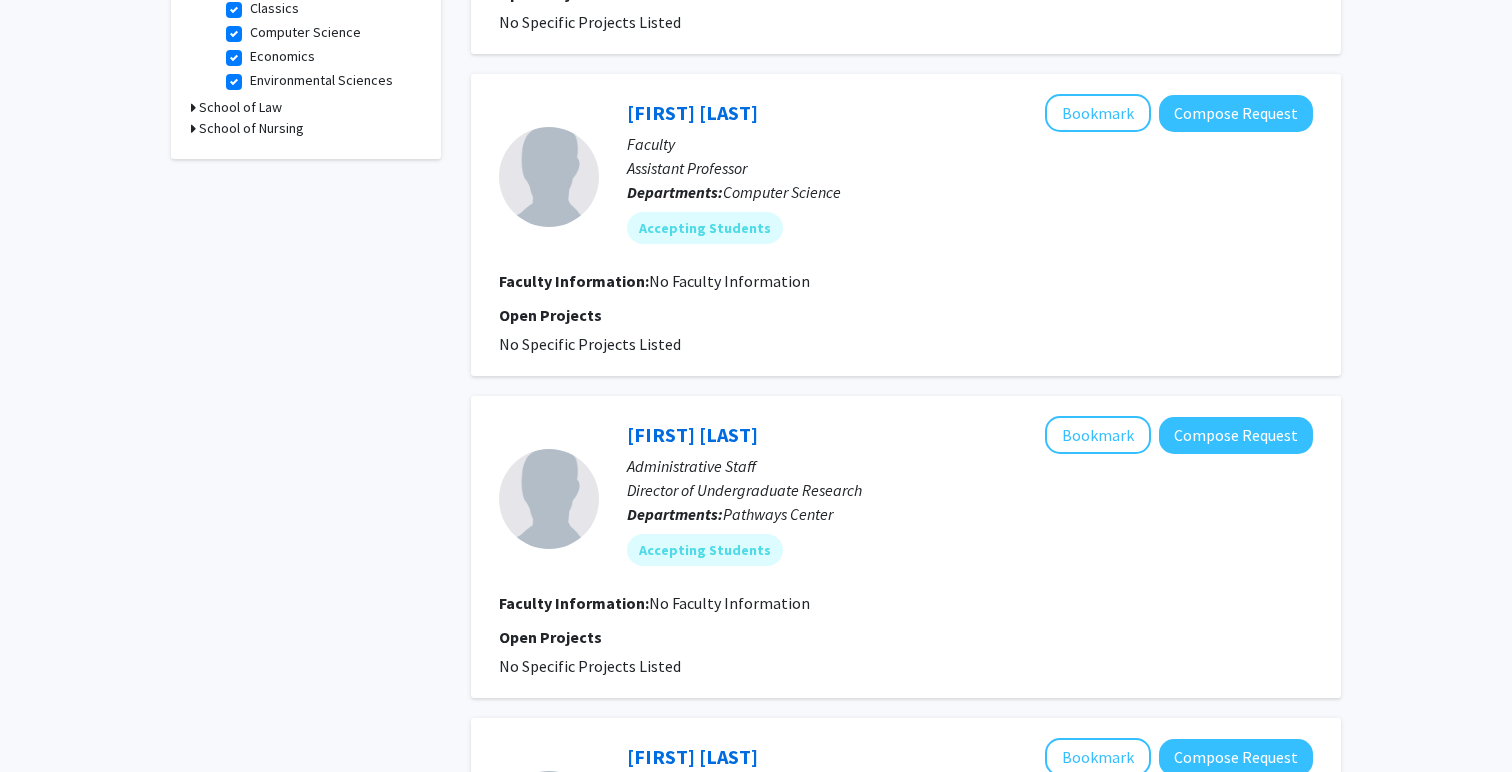 scroll, scrollTop: 621, scrollLeft: 0, axis: vertical 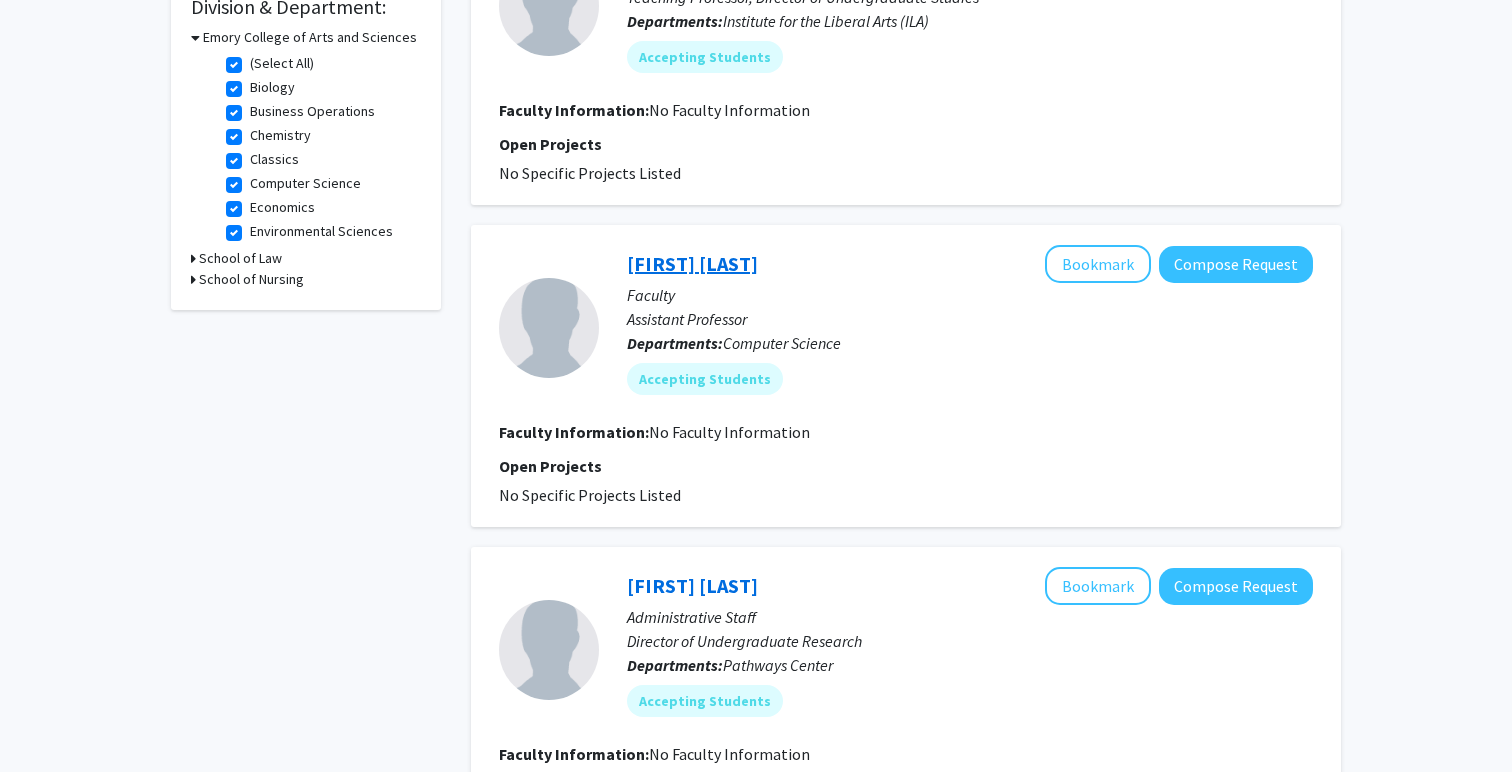 click on "[FIRST] [LAST]" 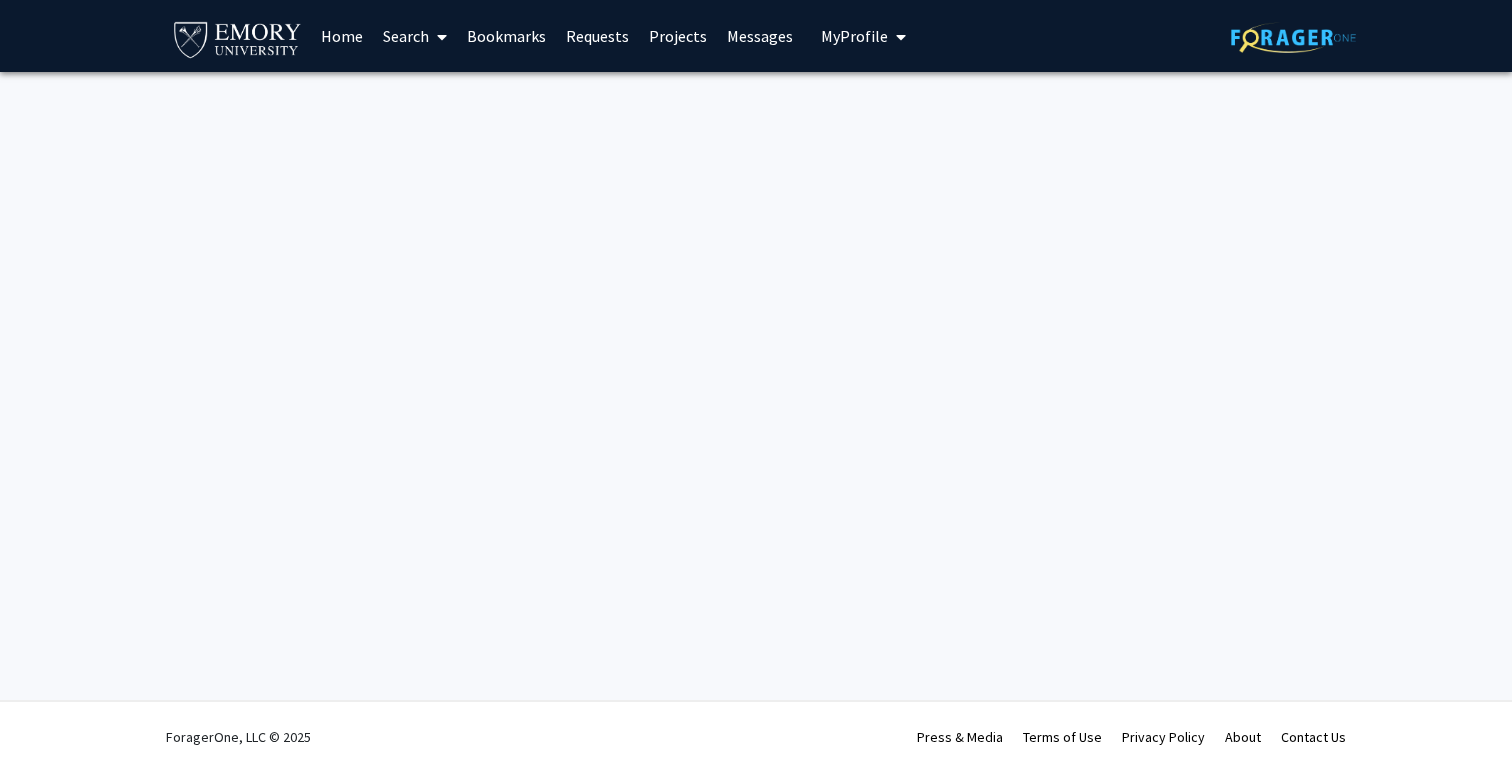 scroll, scrollTop: 0, scrollLeft: 0, axis: both 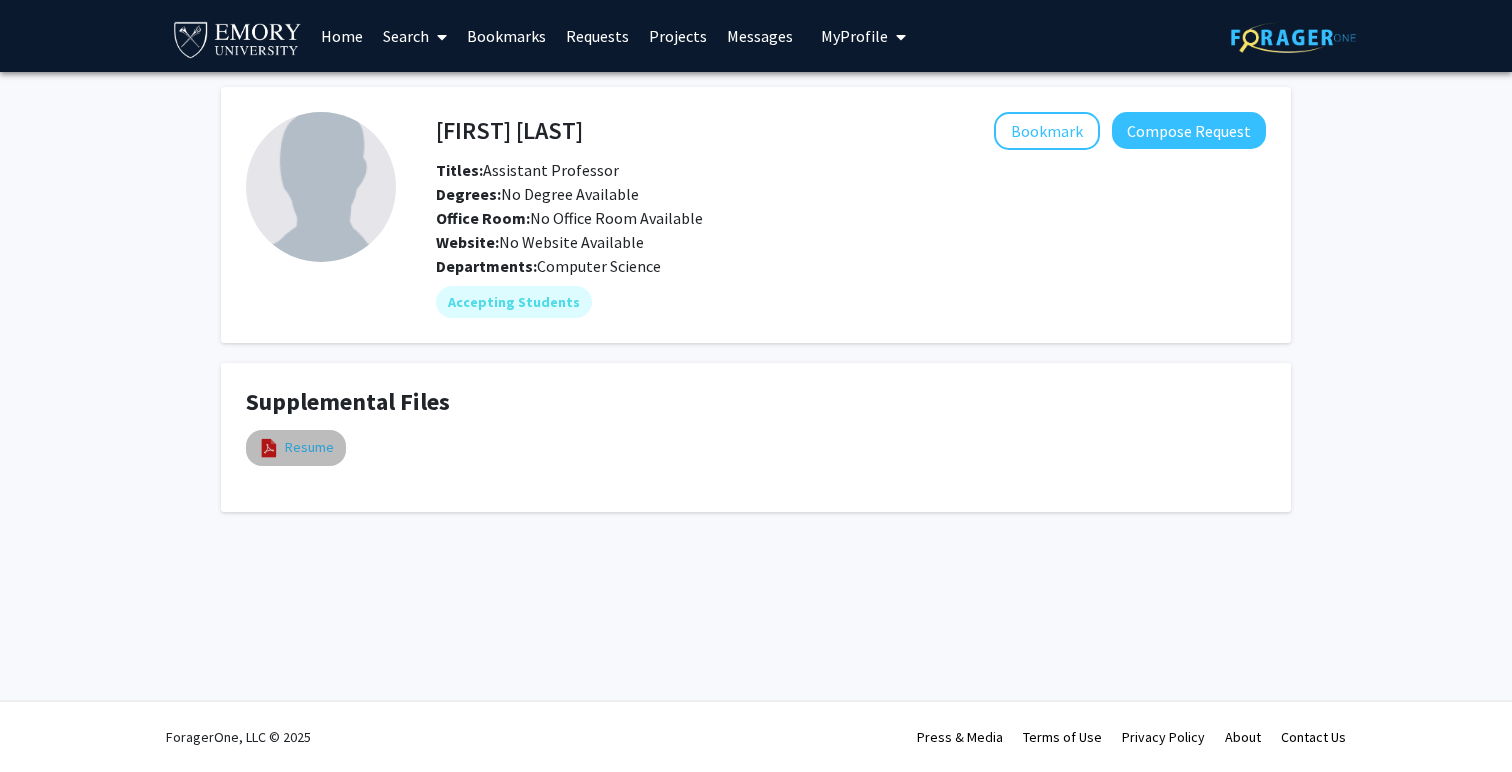 click on "Resume" at bounding box center [309, 447] 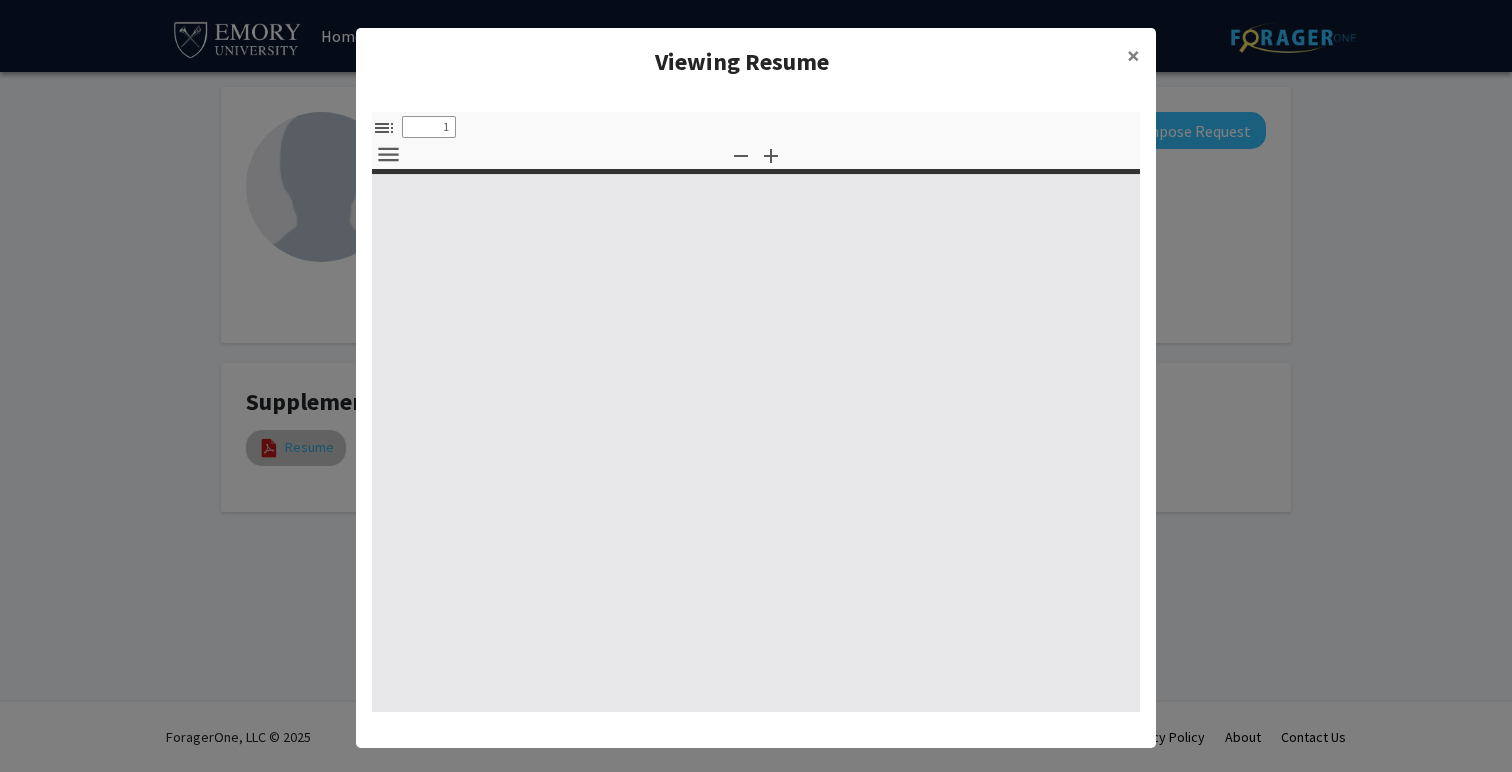 select on "custom" 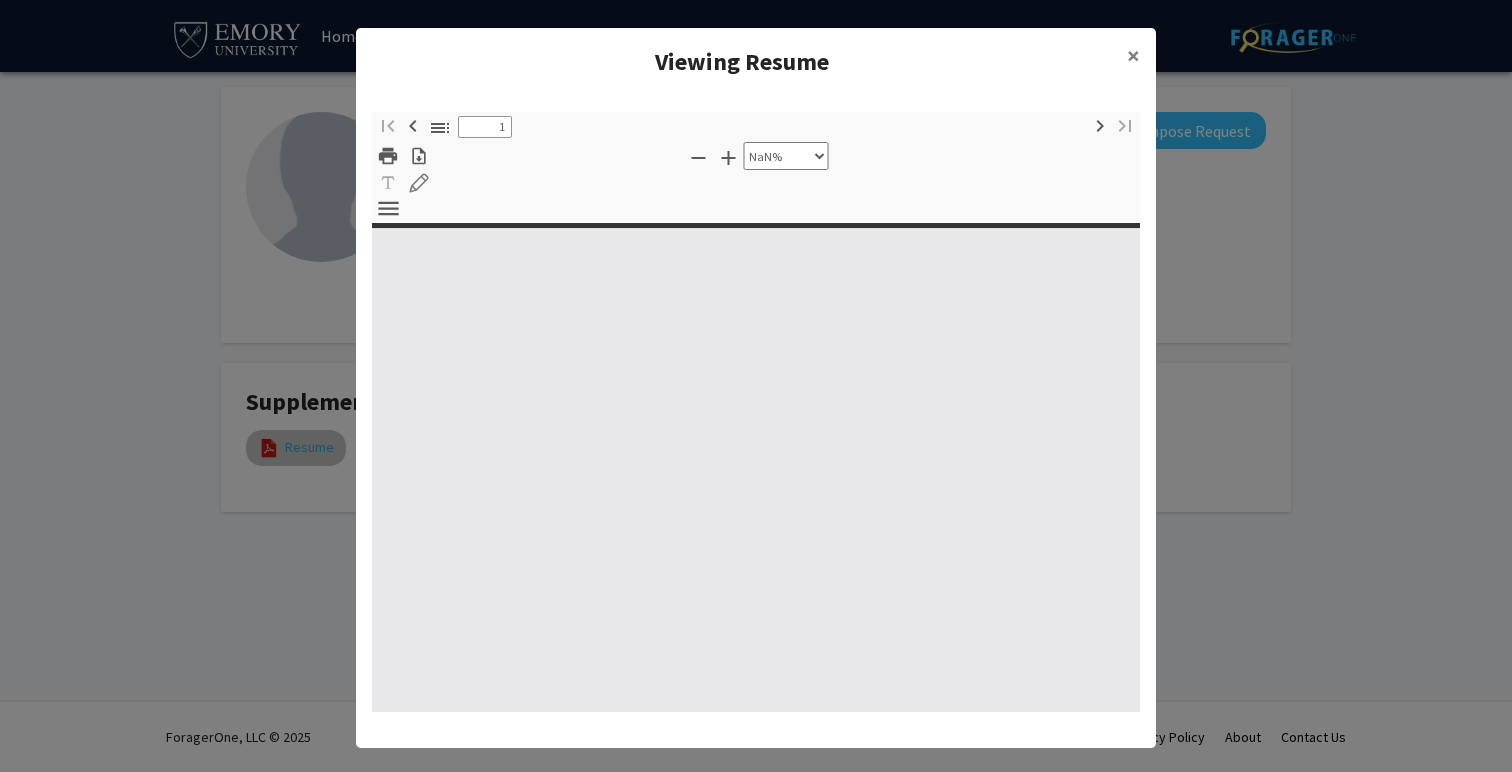 type on "0" 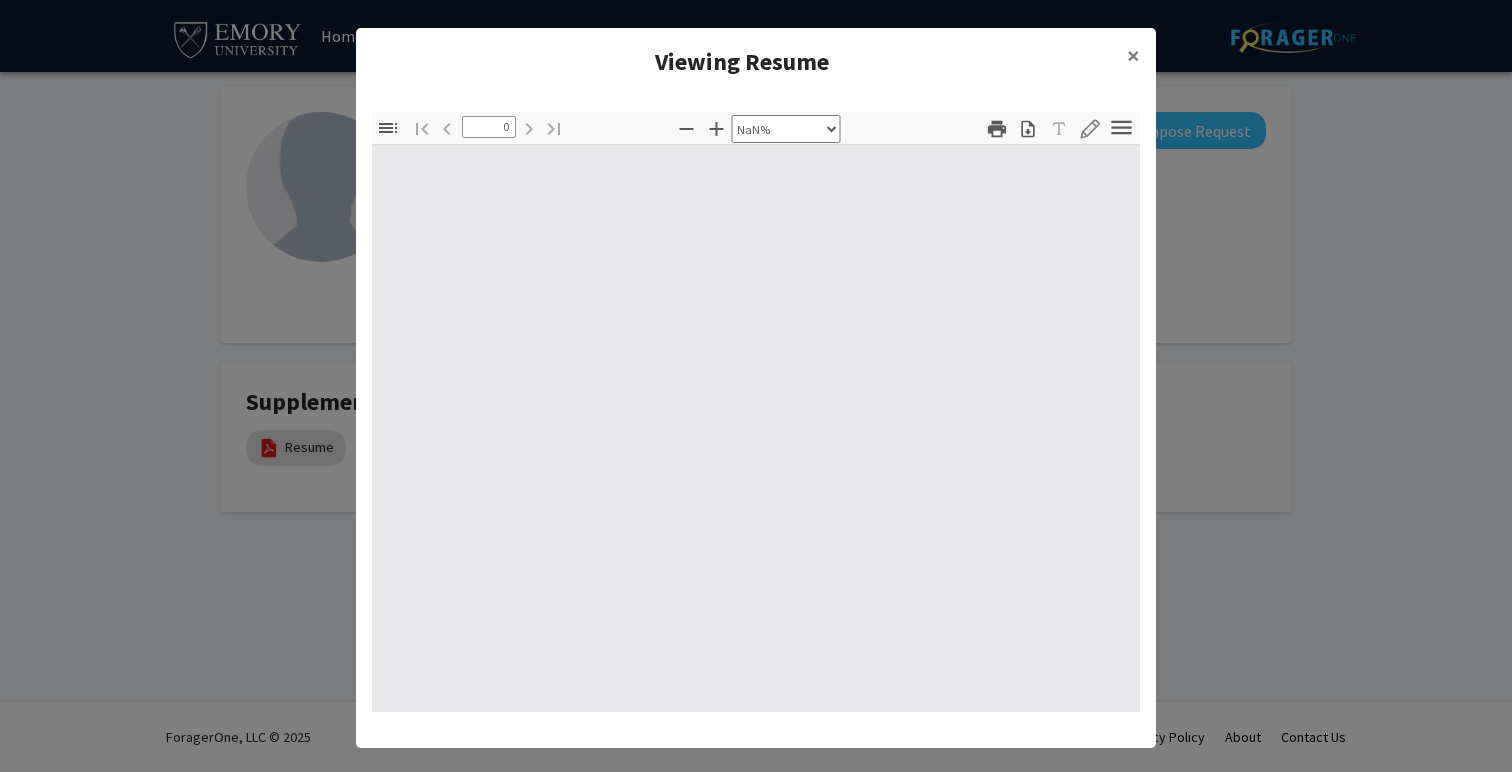 select on "auto" 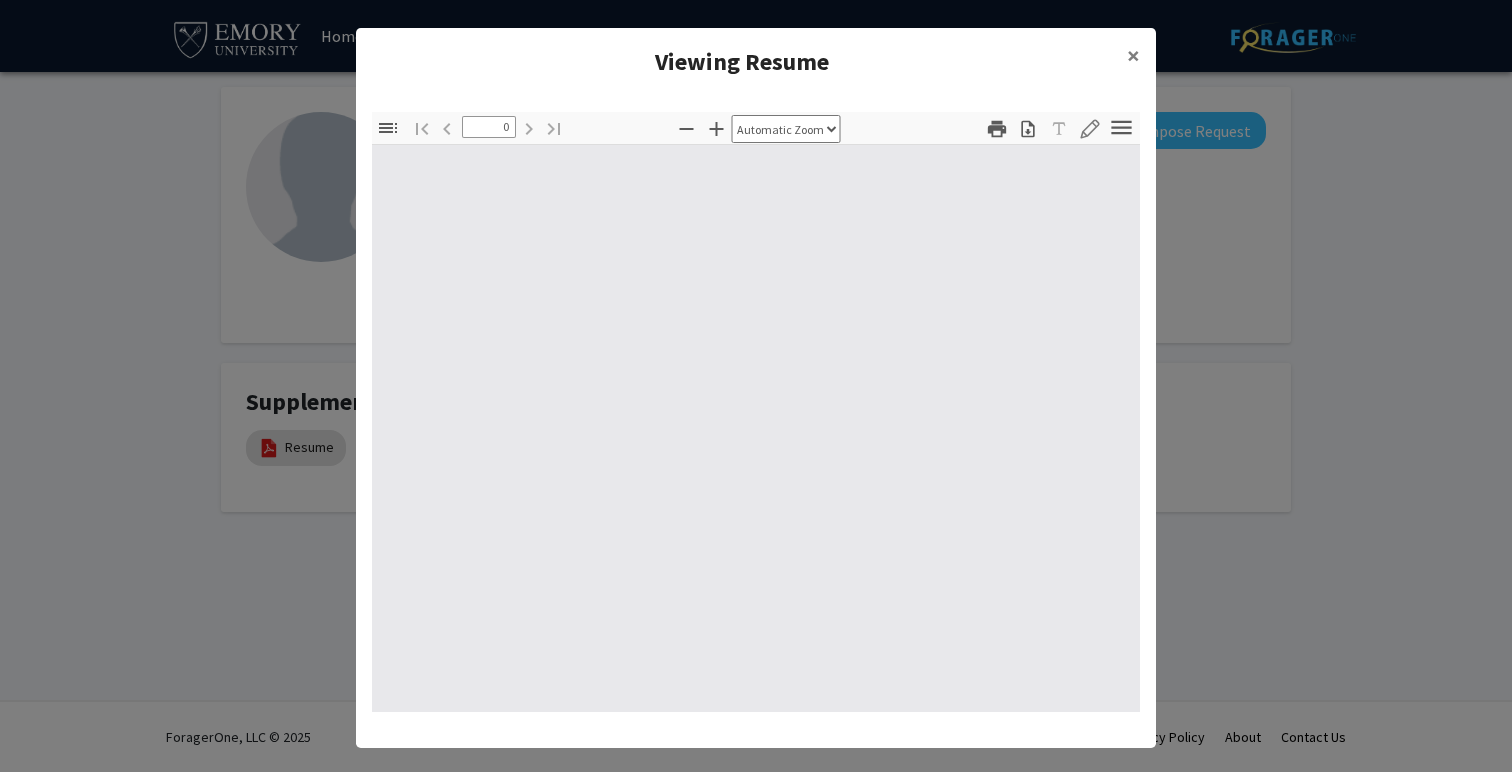 type on "1" 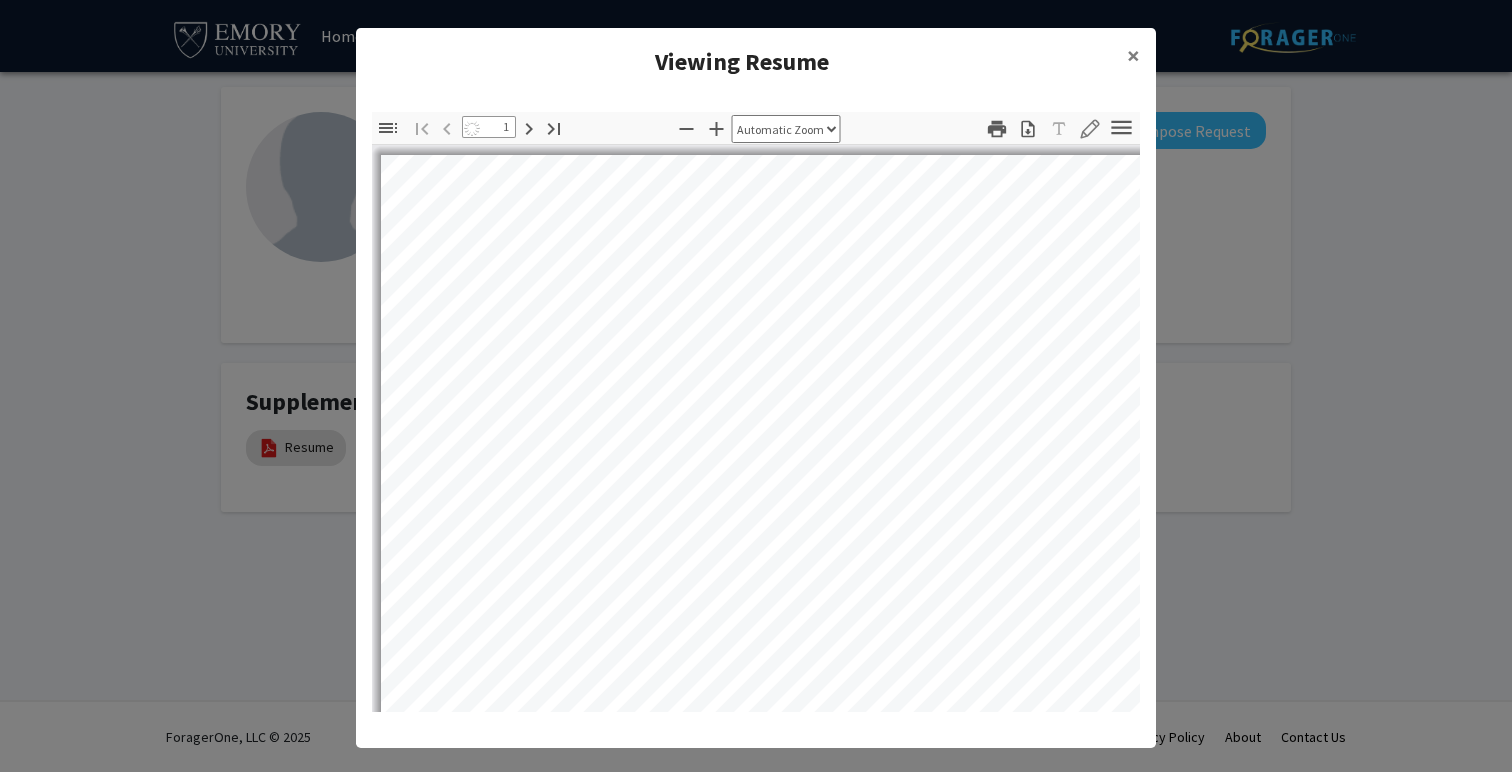 select on "auto" 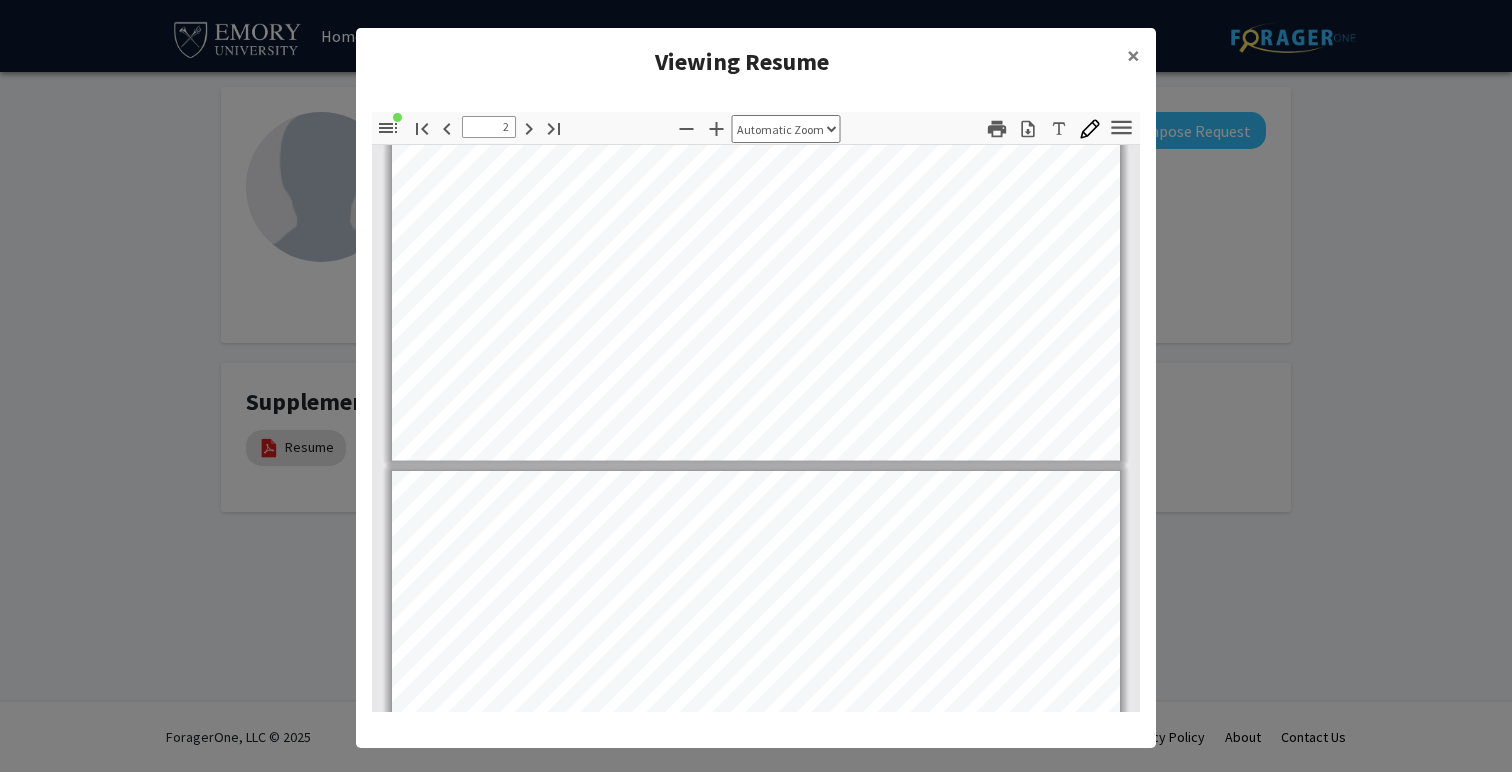 scroll, scrollTop: 1628, scrollLeft: 0, axis: vertical 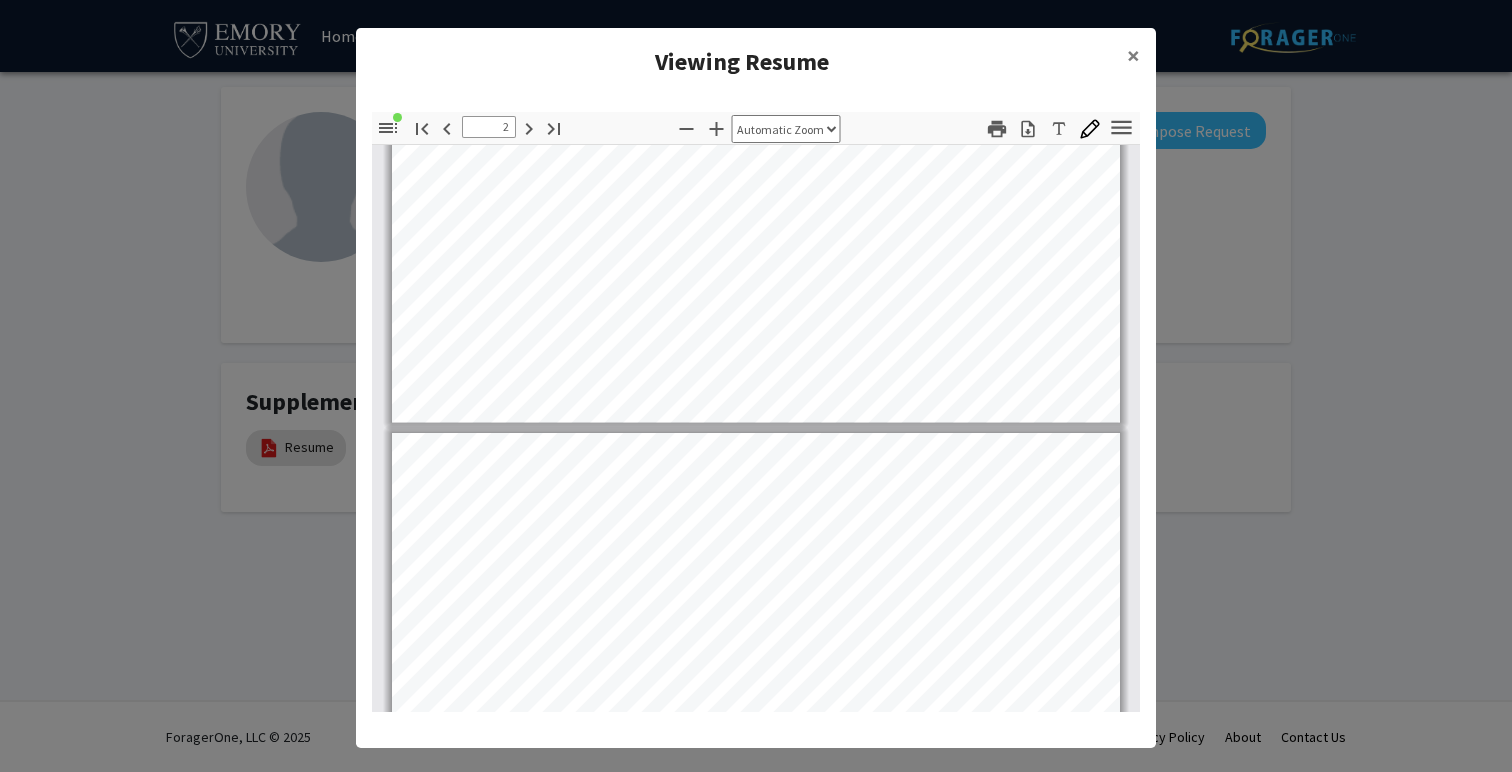 type on "3" 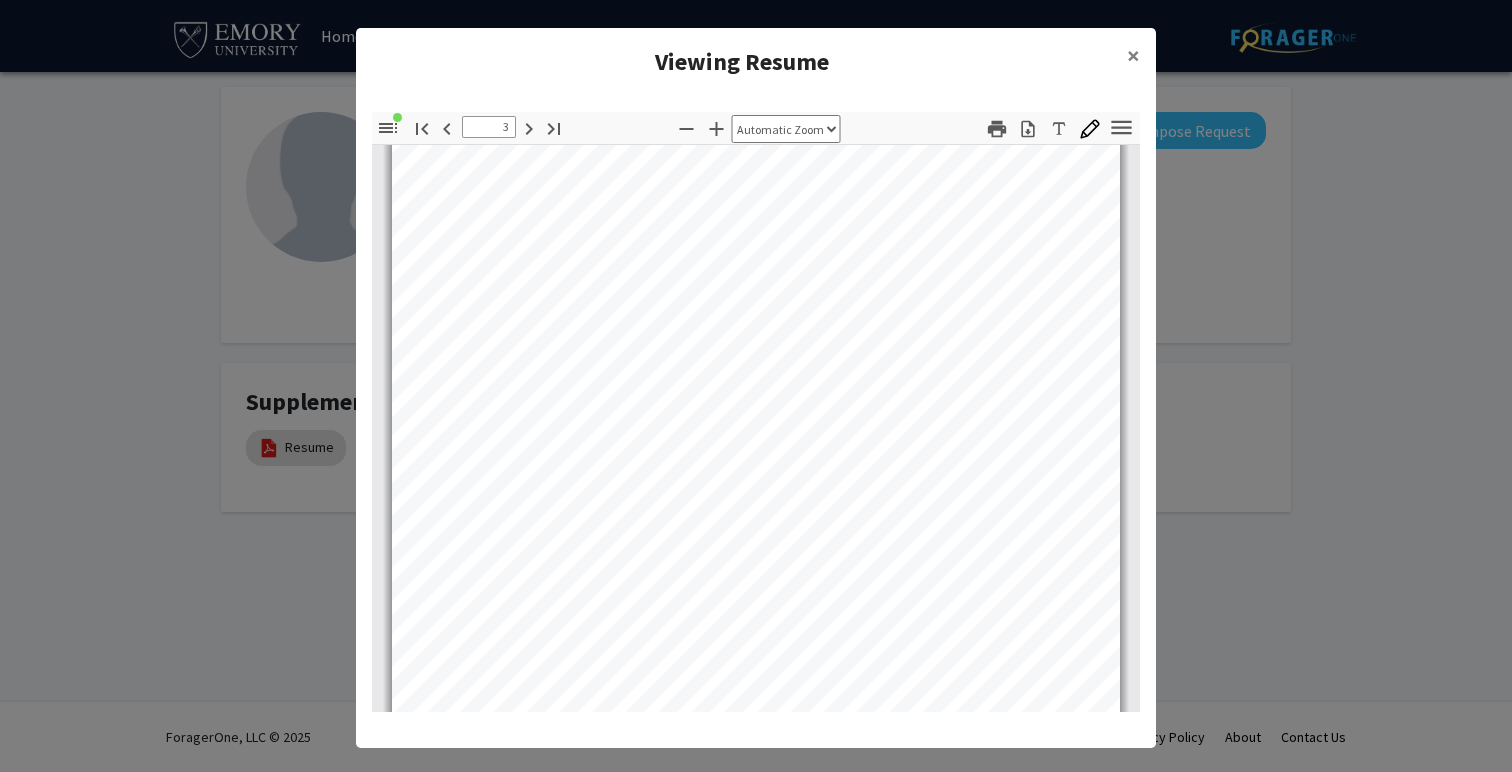scroll, scrollTop: 2108, scrollLeft: 0, axis: vertical 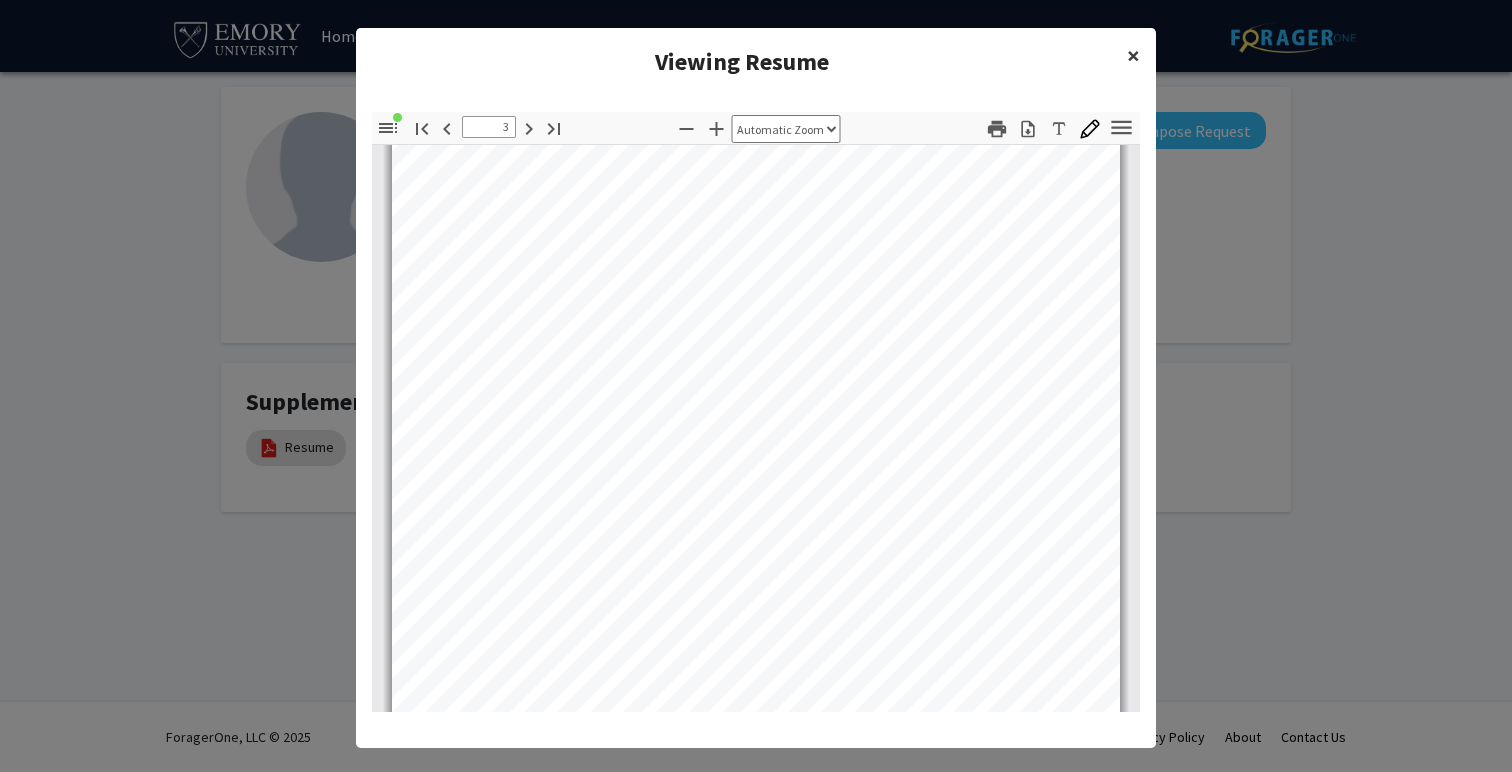 click on "×" 